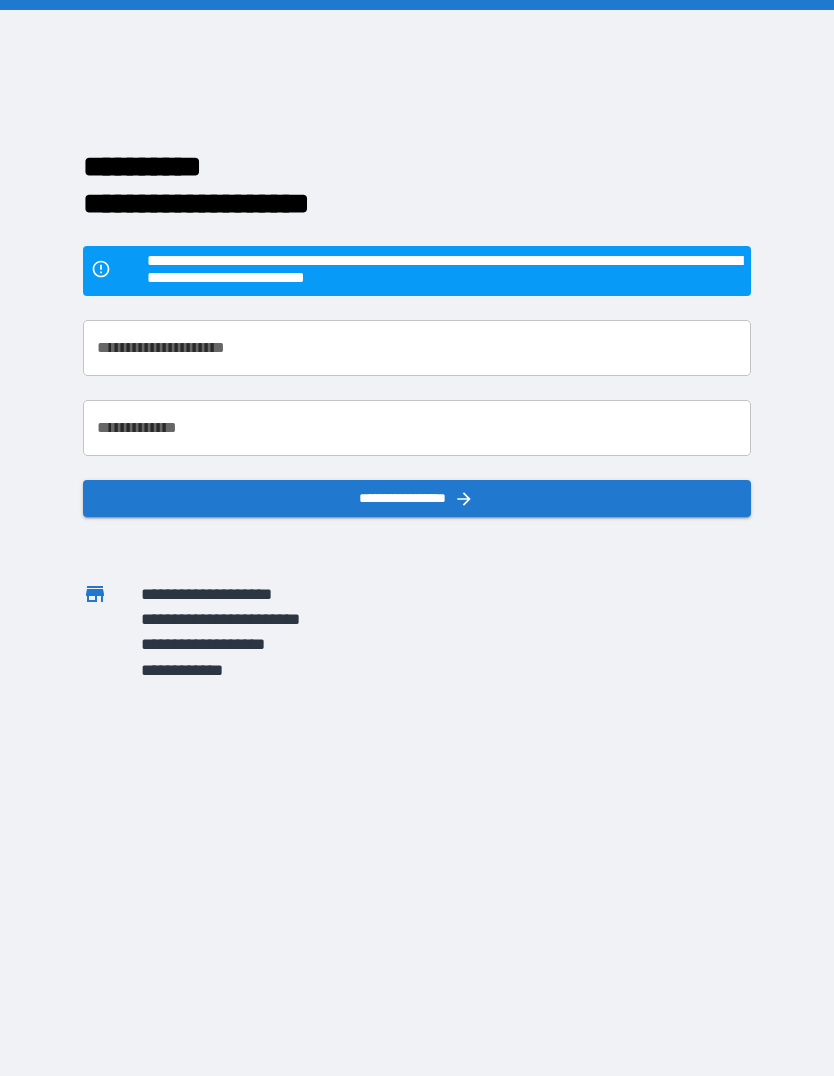 scroll, scrollTop: 0, scrollLeft: 0, axis: both 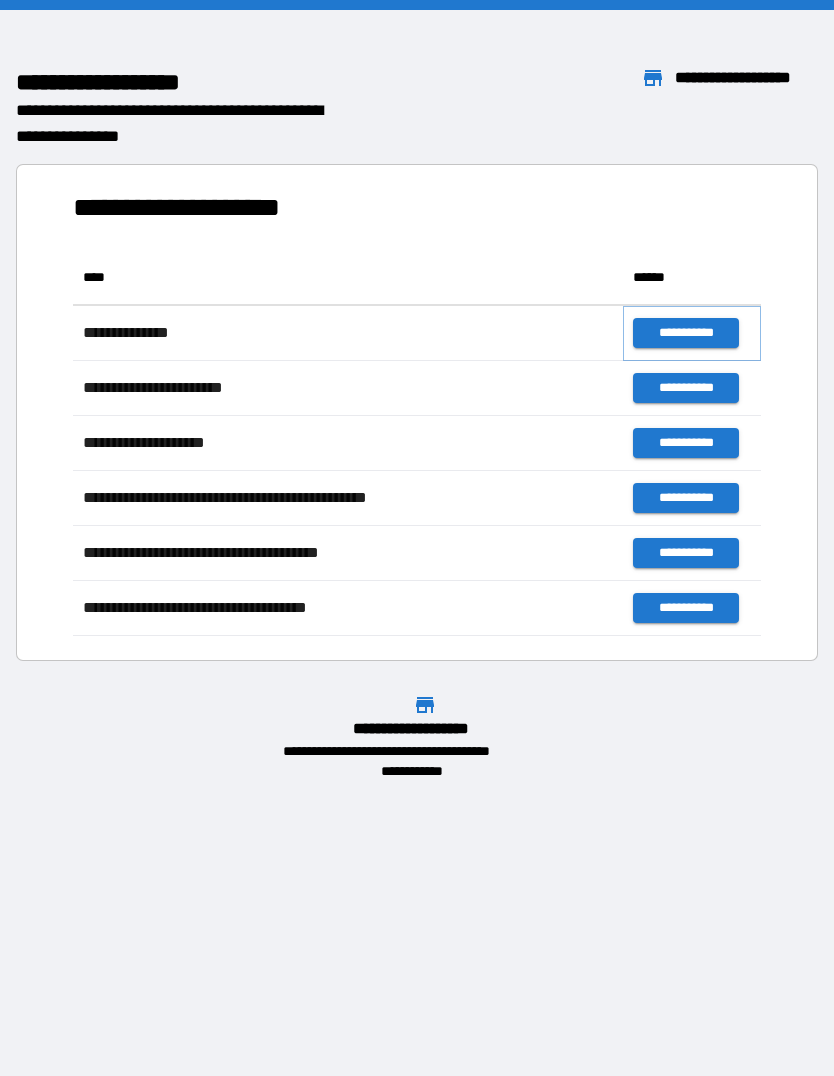 click on "**********" at bounding box center (685, 333) 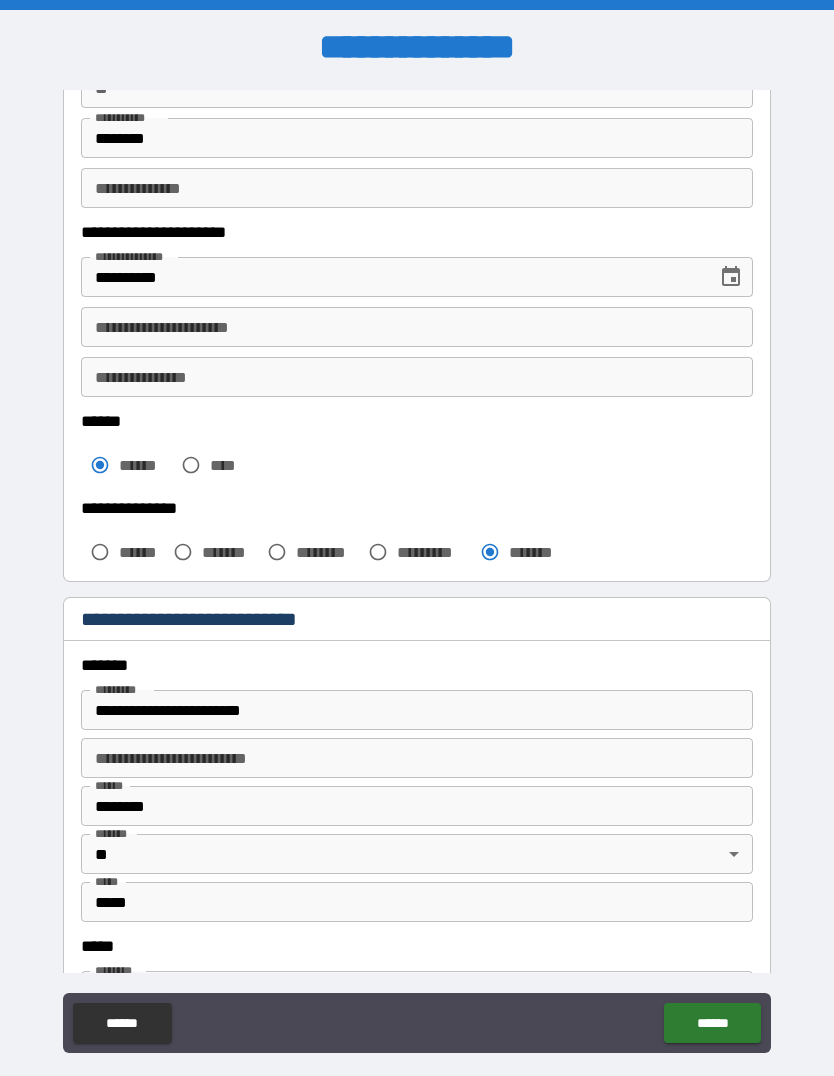 scroll, scrollTop: 243, scrollLeft: 0, axis: vertical 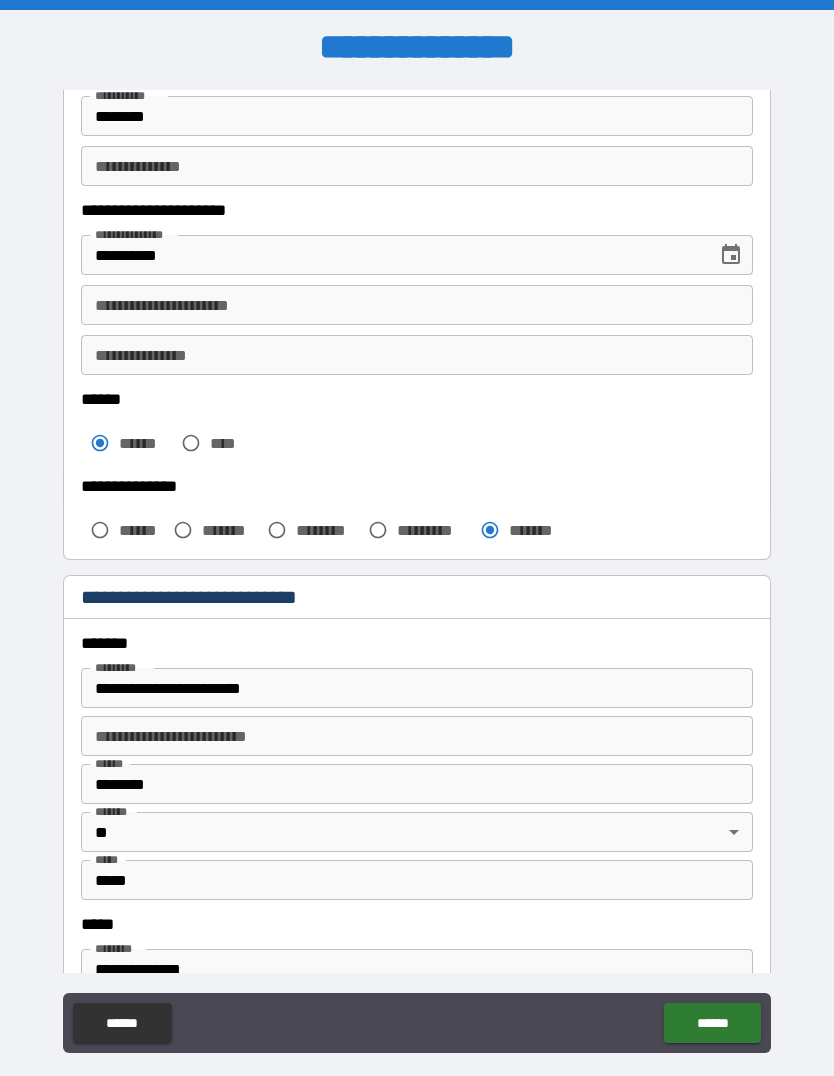 click on "**********" at bounding box center (417, 688) 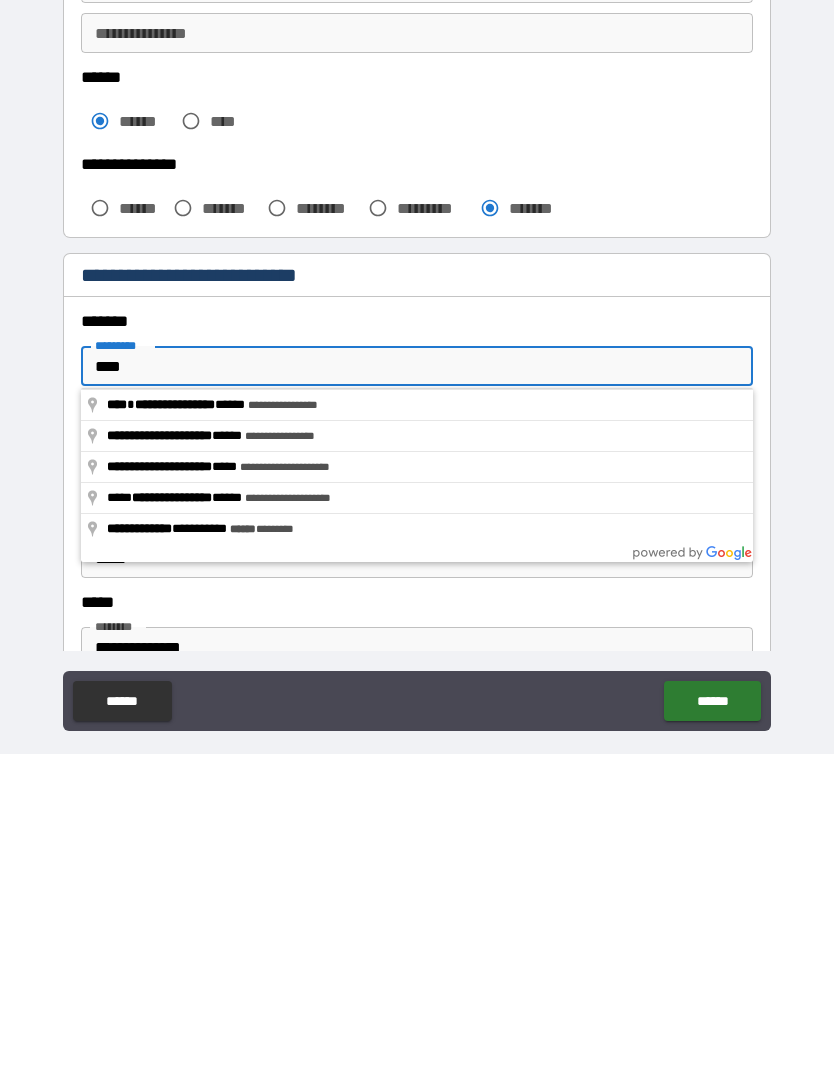 type on "***" 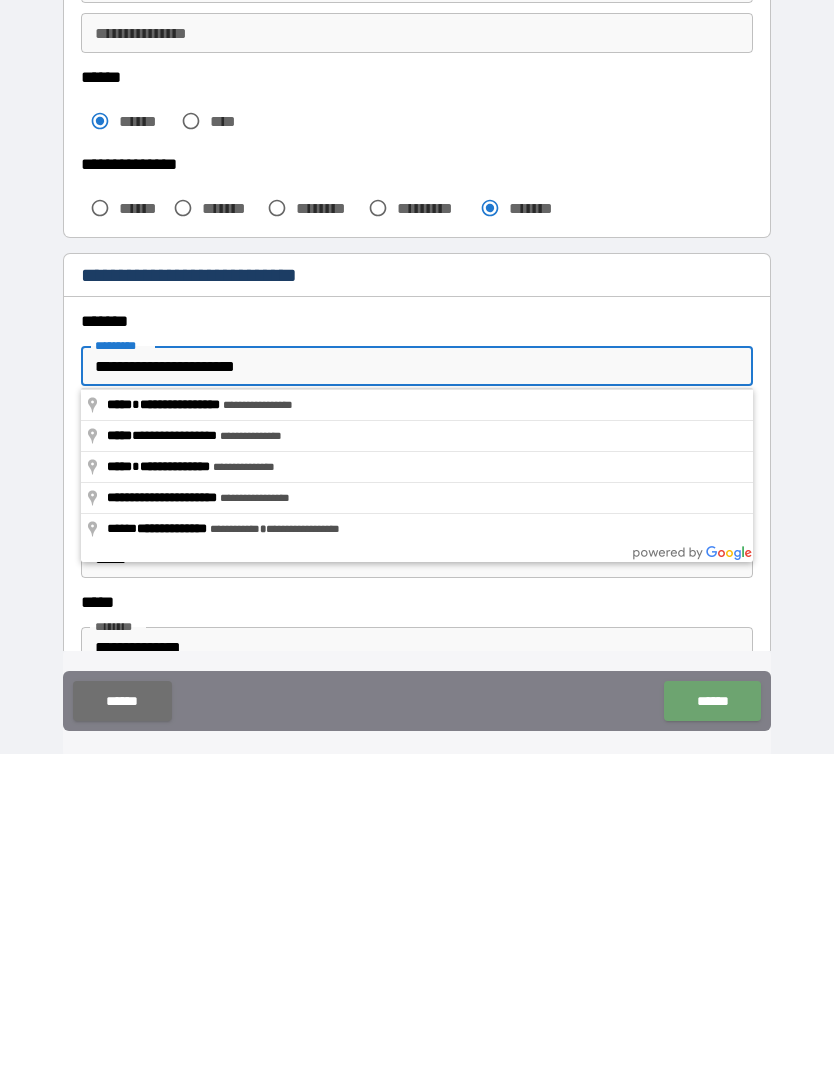 type on "**********" 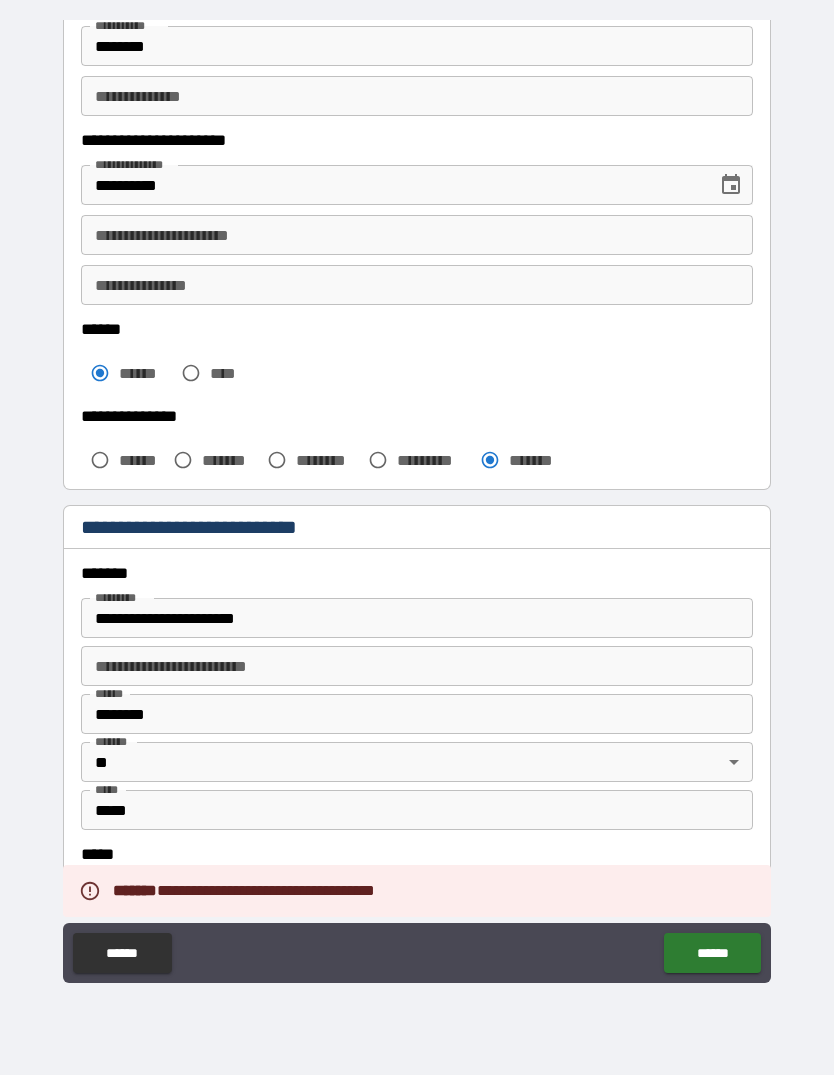 click on "**********" at bounding box center (417, 667) 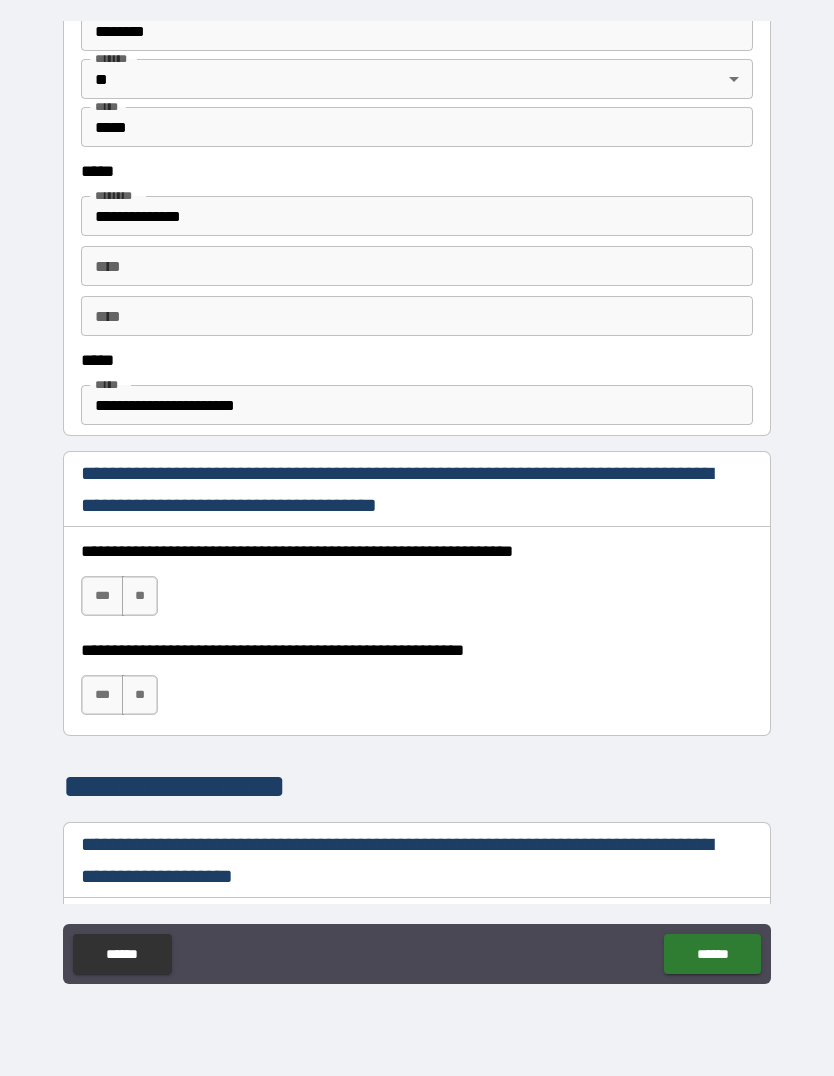 scroll, scrollTop: 928, scrollLeft: 0, axis: vertical 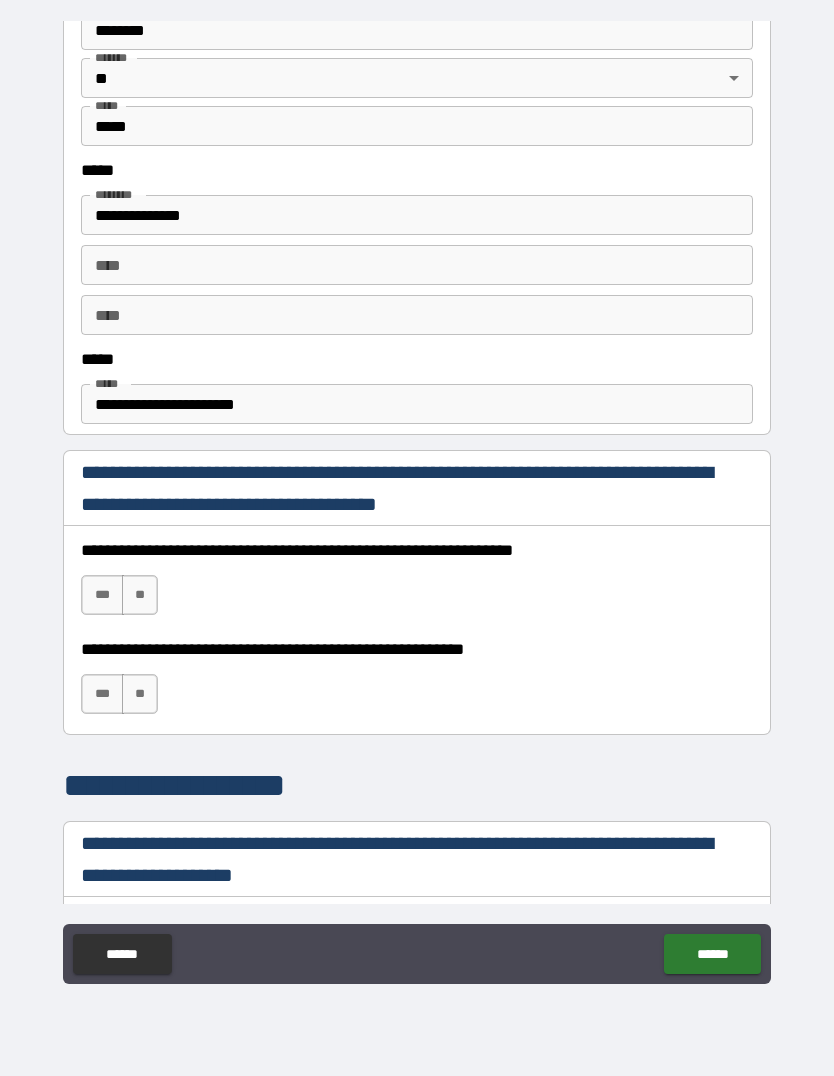 type on "*******" 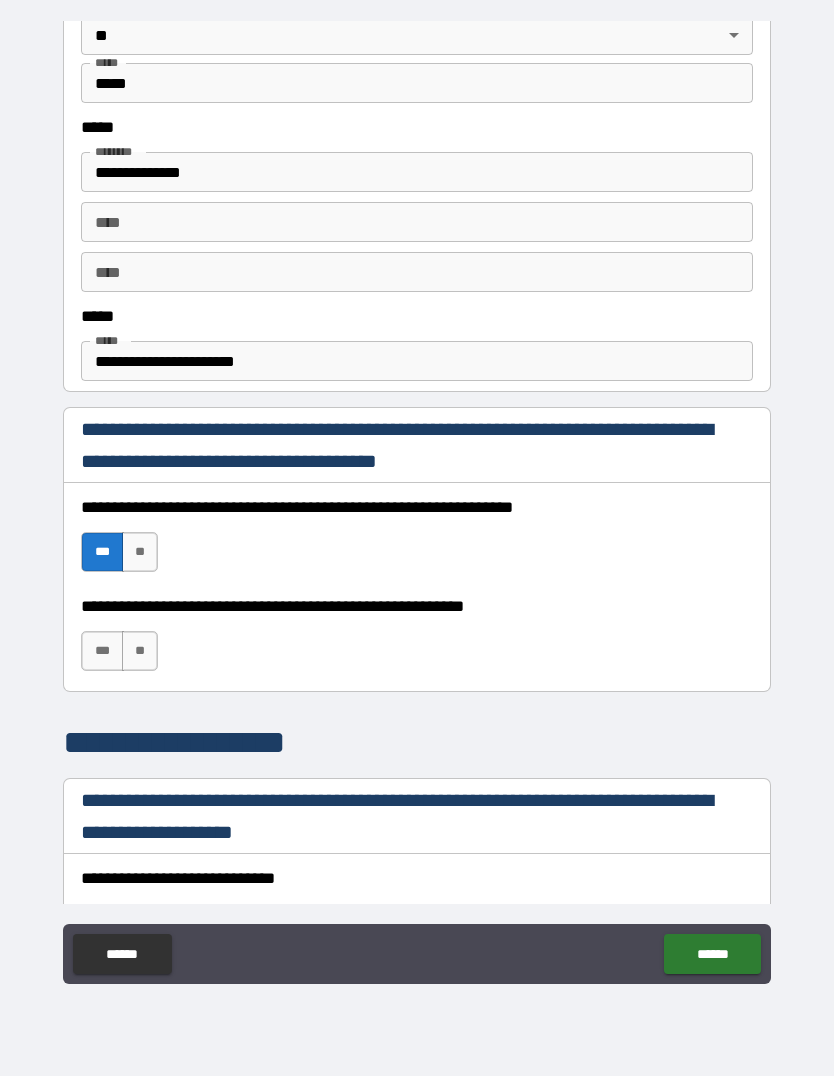 scroll, scrollTop: 979, scrollLeft: 0, axis: vertical 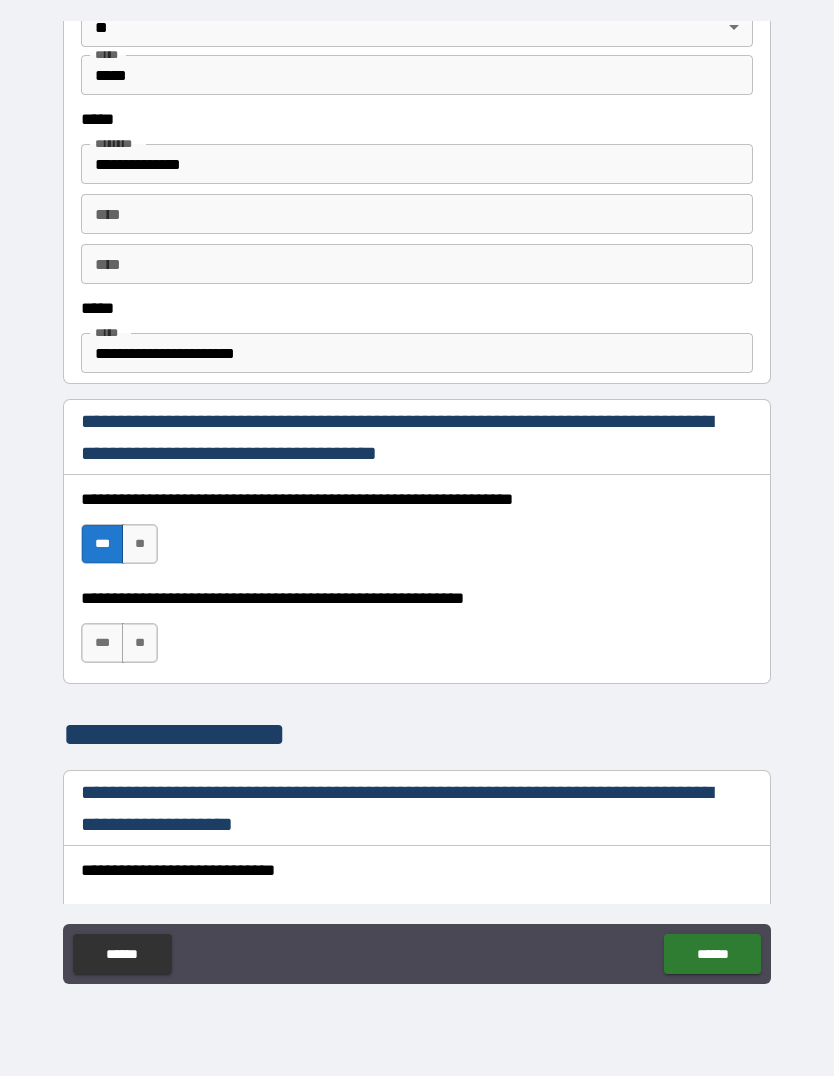 click on "***" at bounding box center (102, 643) 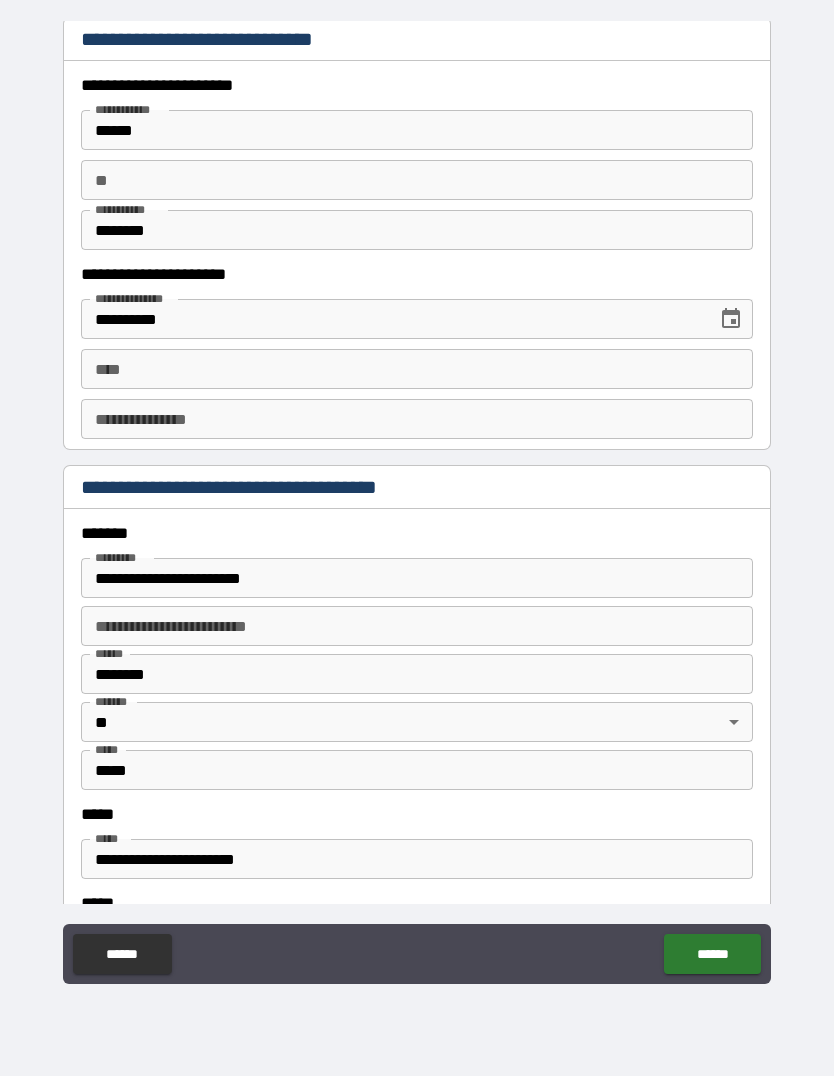 scroll, scrollTop: 1925, scrollLeft: 0, axis: vertical 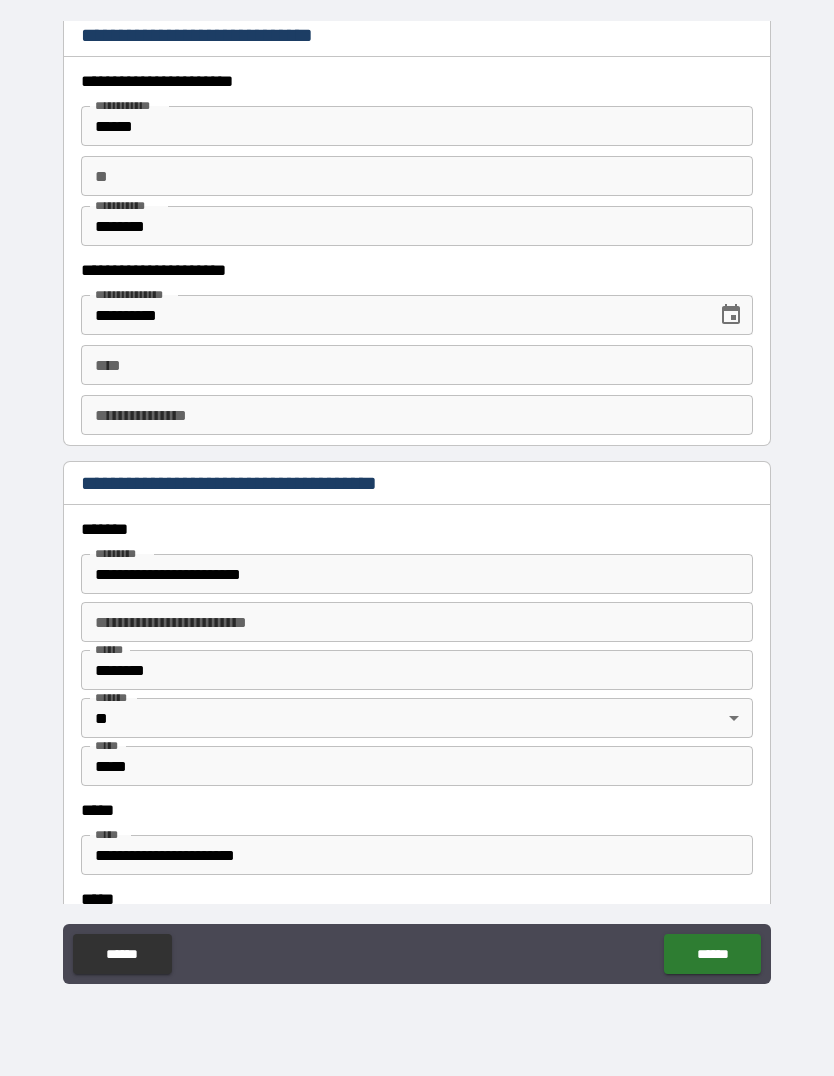 click on "**********" at bounding box center (417, 574) 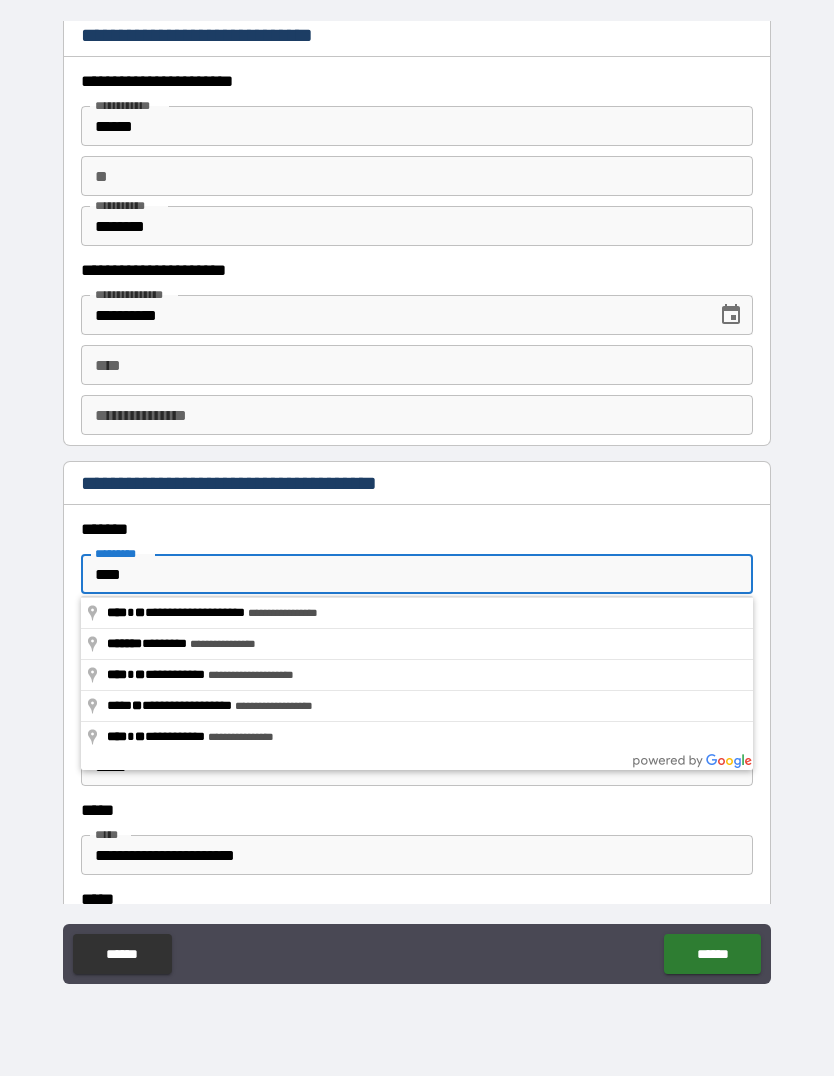 type on "***" 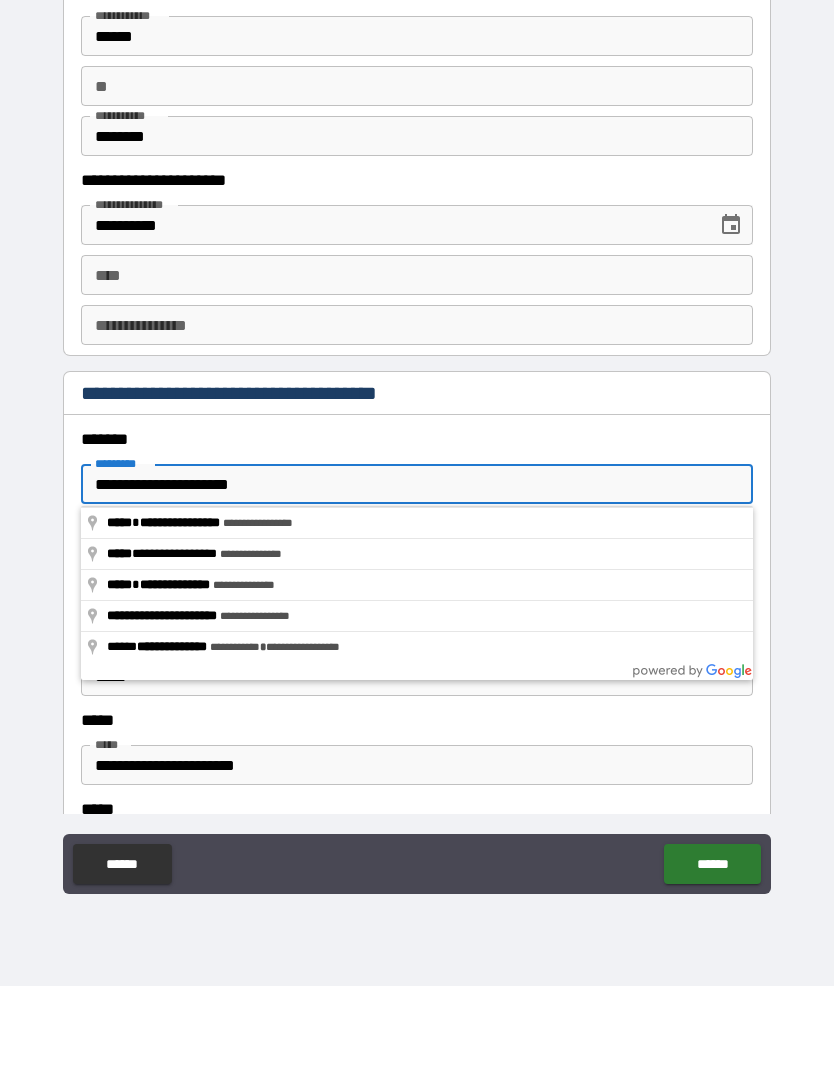 type on "**********" 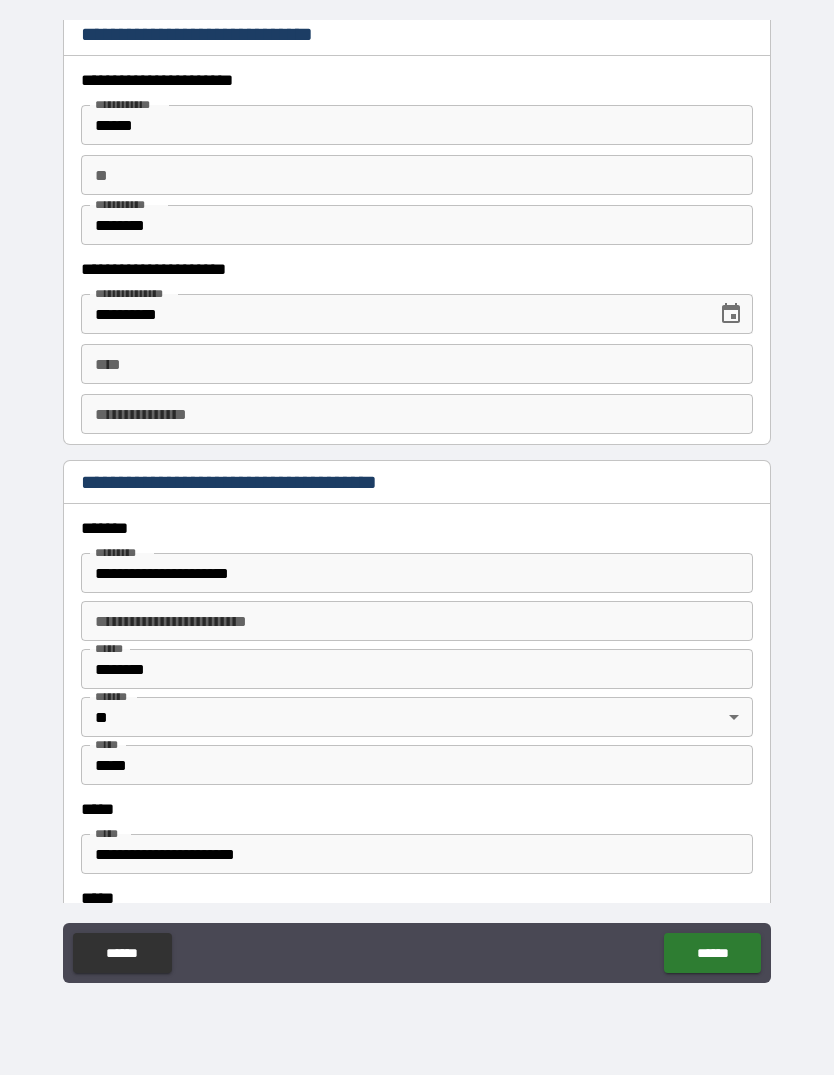 click on "**********" at bounding box center [417, 622] 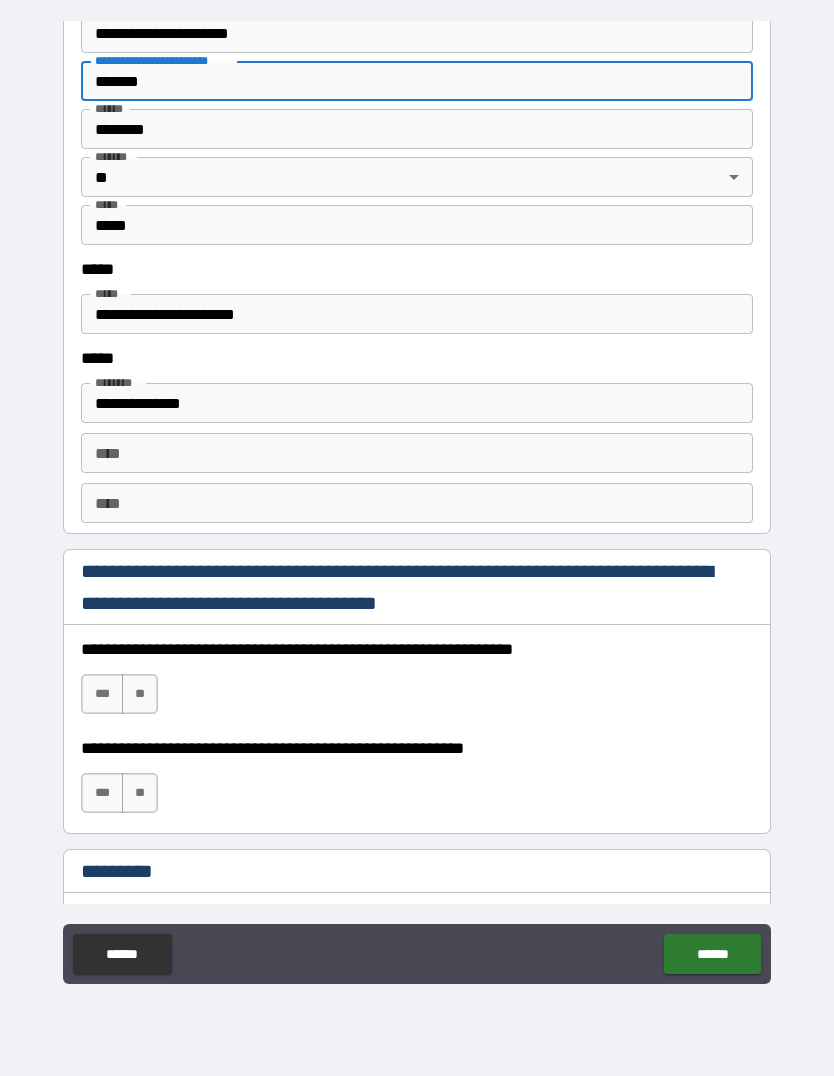 scroll, scrollTop: 2467, scrollLeft: 0, axis: vertical 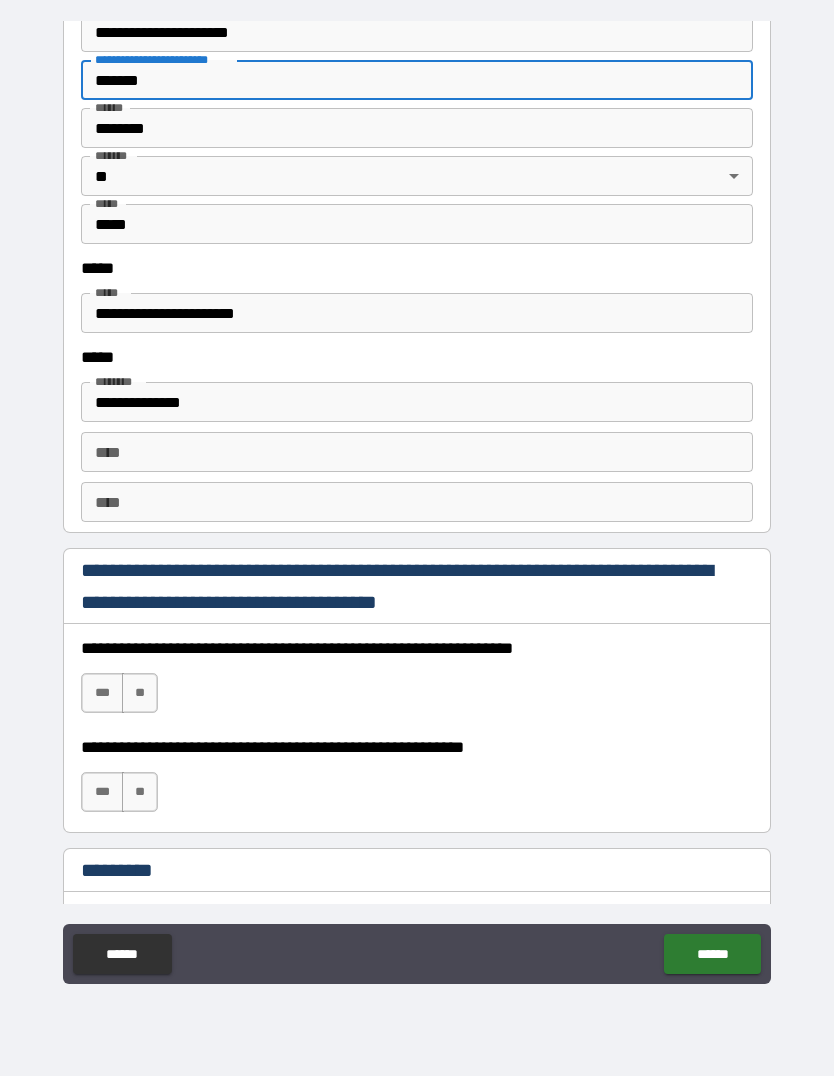 type on "*******" 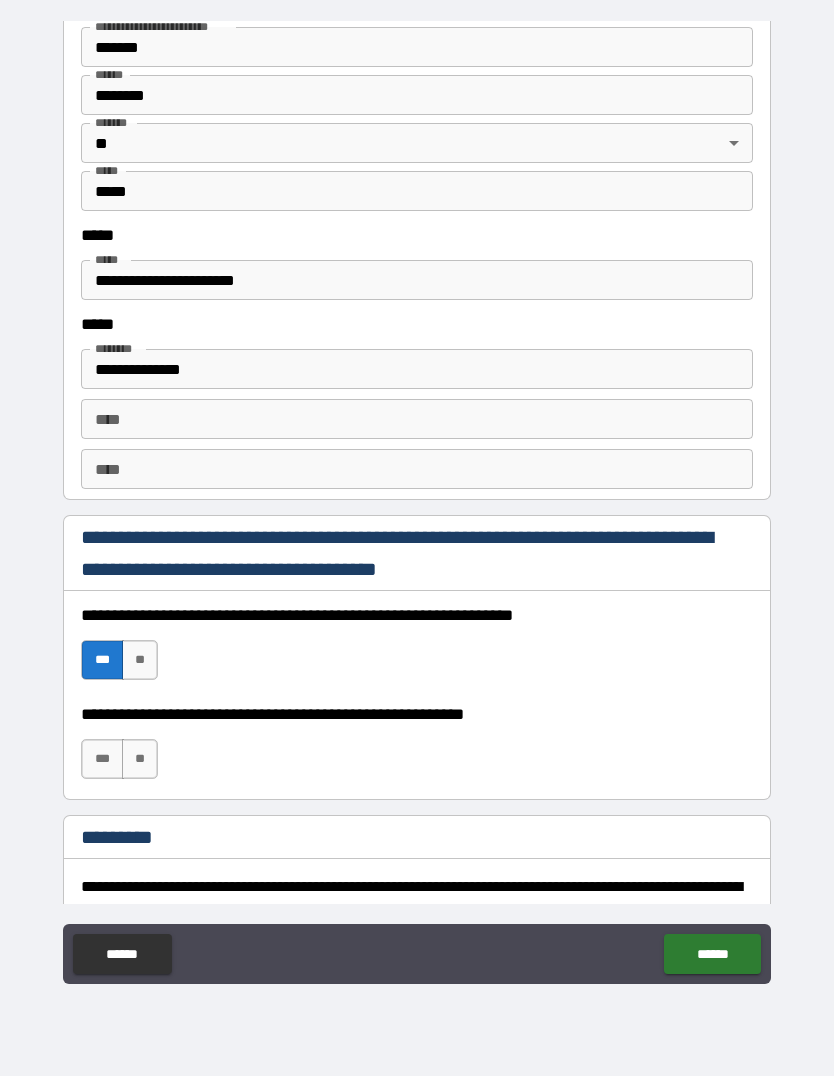 scroll, scrollTop: 2540, scrollLeft: 0, axis: vertical 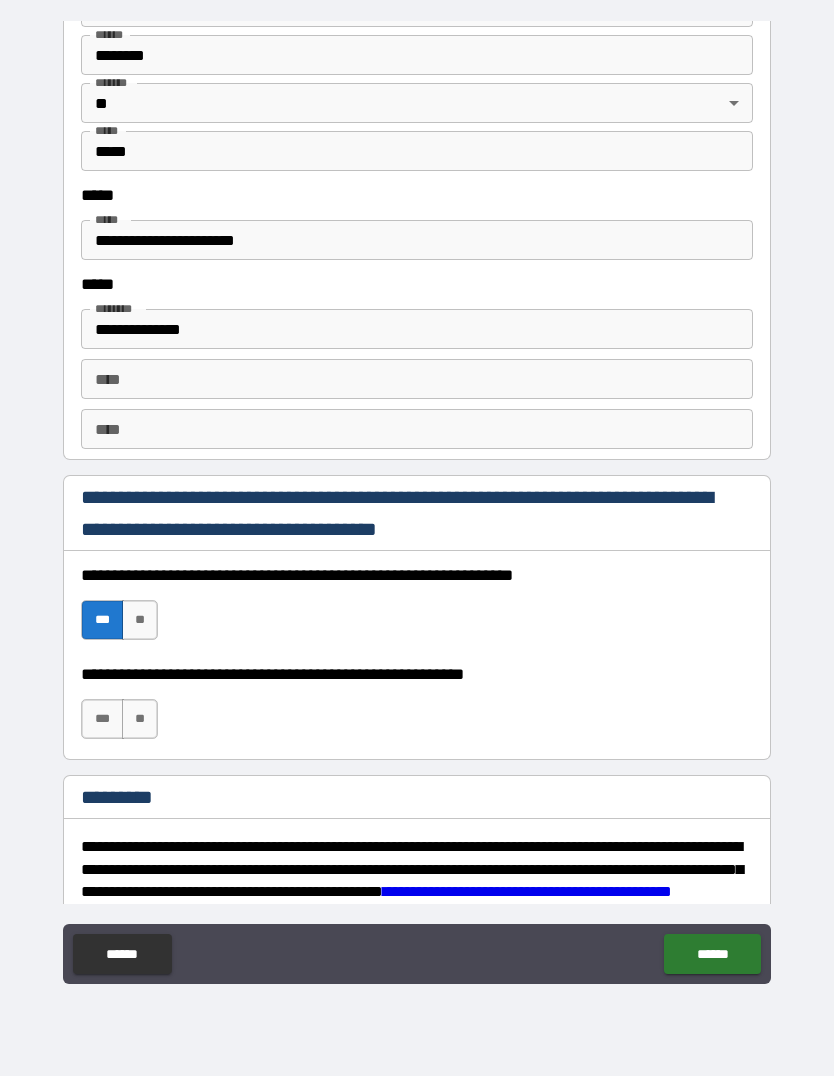 click on "***" at bounding box center (102, 719) 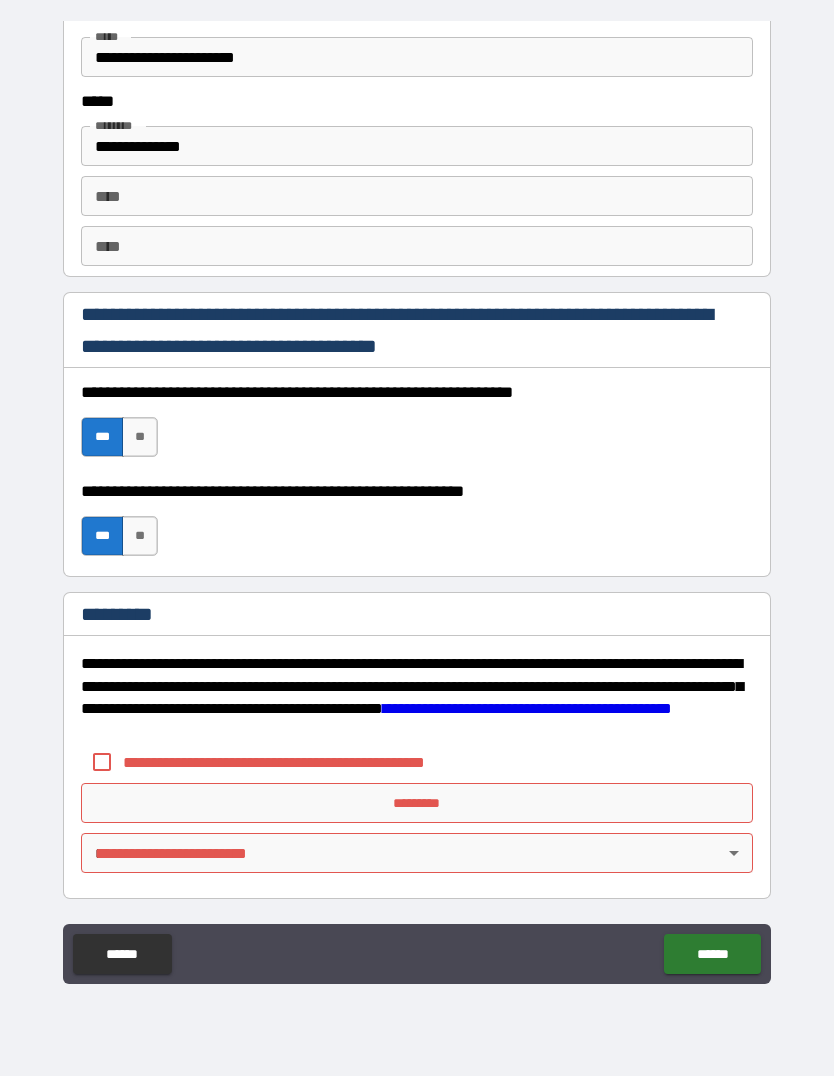 scroll, scrollTop: 2723, scrollLeft: 0, axis: vertical 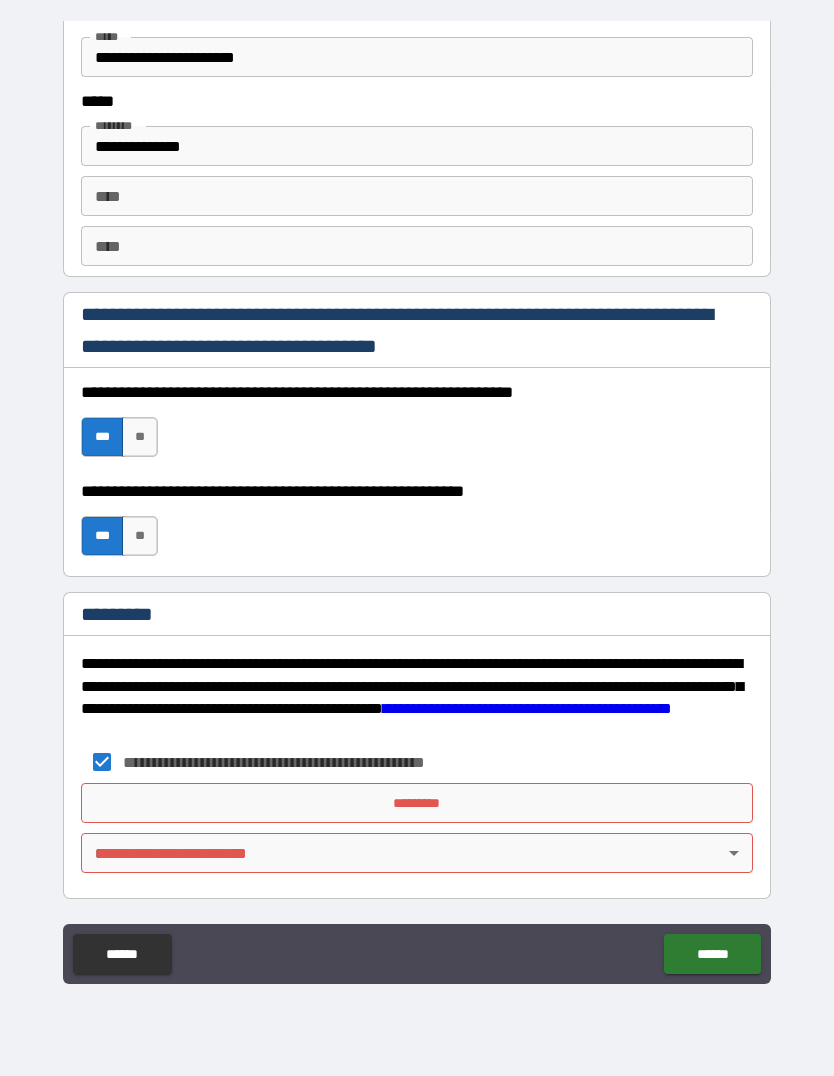 click on "*********" at bounding box center (417, 803) 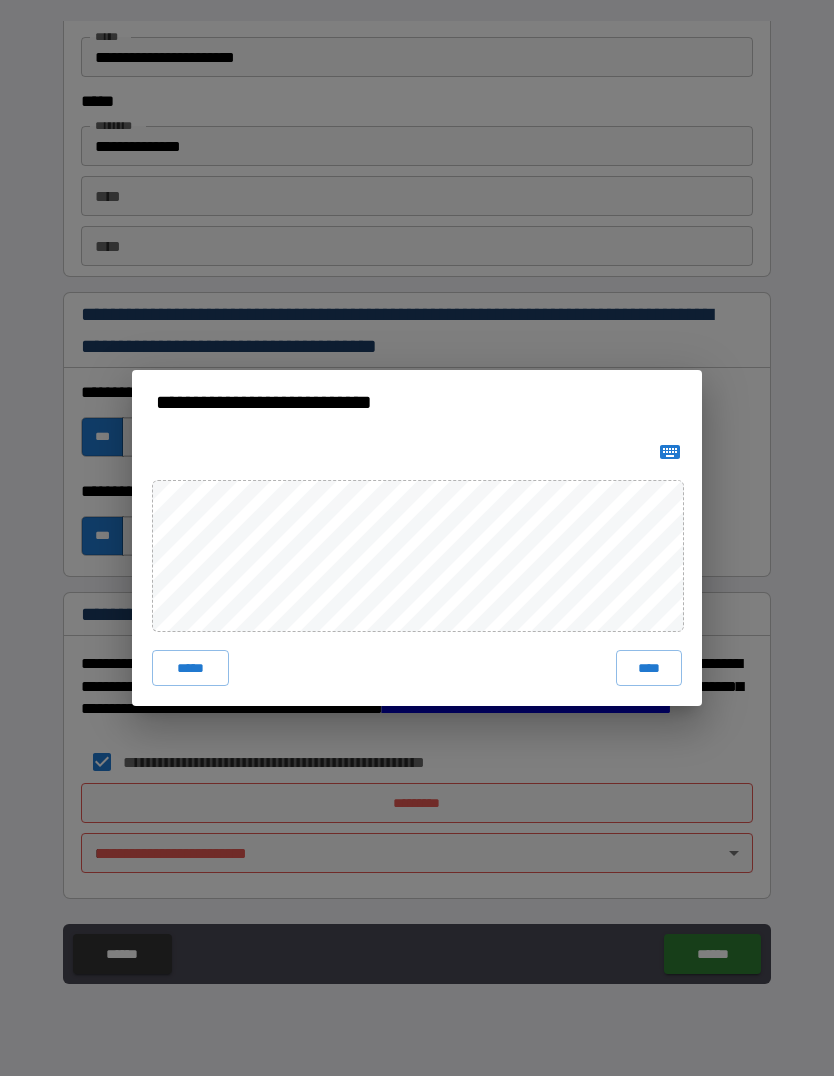 click on "****" at bounding box center (649, 668) 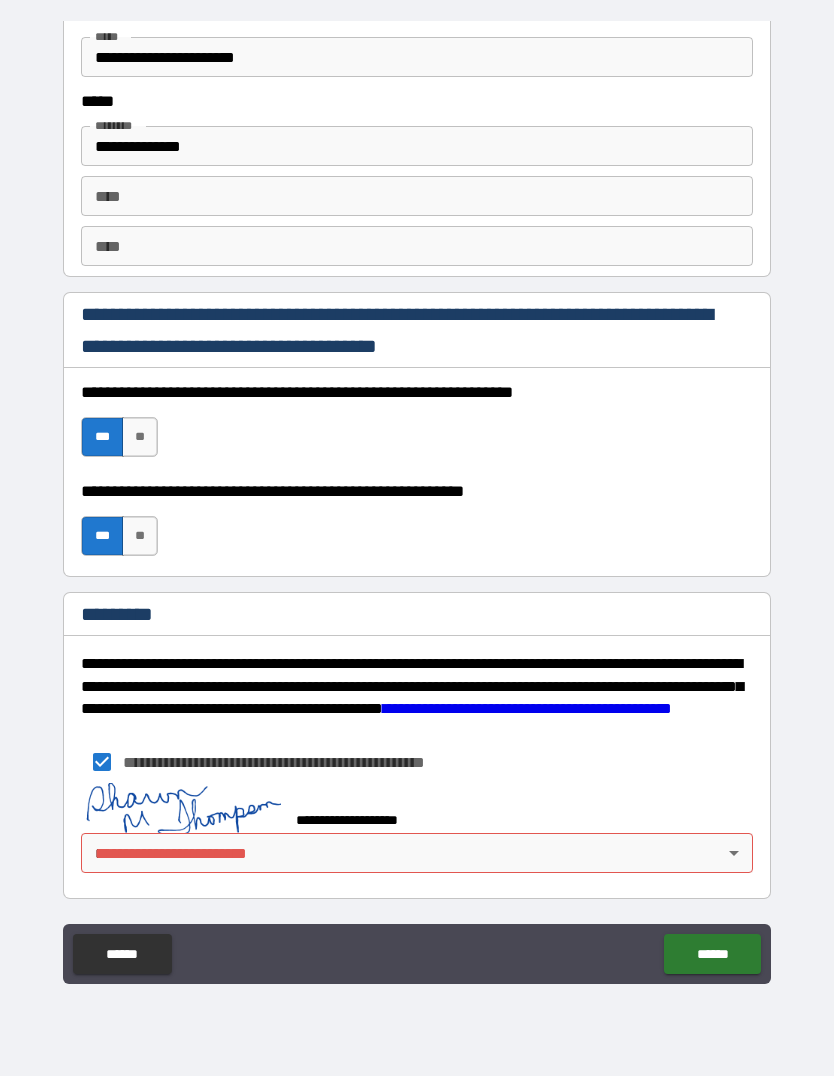 scroll, scrollTop: 2713, scrollLeft: 0, axis: vertical 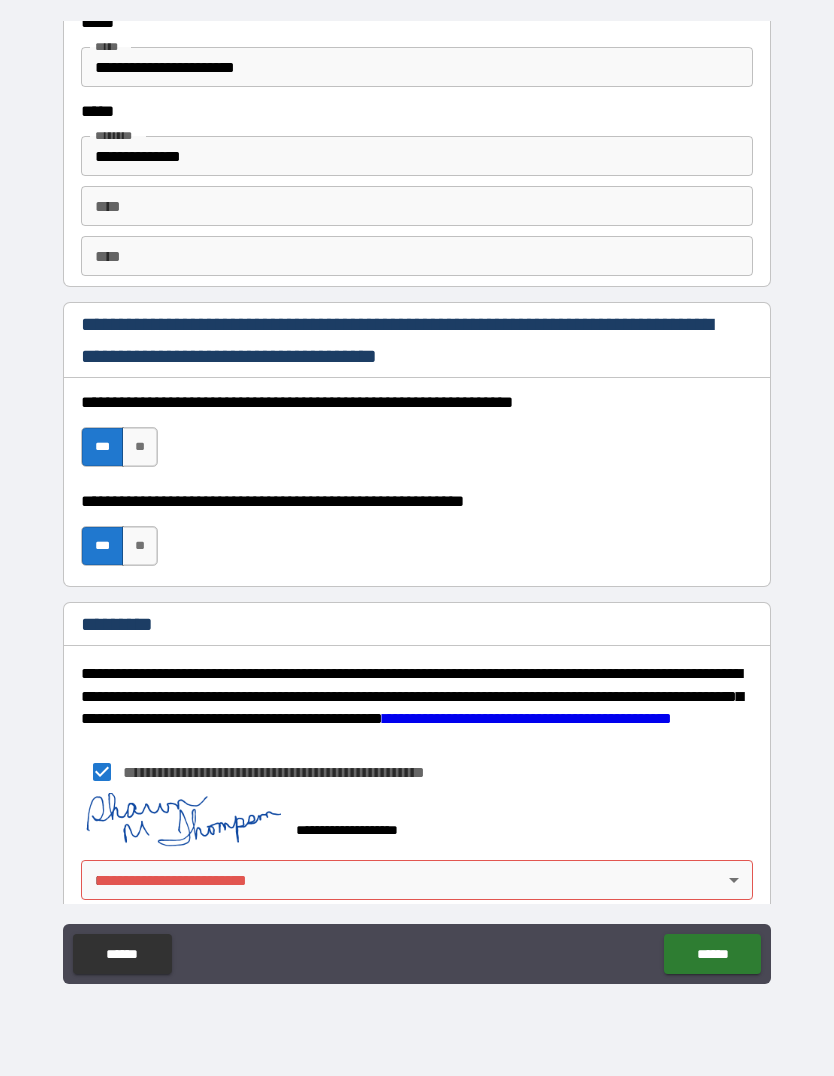 click on "**********" at bounding box center [417, 503] 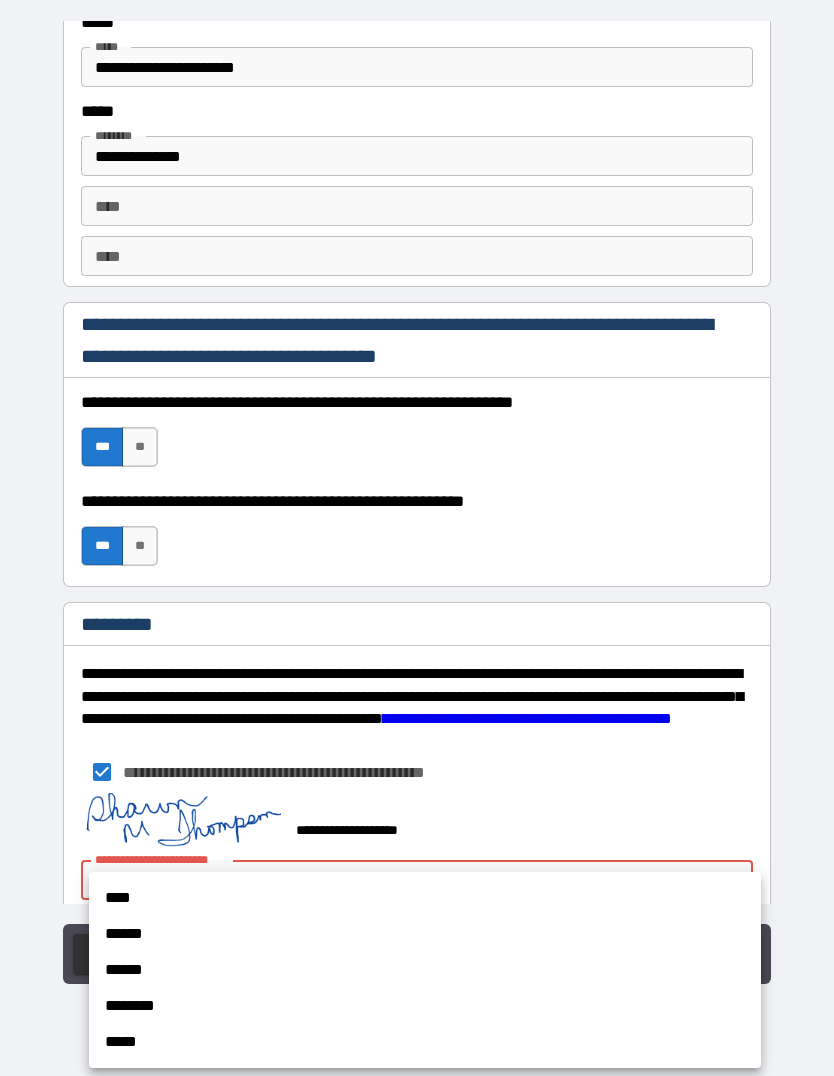 click on "****" at bounding box center (425, 898) 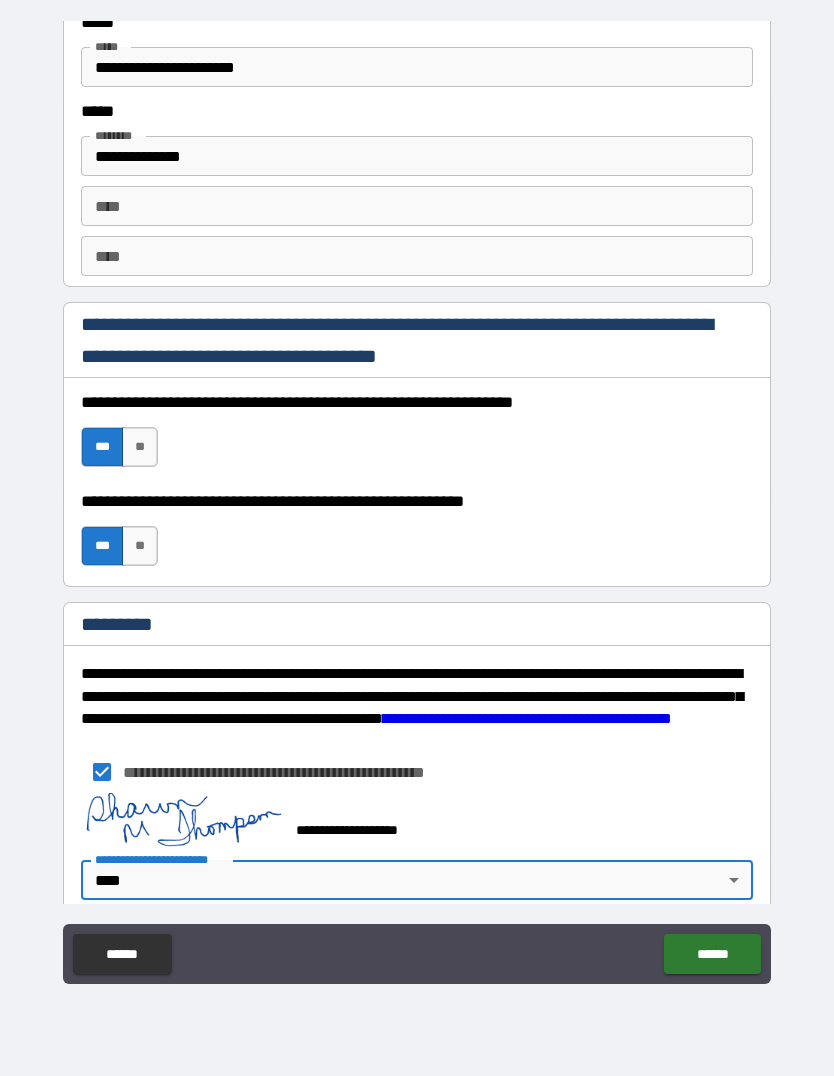 click on "******" at bounding box center (712, 954) 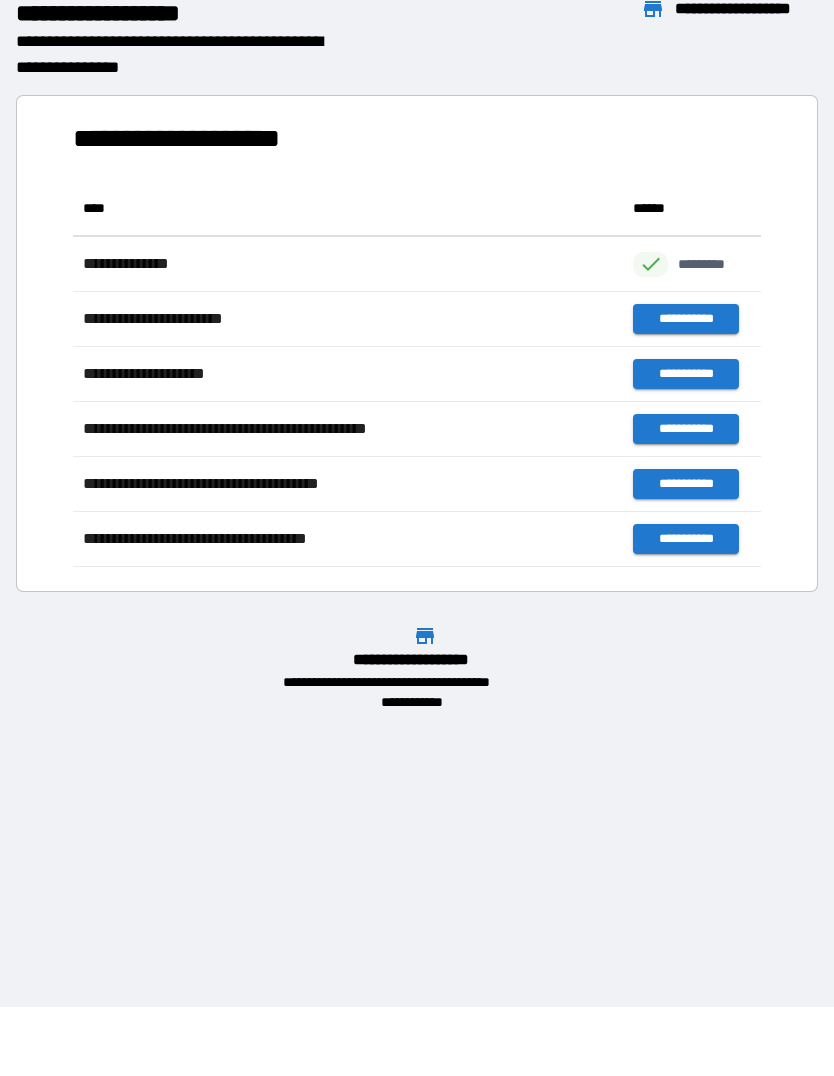 scroll, scrollTop: 1, scrollLeft: 1, axis: both 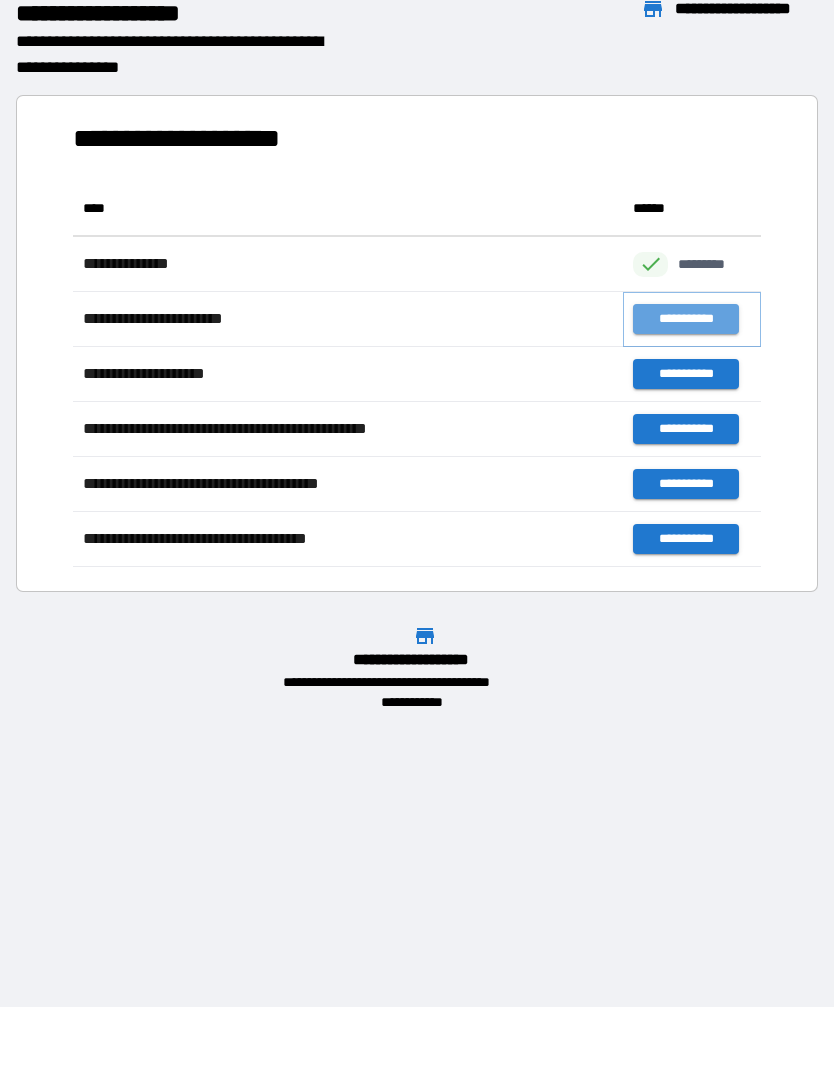 click on "**********" at bounding box center [685, 319] 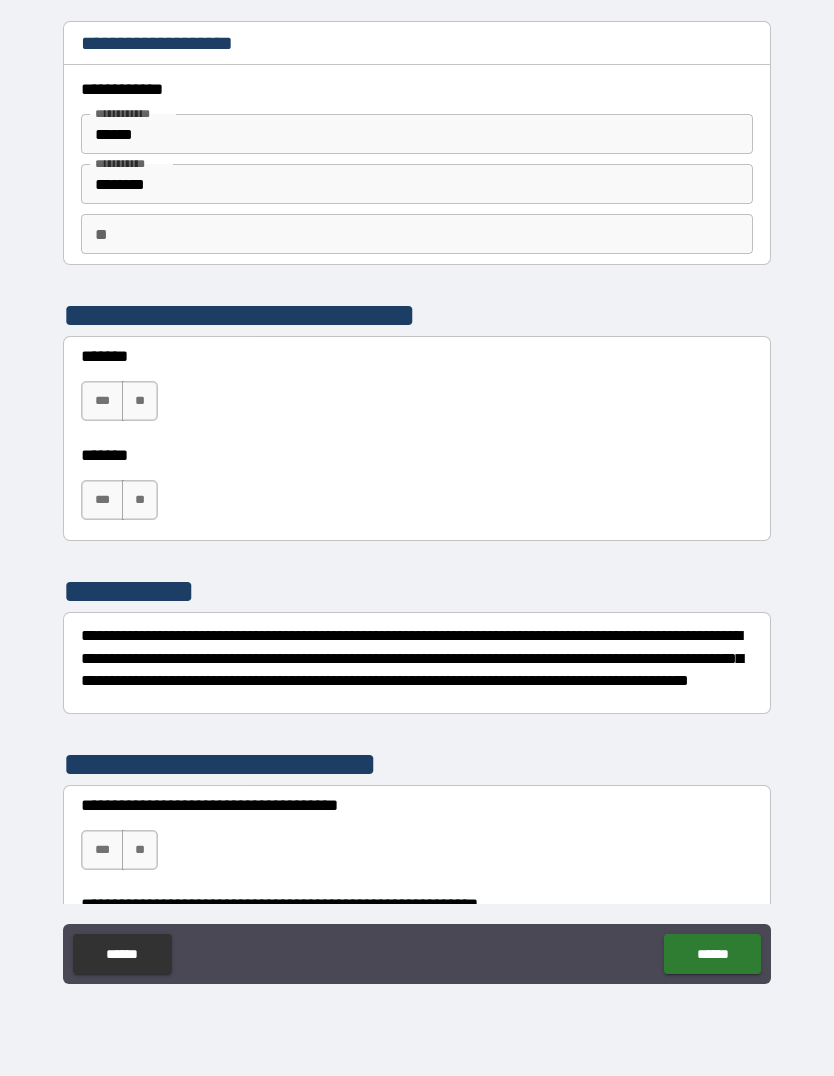click on "**********" at bounding box center (417, 506) 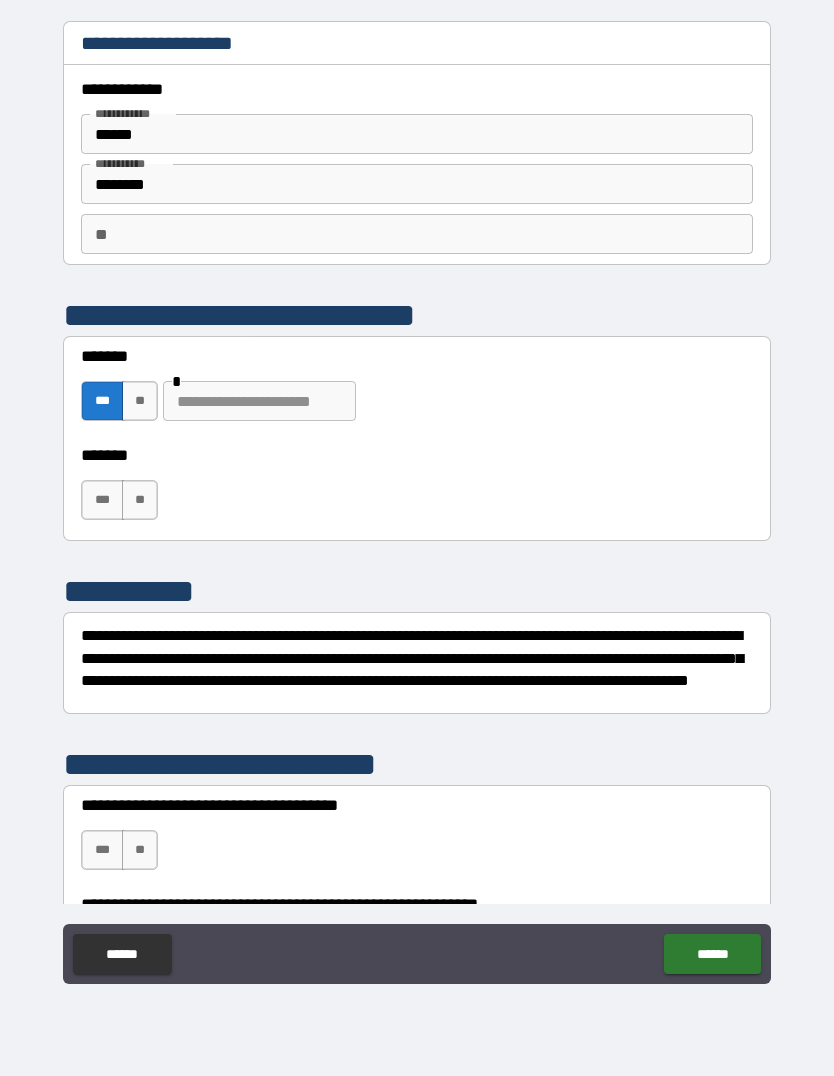 click at bounding box center (259, 401) 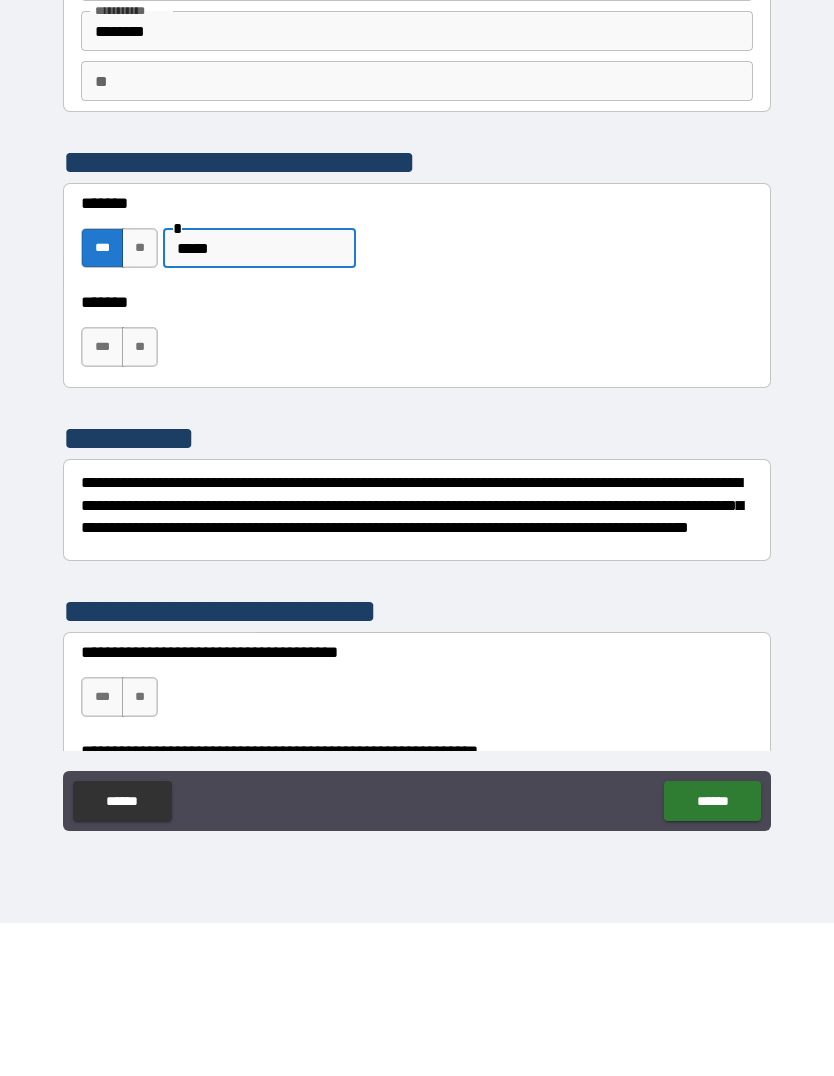 type on "*****" 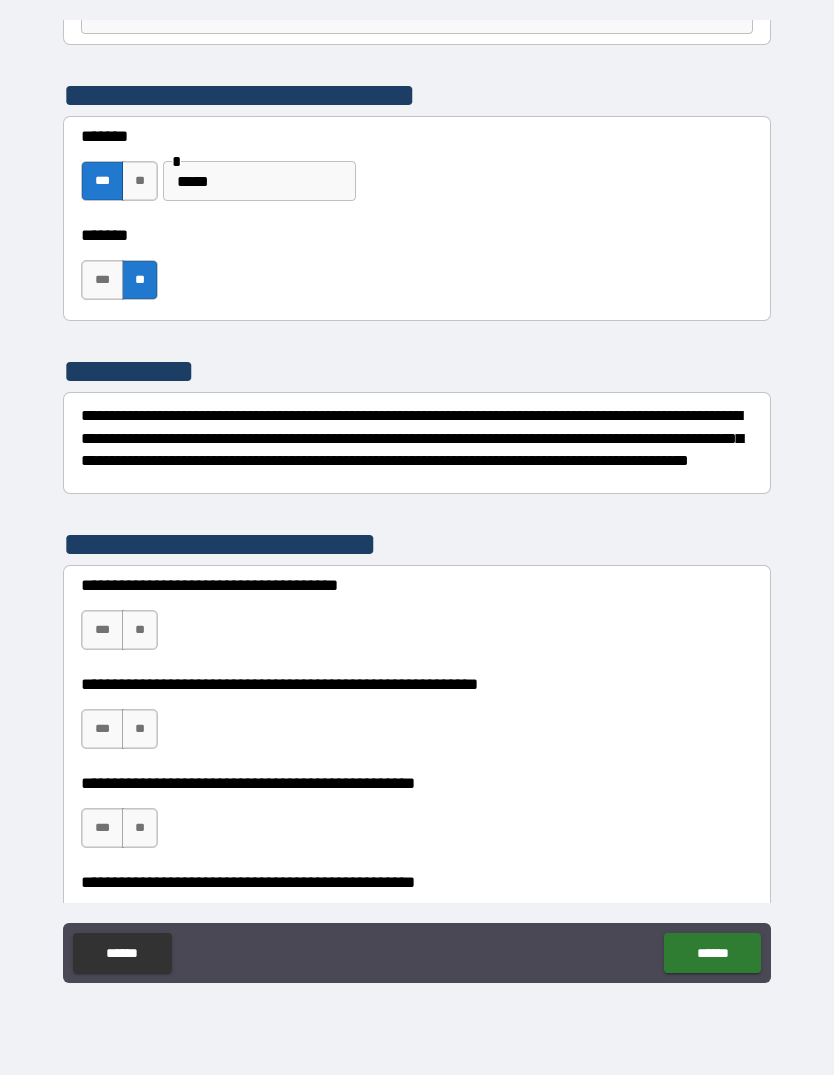 scroll, scrollTop: 228, scrollLeft: 0, axis: vertical 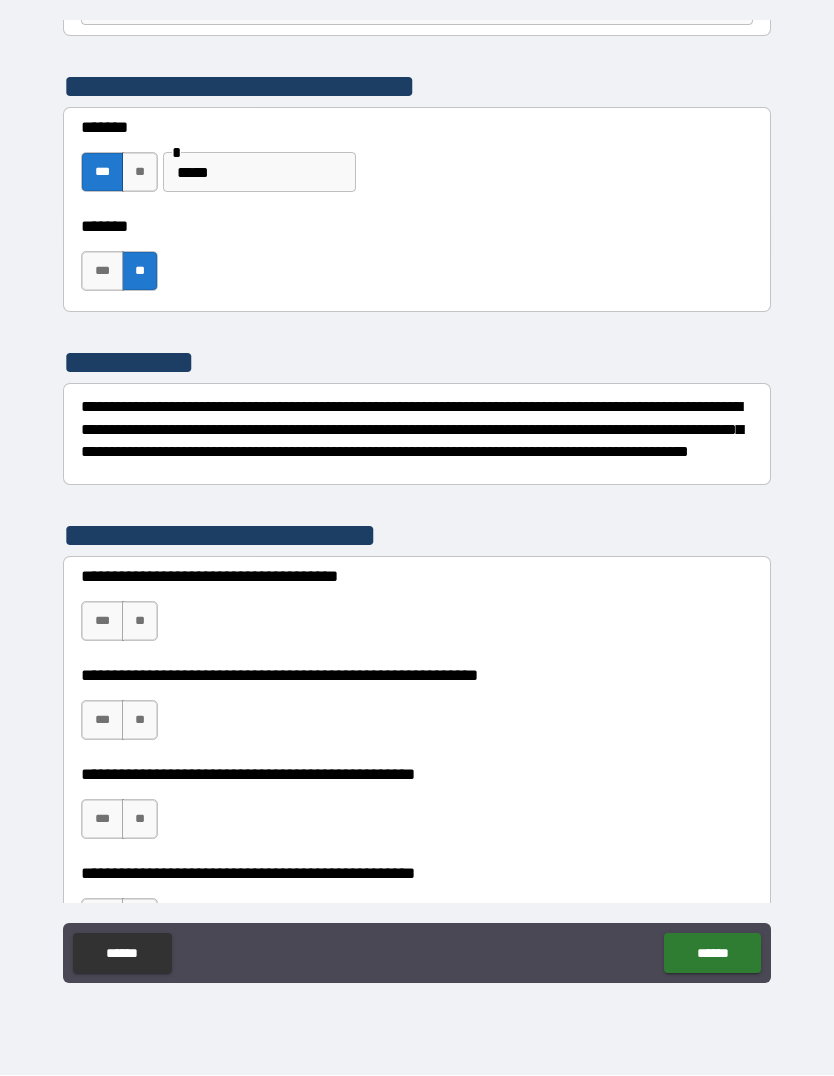 click on "**" at bounding box center (140, 622) 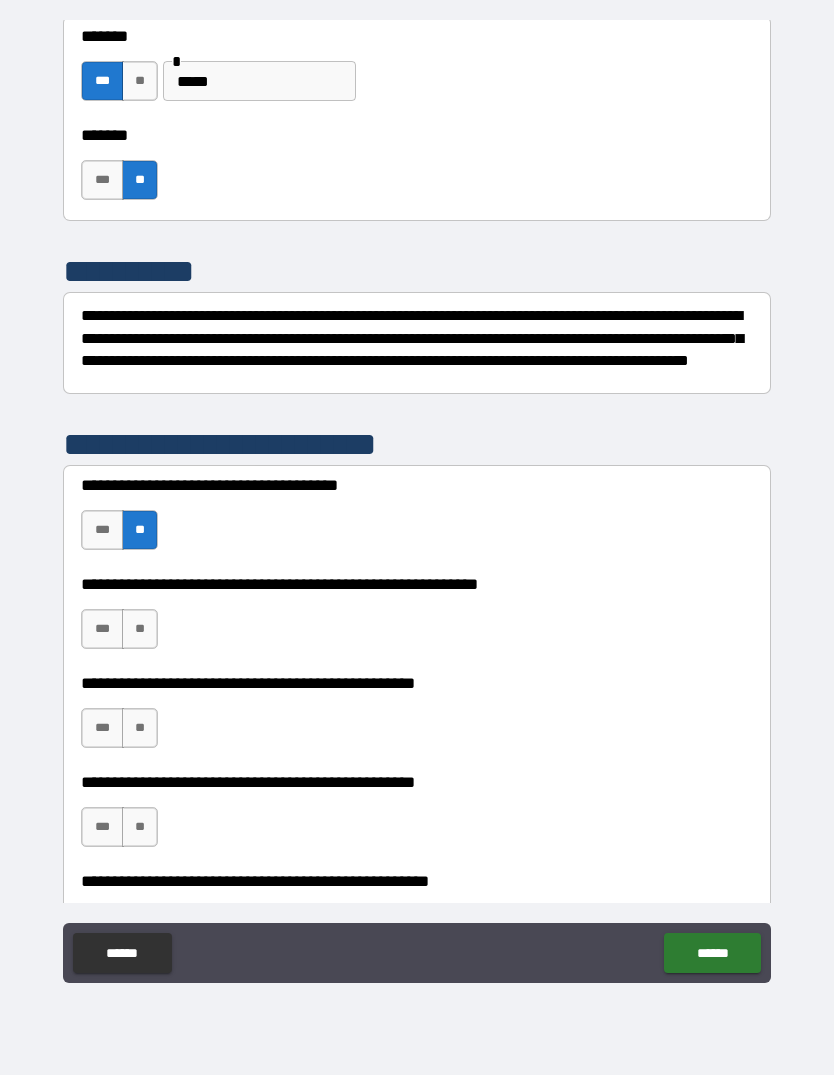 scroll, scrollTop: 326, scrollLeft: 0, axis: vertical 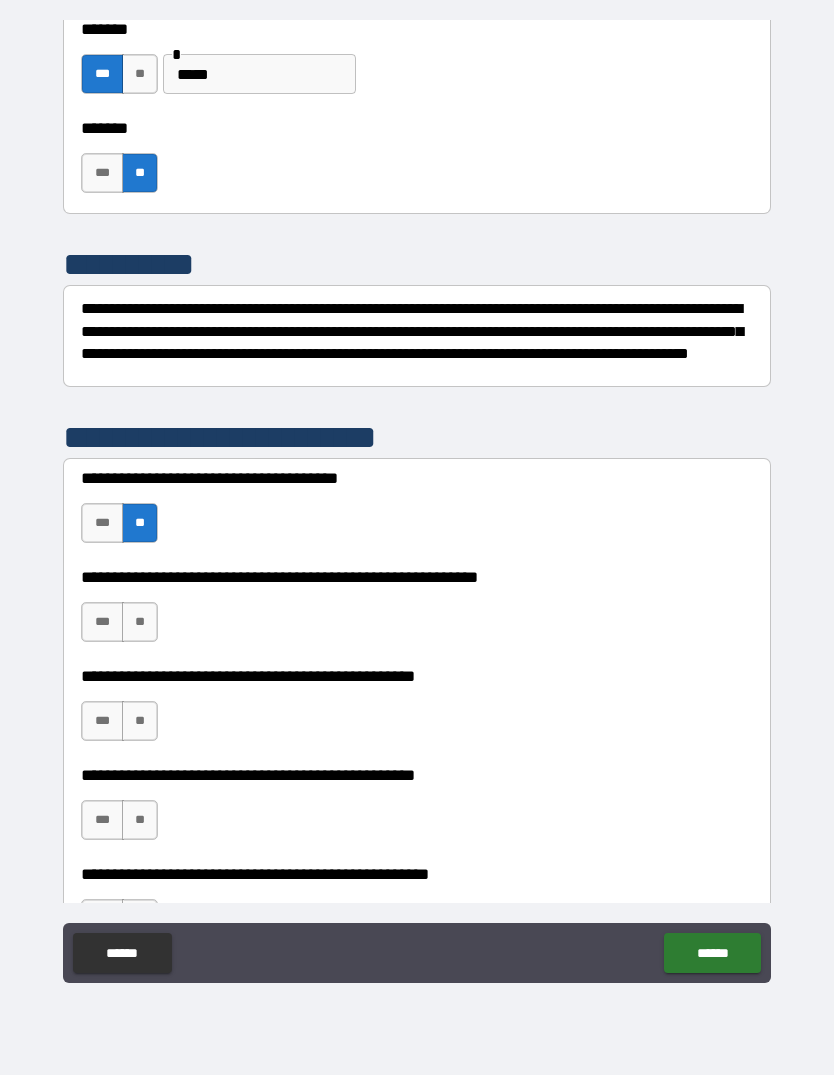 click on "***" at bounding box center [102, 623] 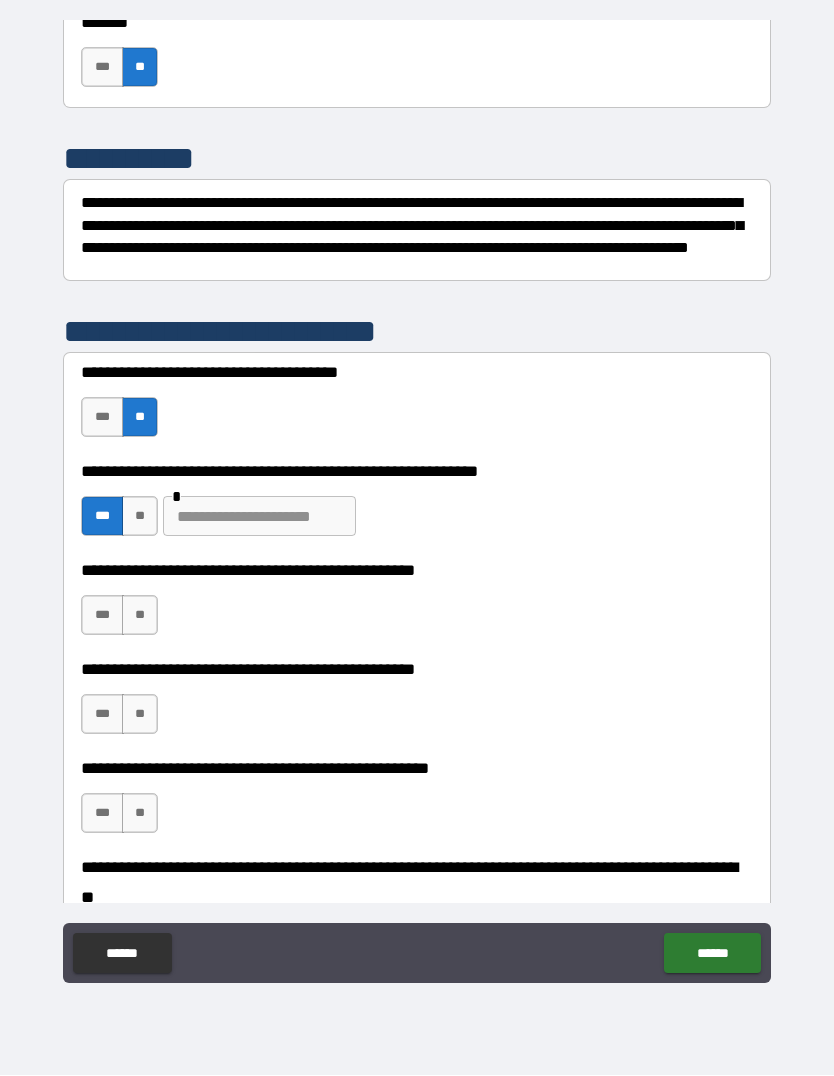 scroll, scrollTop: 436, scrollLeft: 0, axis: vertical 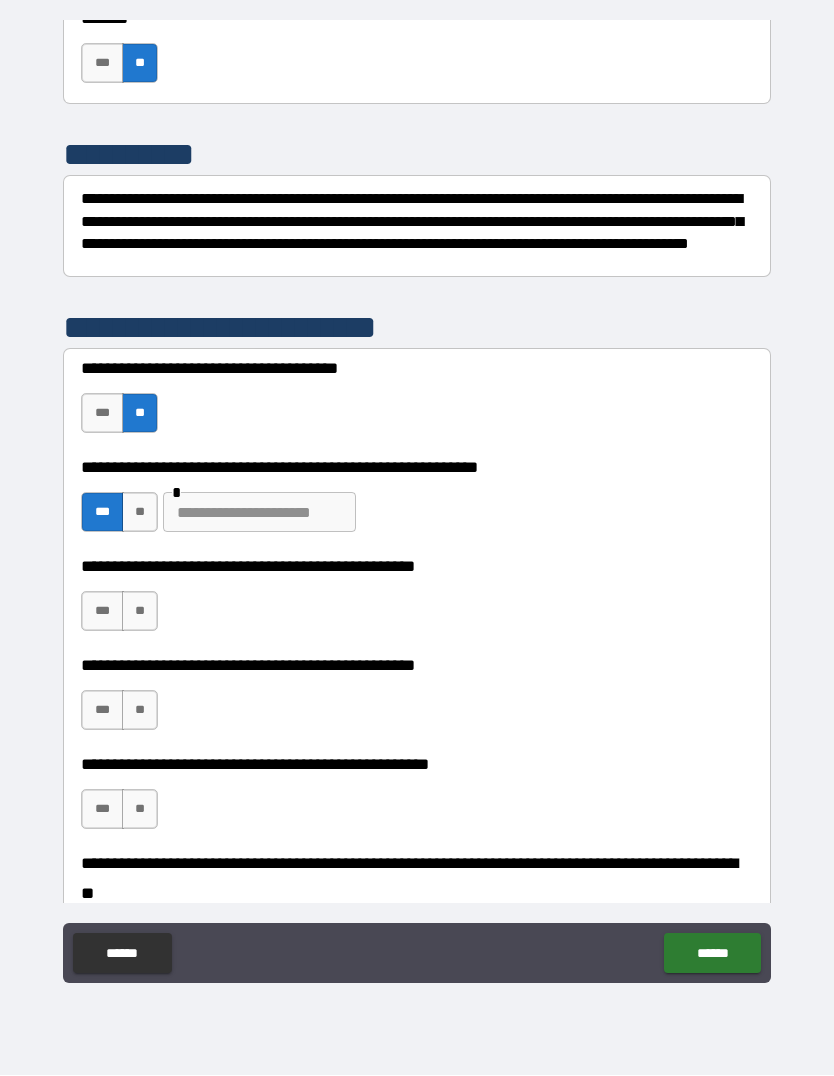 click on "**" at bounding box center [140, 612] 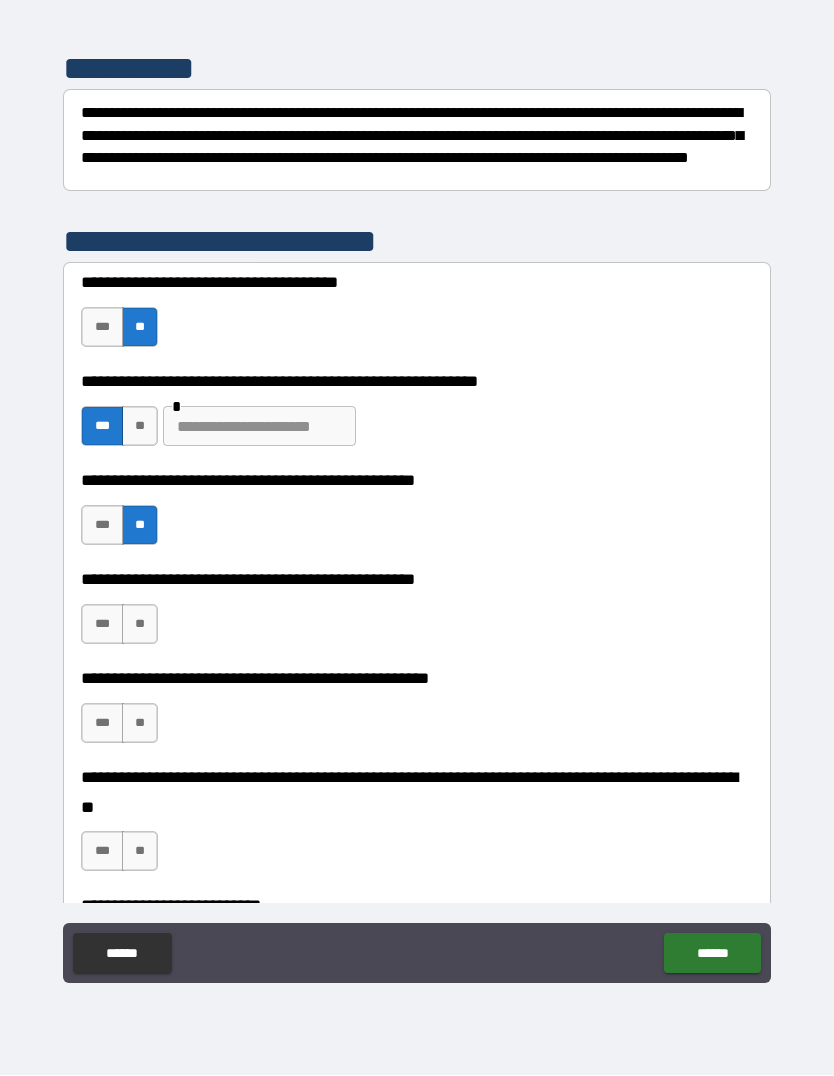 scroll, scrollTop: 535, scrollLeft: 0, axis: vertical 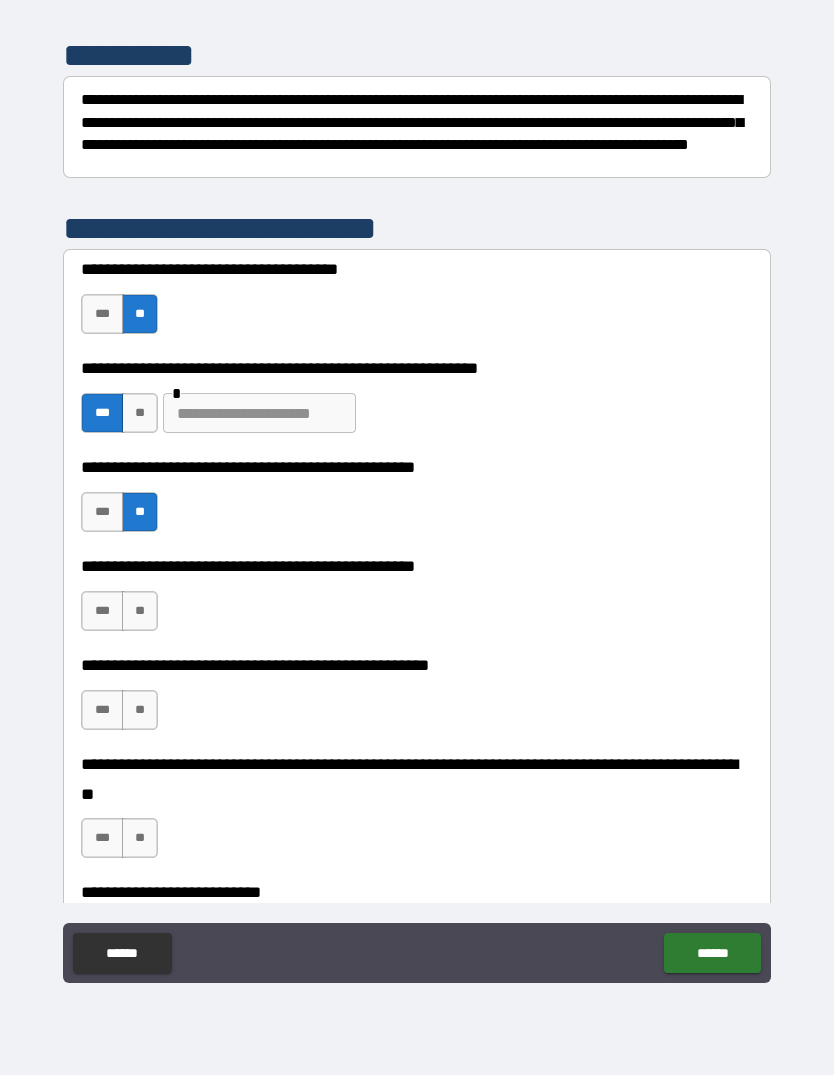 click on "***" at bounding box center (102, 612) 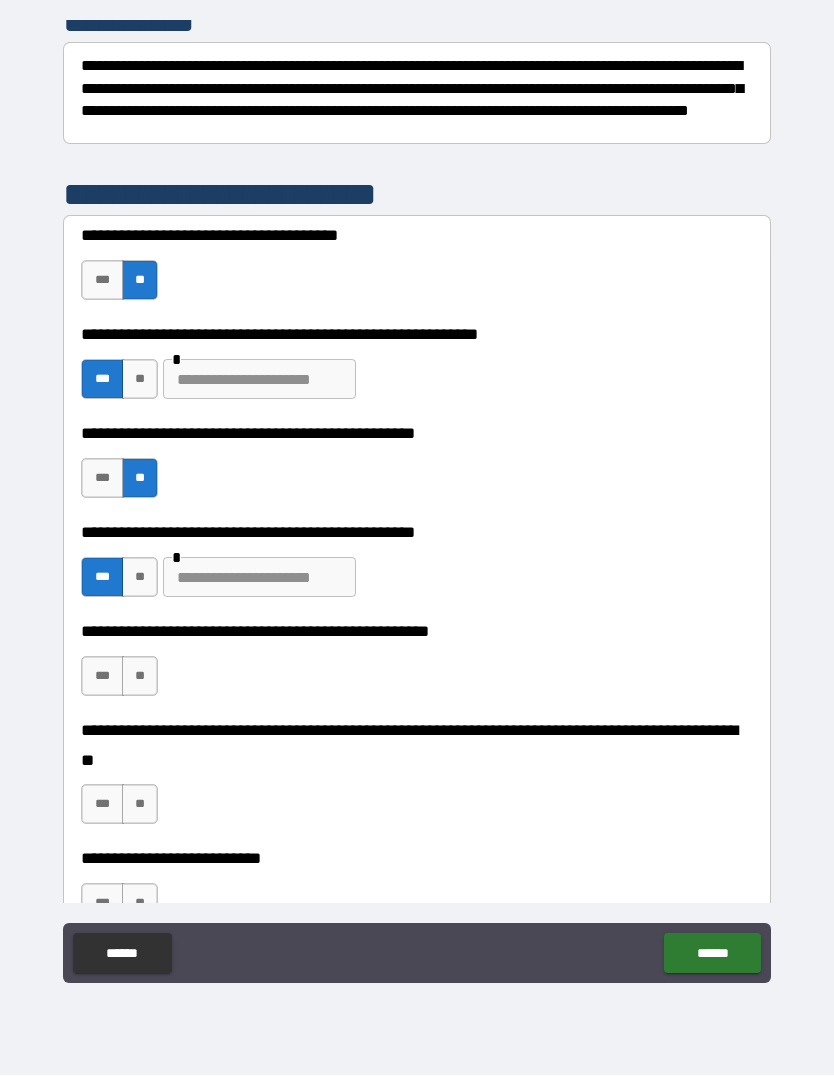 scroll, scrollTop: 564, scrollLeft: 0, axis: vertical 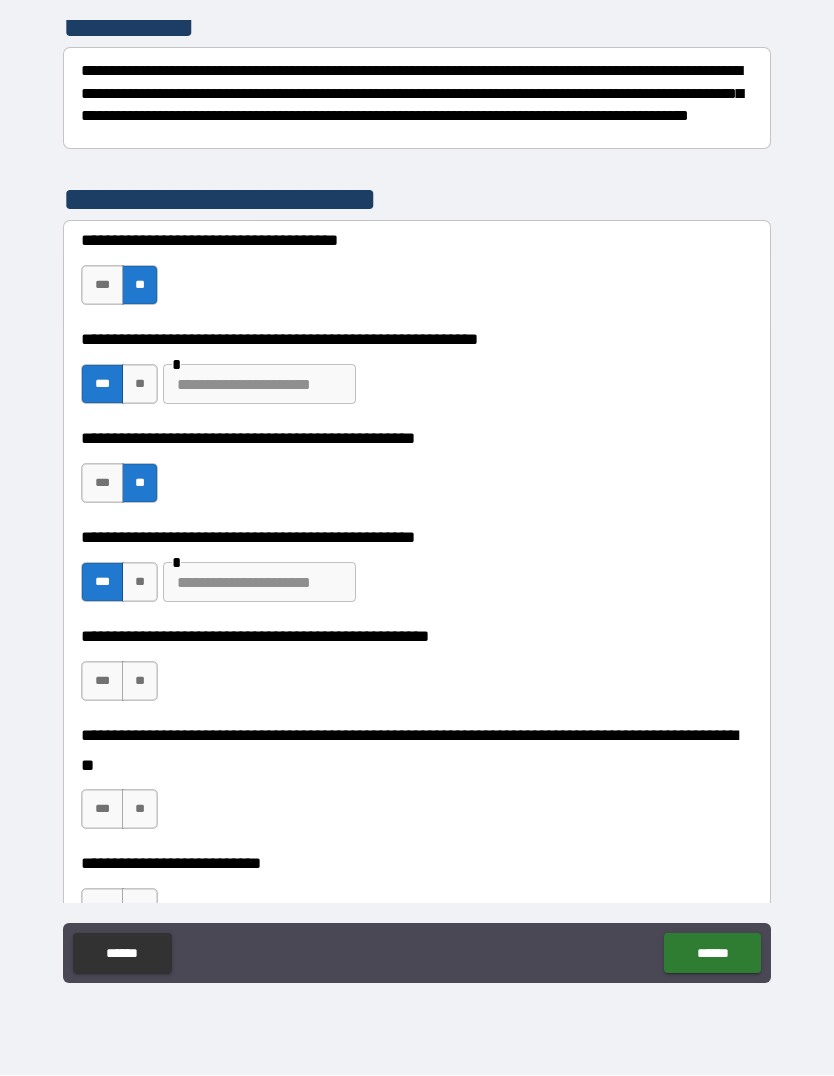 click at bounding box center (259, 385) 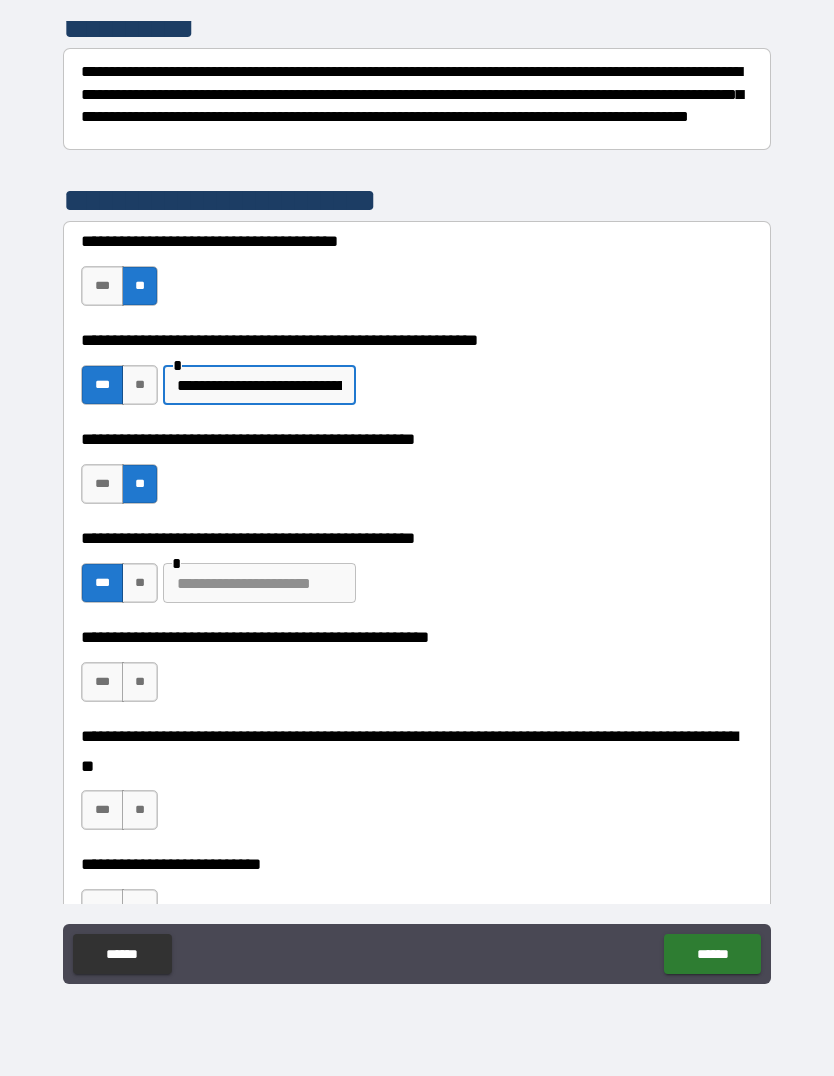 type on "**********" 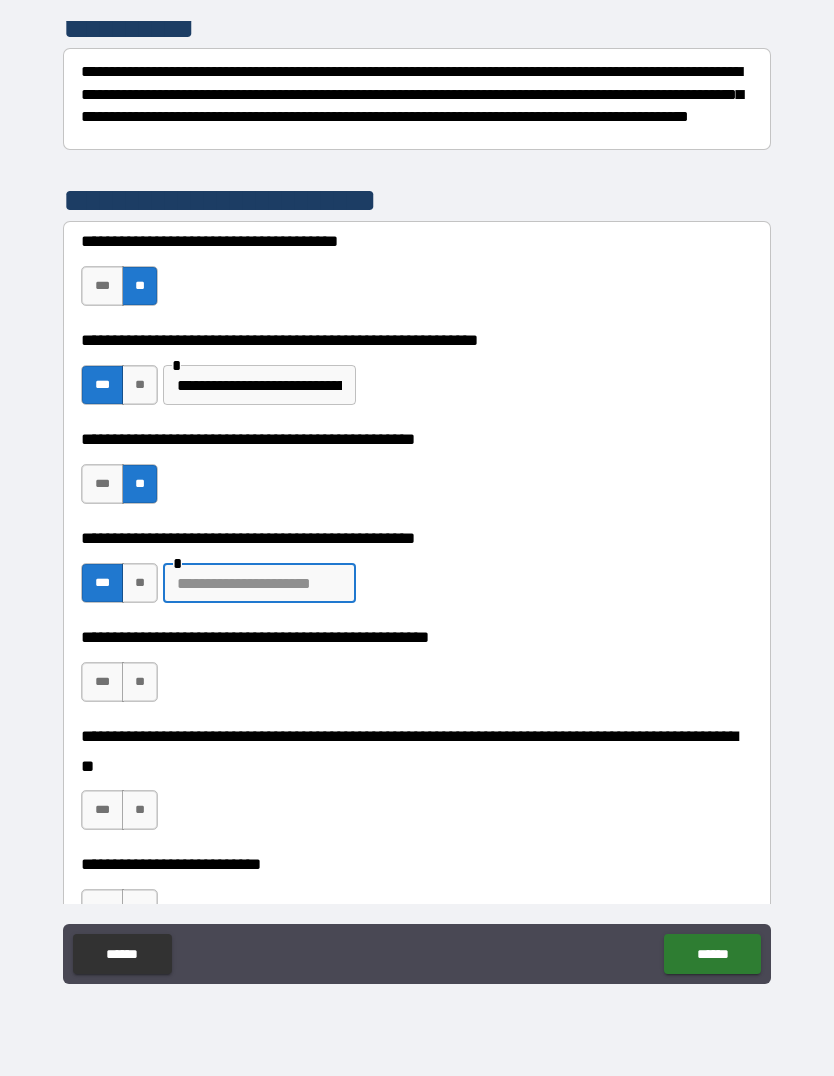 click on "**" at bounding box center (140, 682) 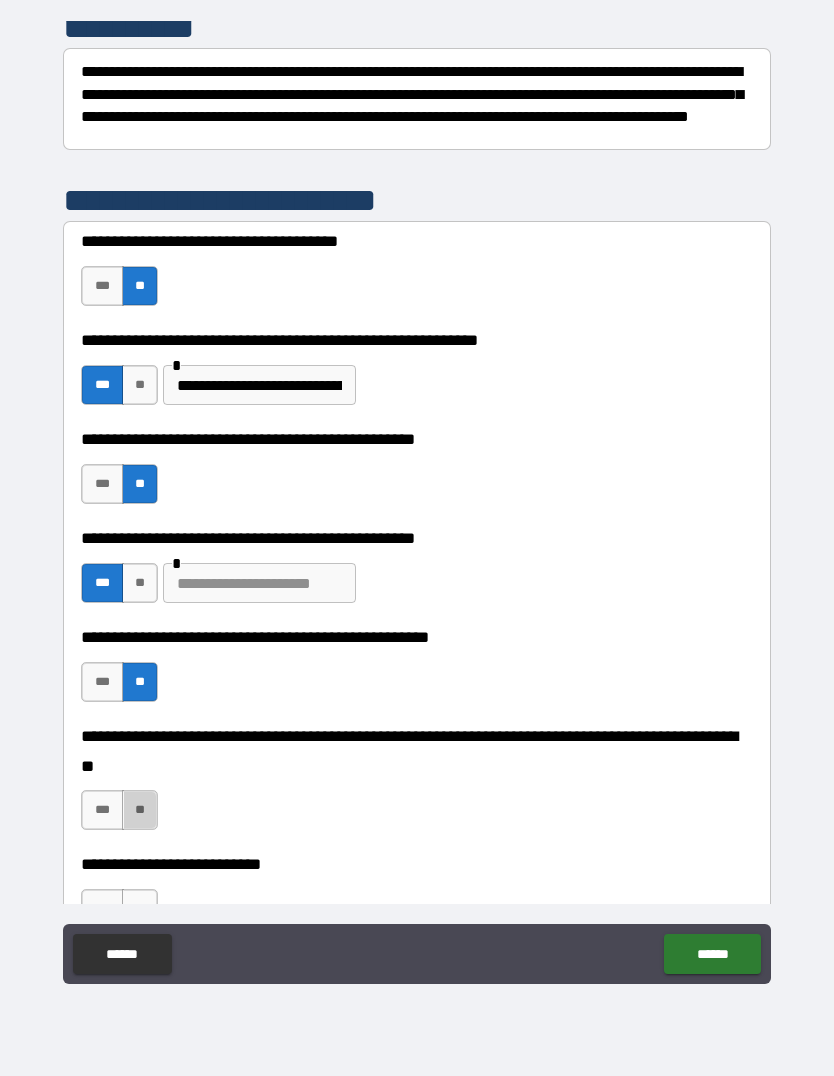 click on "**" at bounding box center (140, 810) 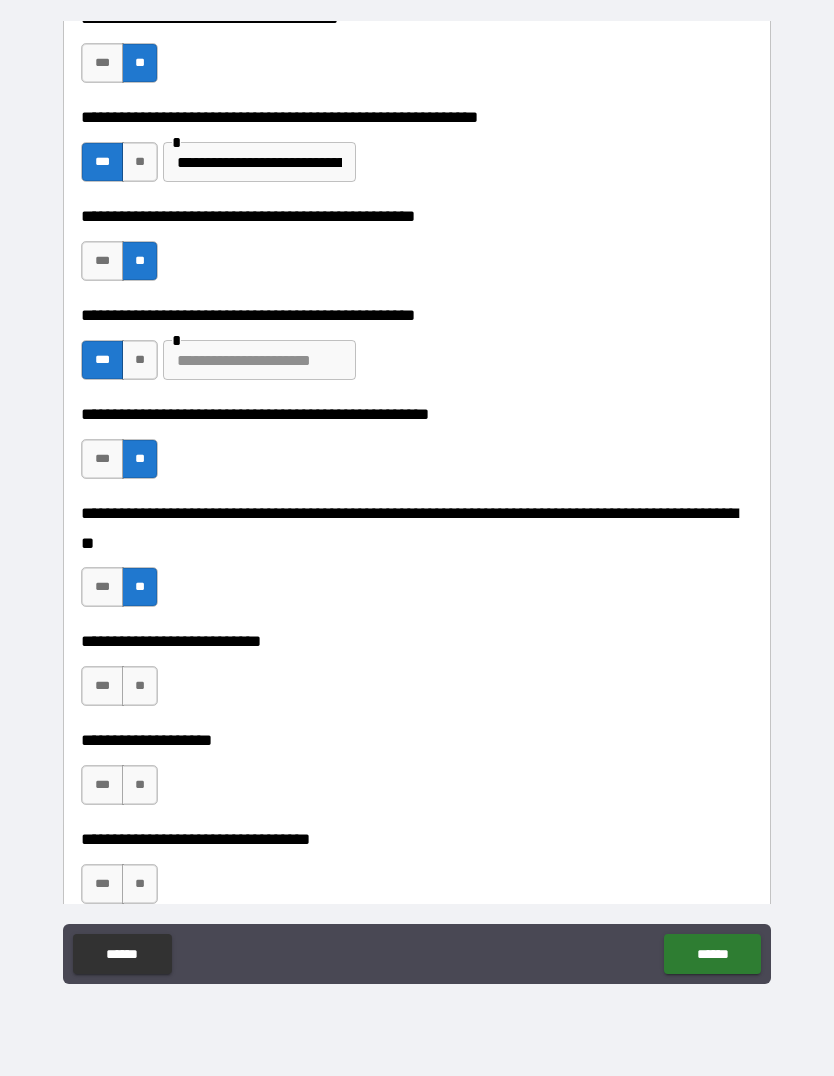click on "**" at bounding box center (140, 785) 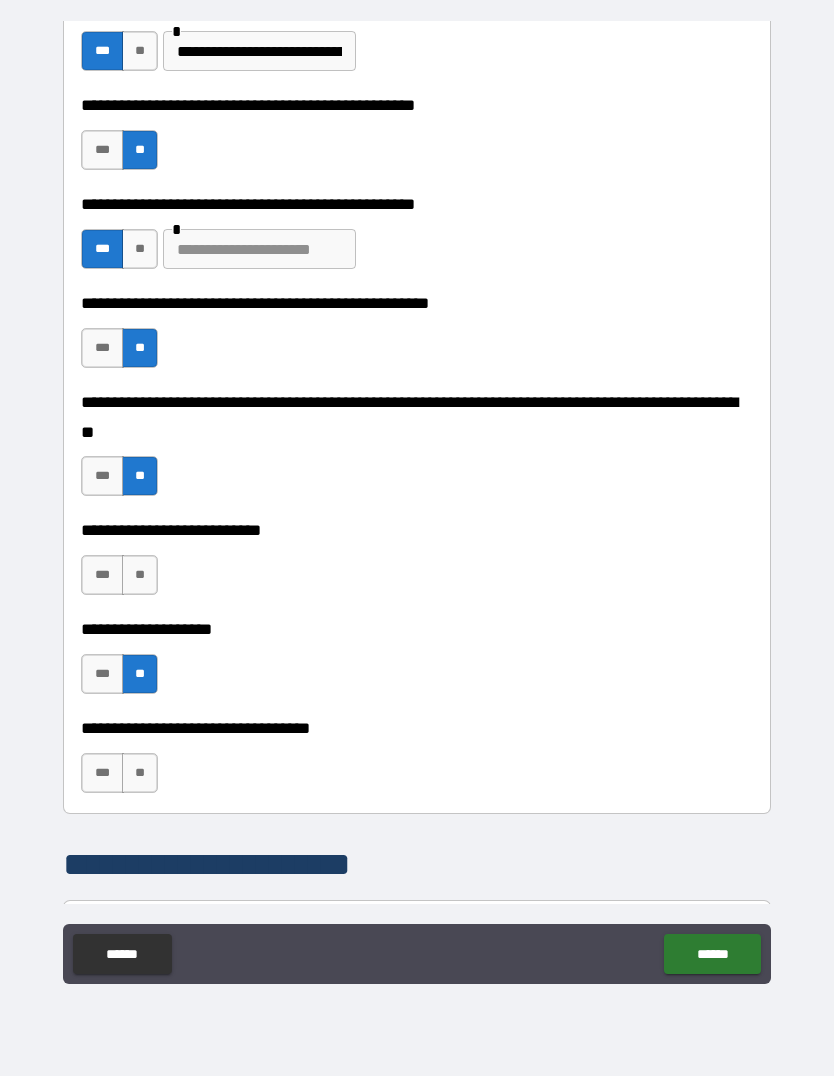 click on "**" at bounding box center (140, 773) 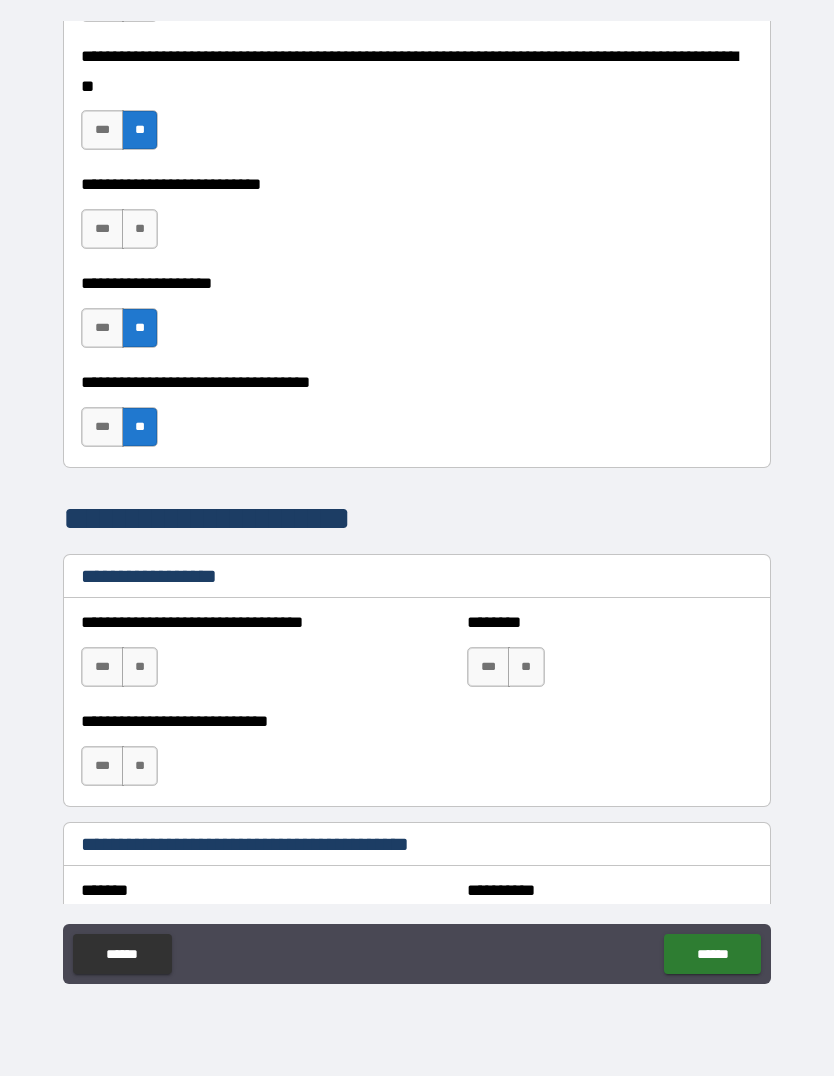 scroll, scrollTop: 1248, scrollLeft: 0, axis: vertical 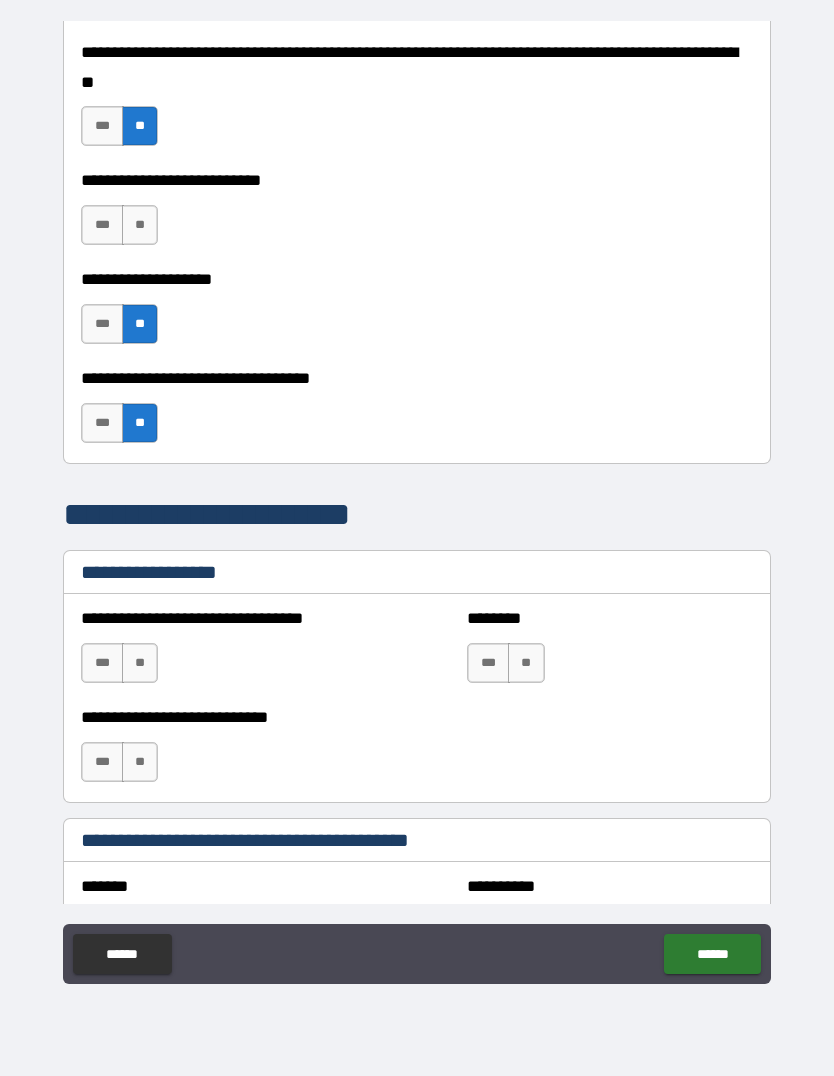 click on "**" at bounding box center (140, 663) 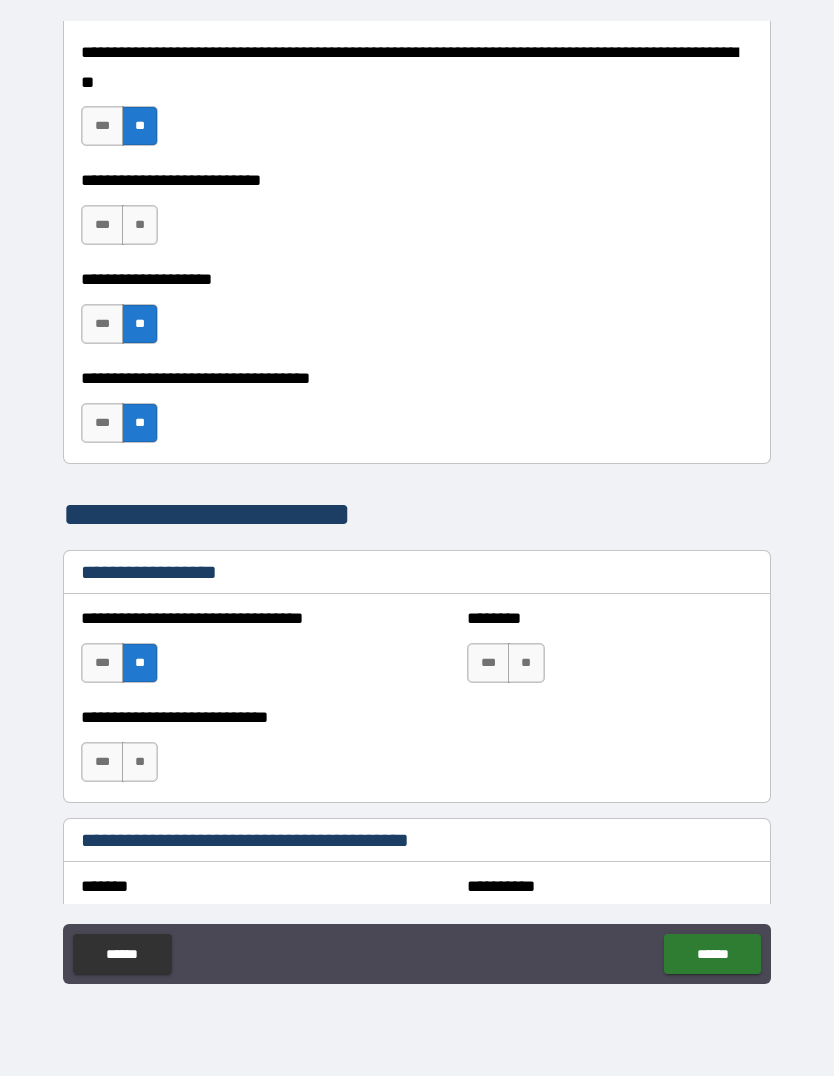 click on "**" at bounding box center [140, 762] 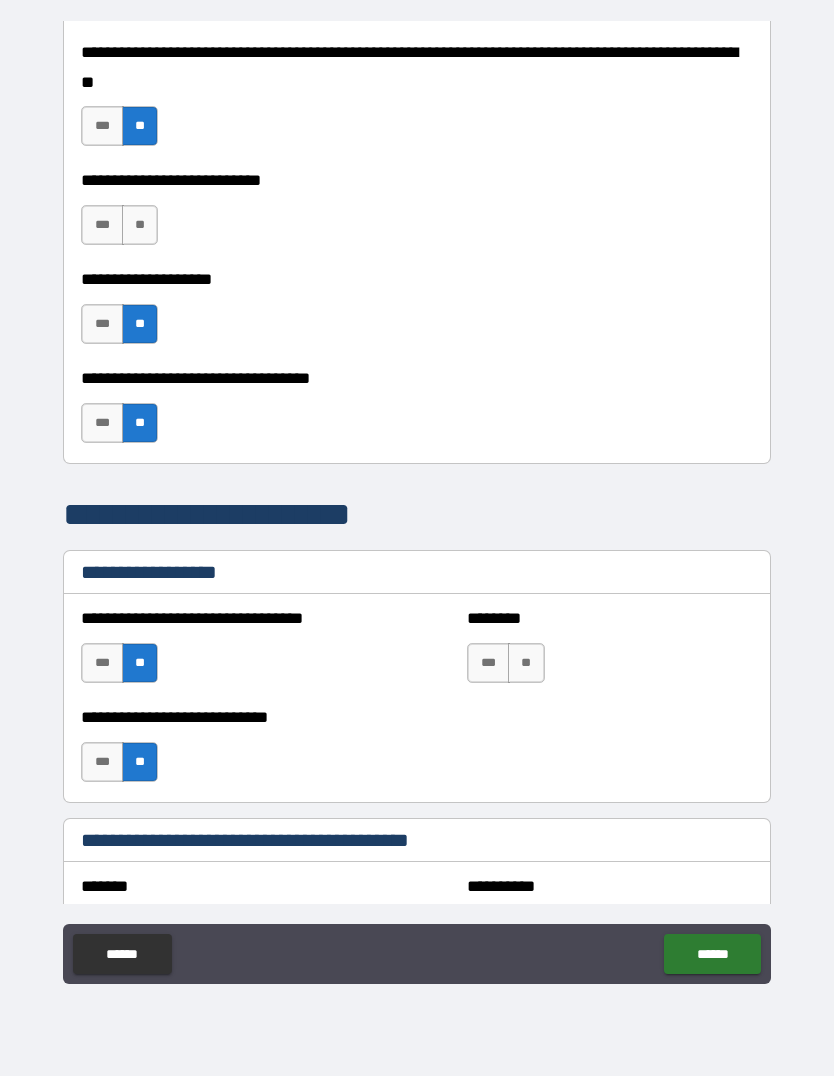 click on "**" at bounding box center (526, 663) 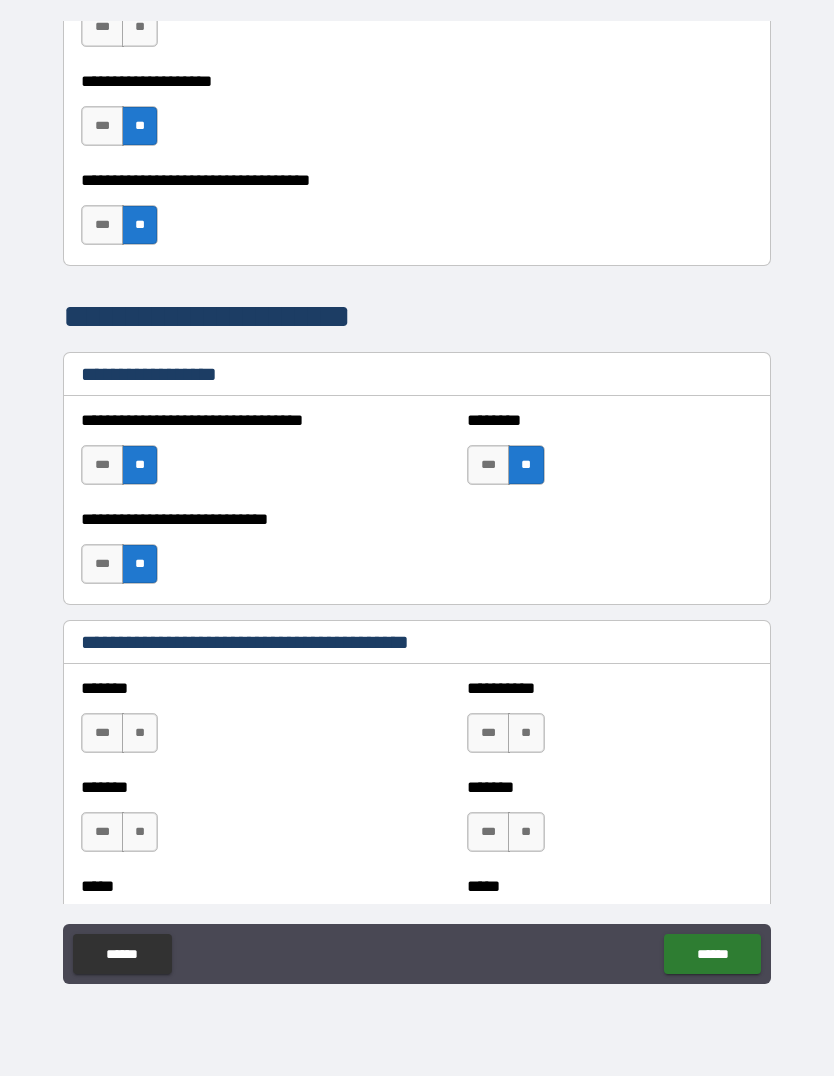 scroll, scrollTop: 1457, scrollLeft: 0, axis: vertical 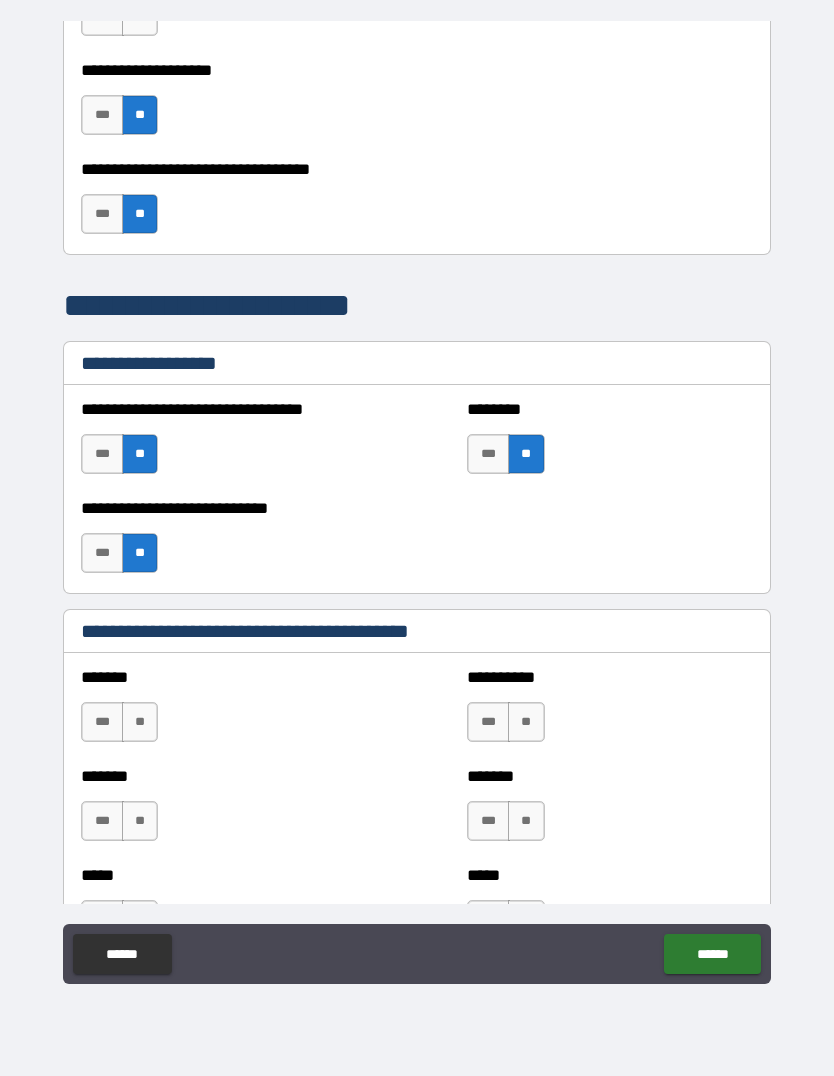 click on "***" at bounding box center [488, 722] 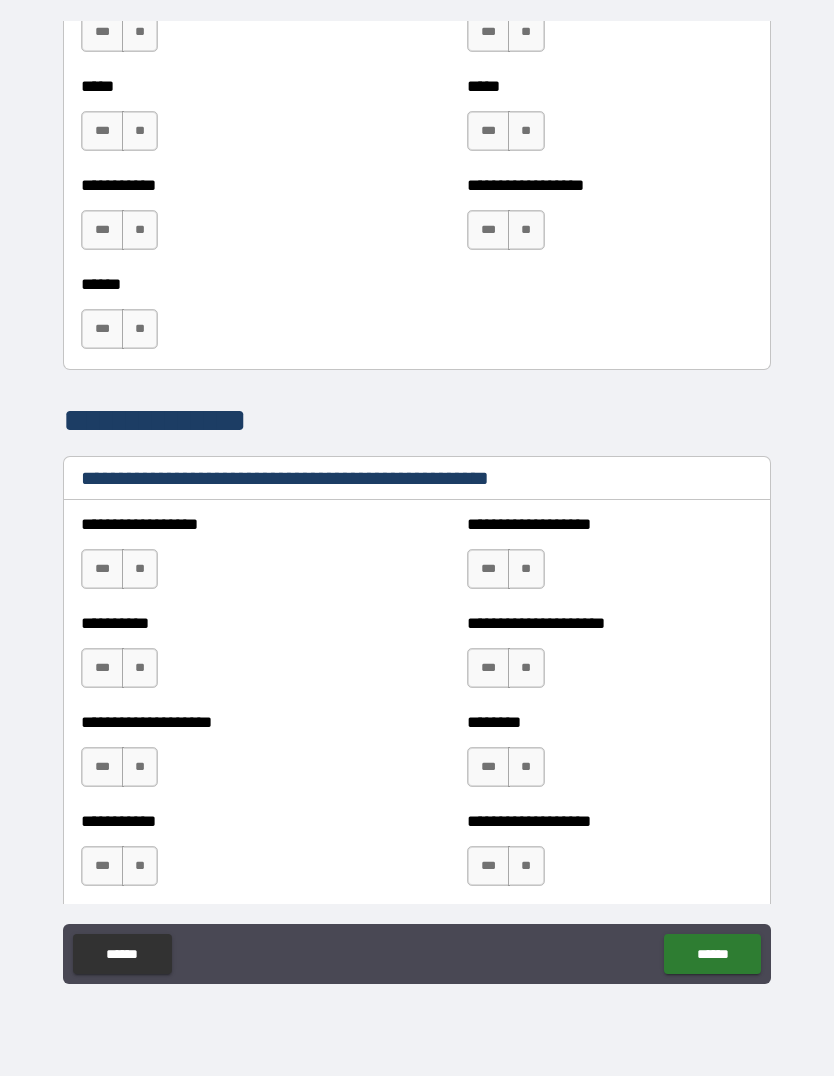 scroll, scrollTop: 2249, scrollLeft: 0, axis: vertical 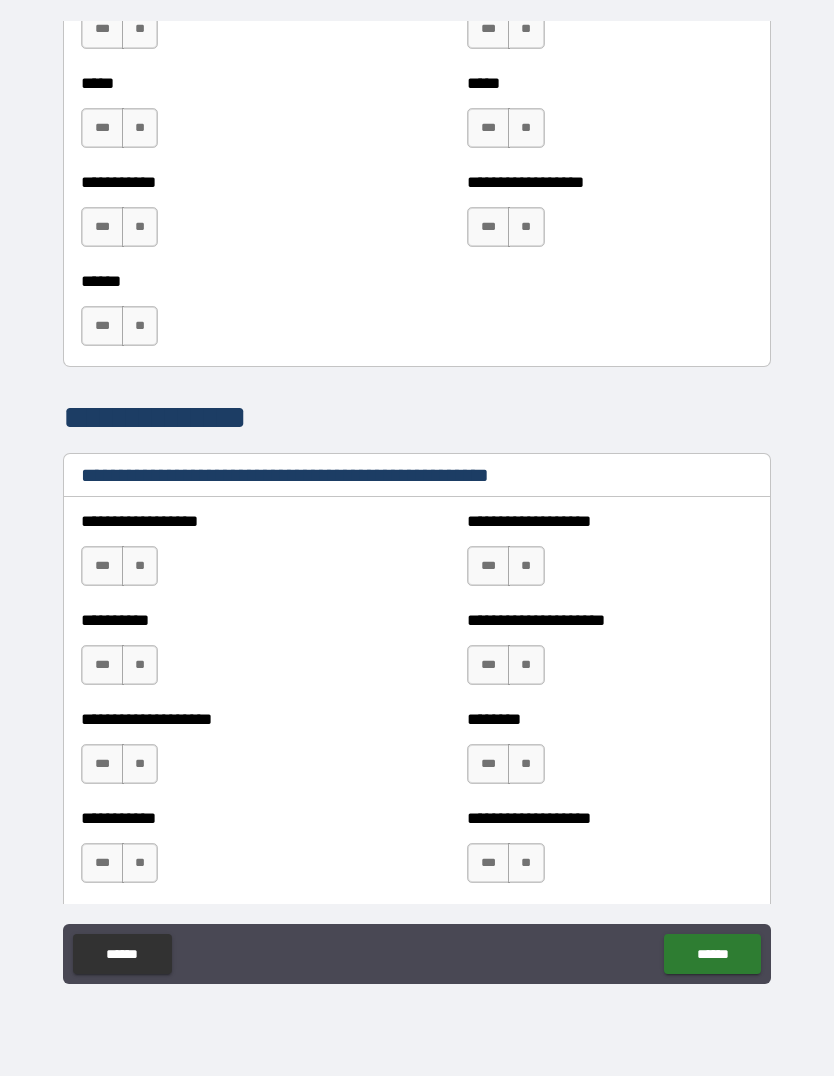 click on "**" at bounding box center [140, 566] 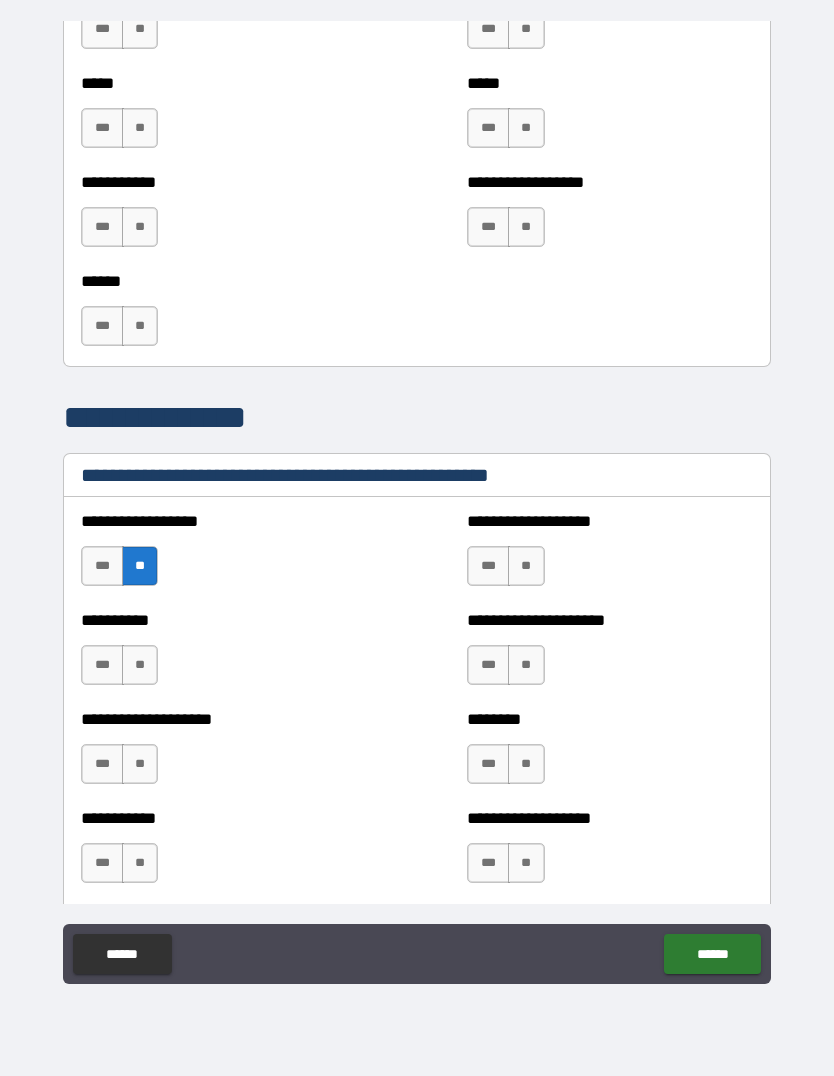 click on "**" at bounding box center (140, 665) 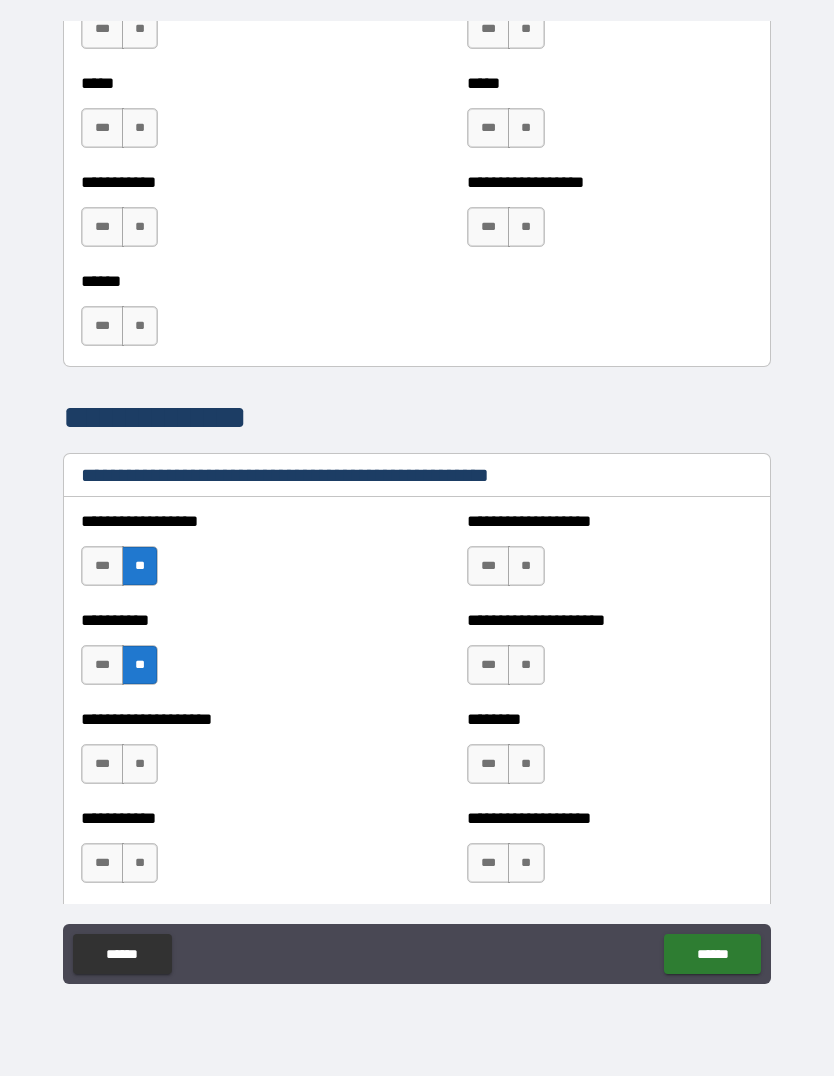 click on "**" at bounding box center [140, 764] 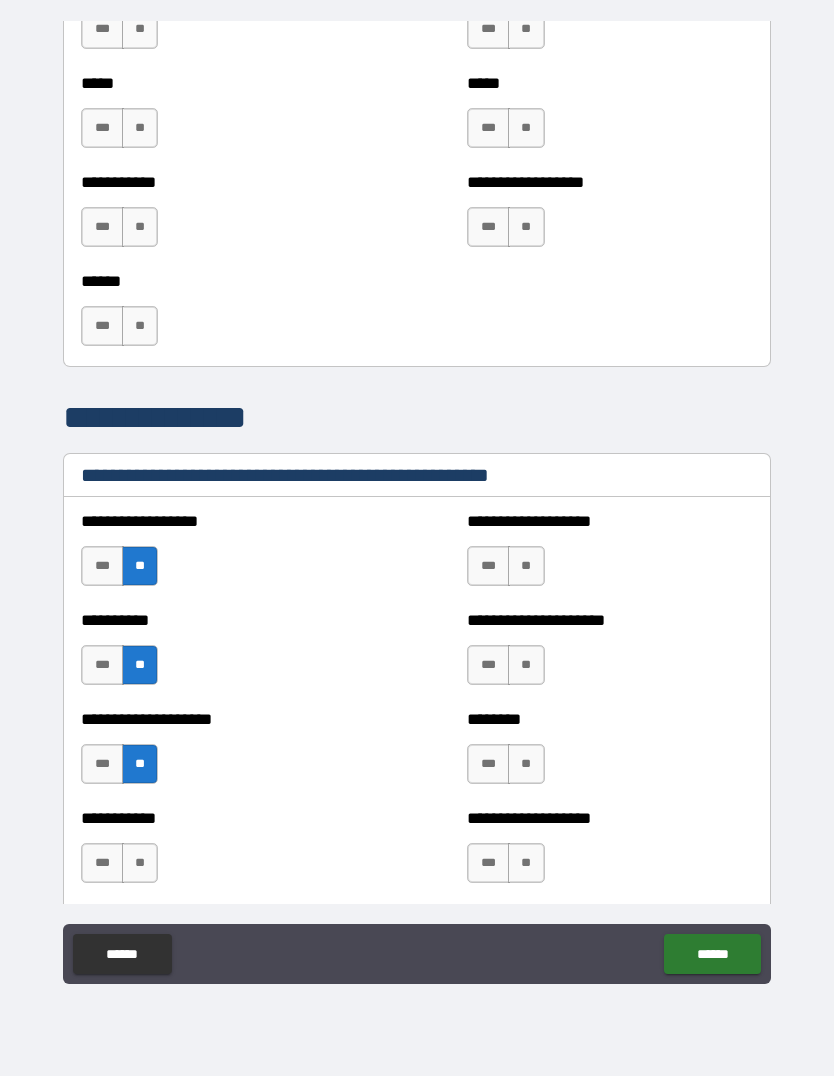 click on "**" at bounding box center [140, 863] 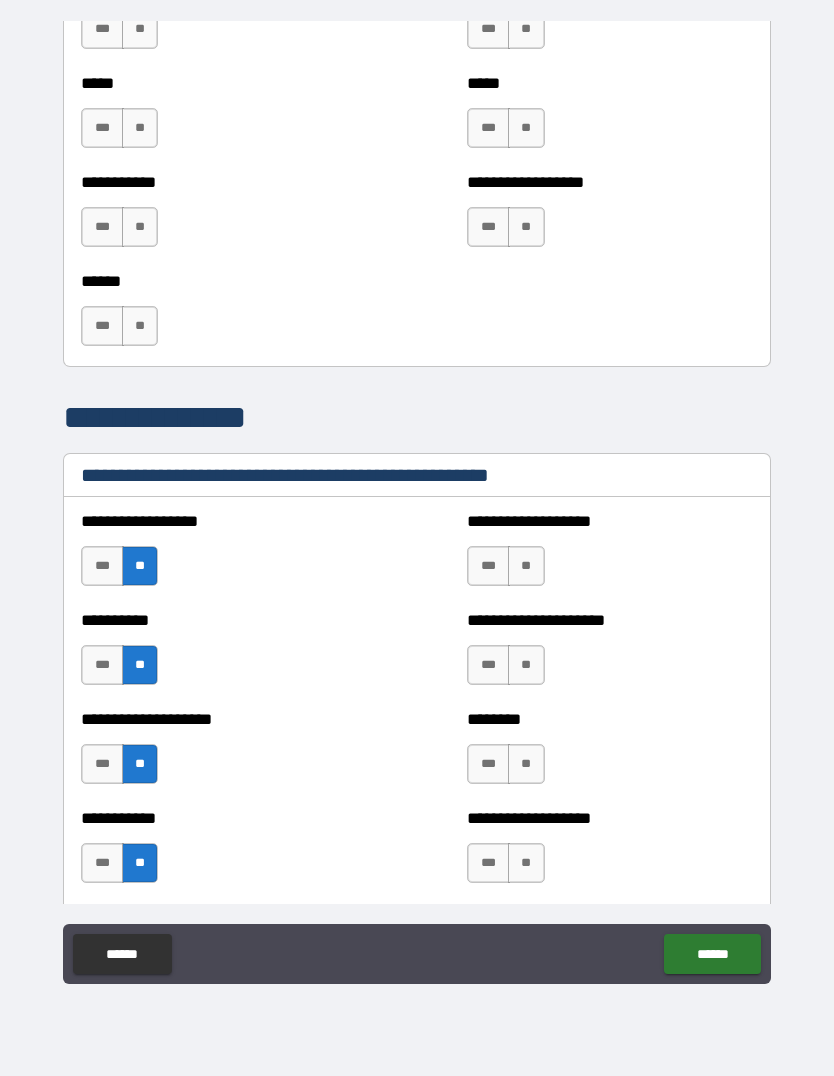 click on "**" at bounding box center [526, 566] 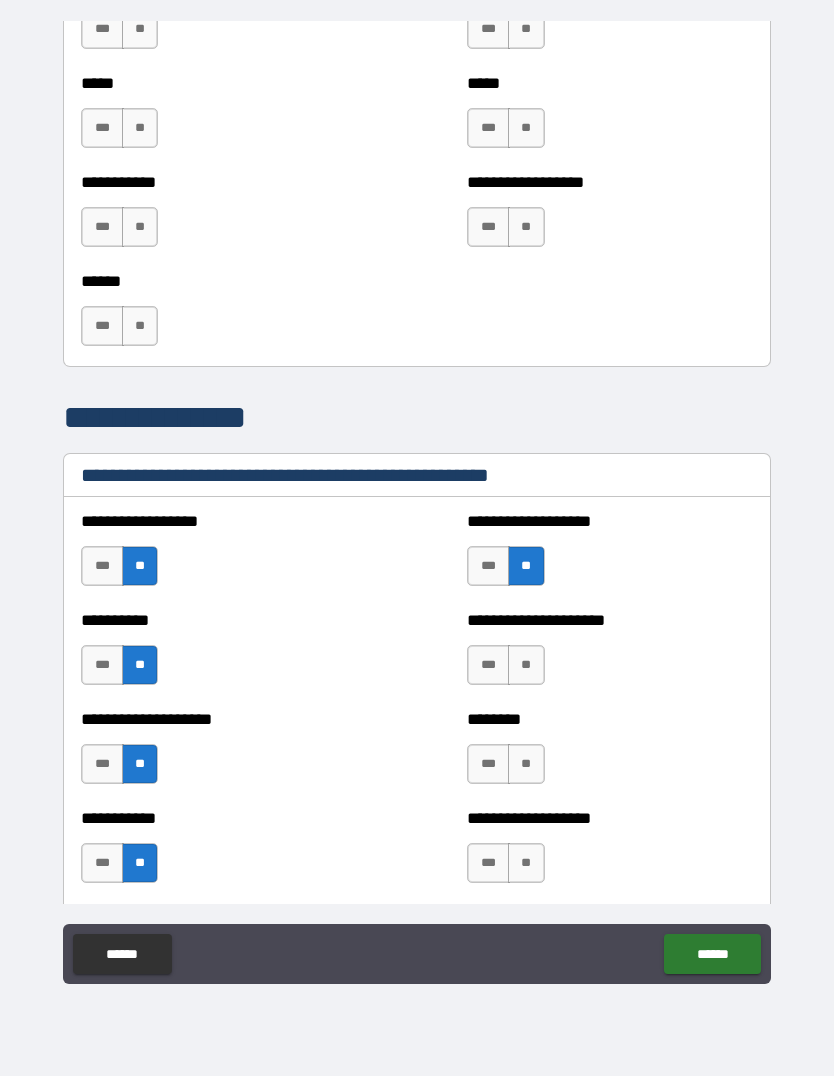 click on "**" at bounding box center (526, 665) 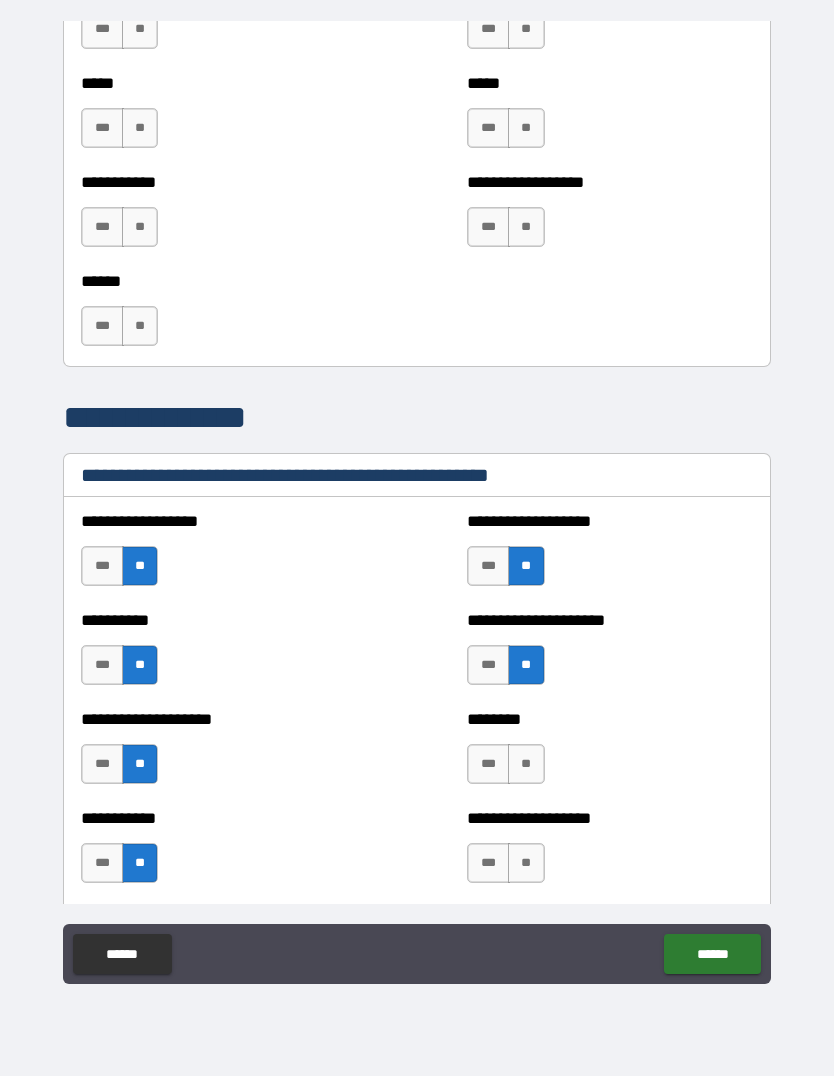 click on "***" at bounding box center [488, 764] 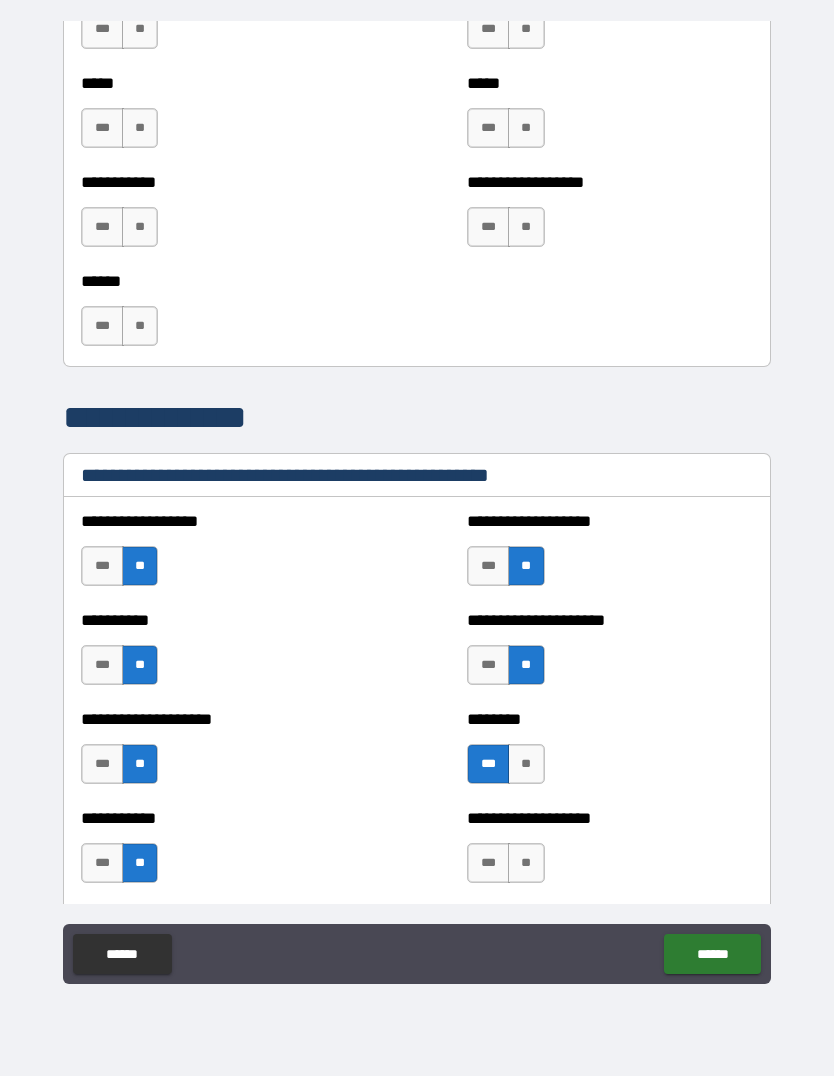 click on "**" at bounding box center [526, 863] 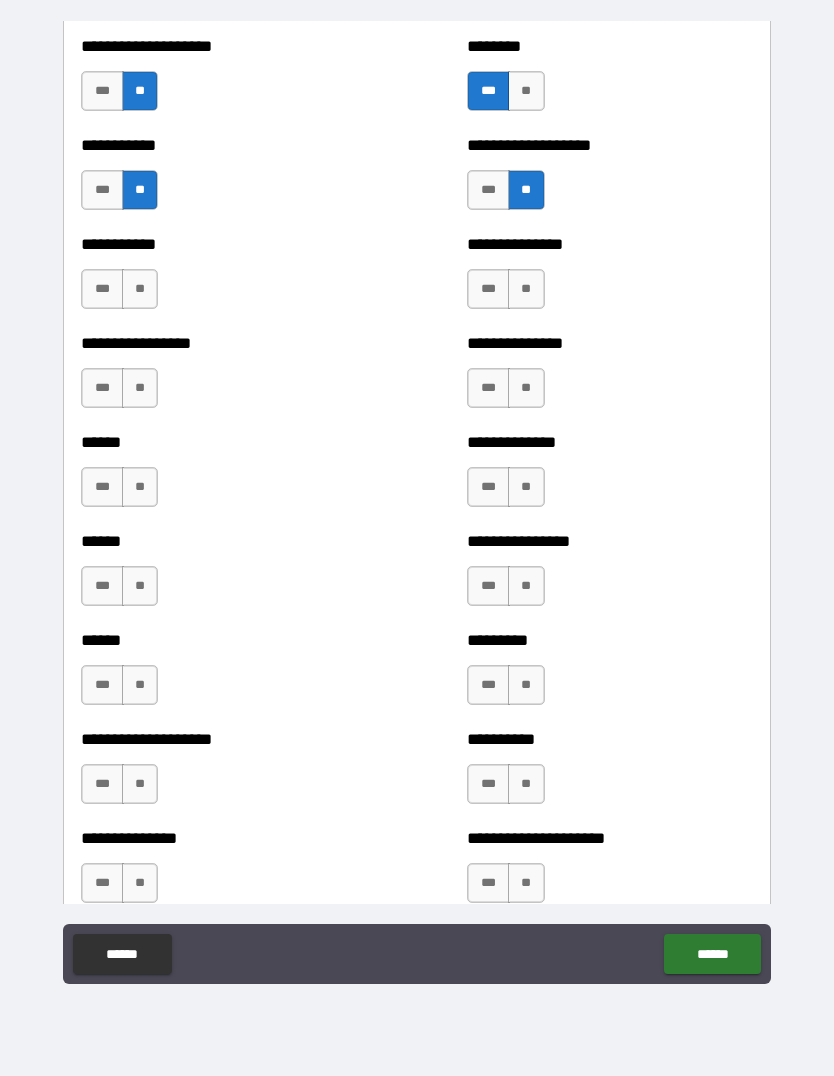 scroll, scrollTop: 2923, scrollLeft: 0, axis: vertical 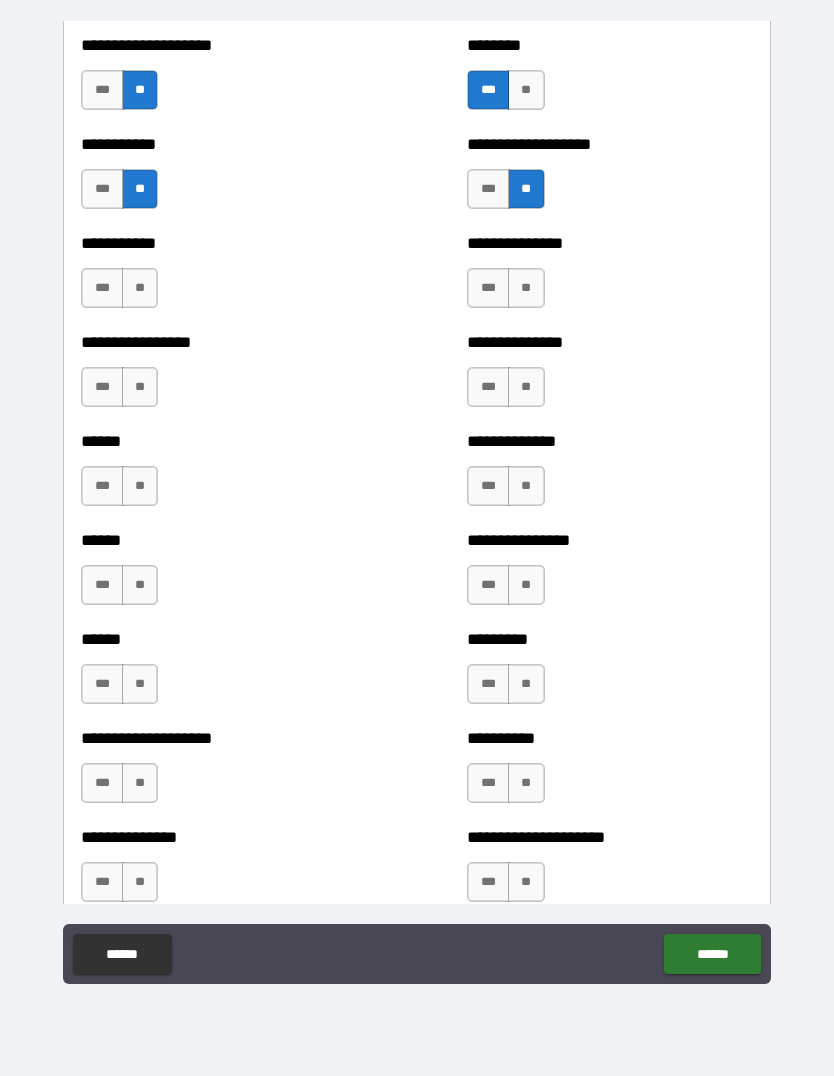 click on "***" at bounding box center (102, 783) 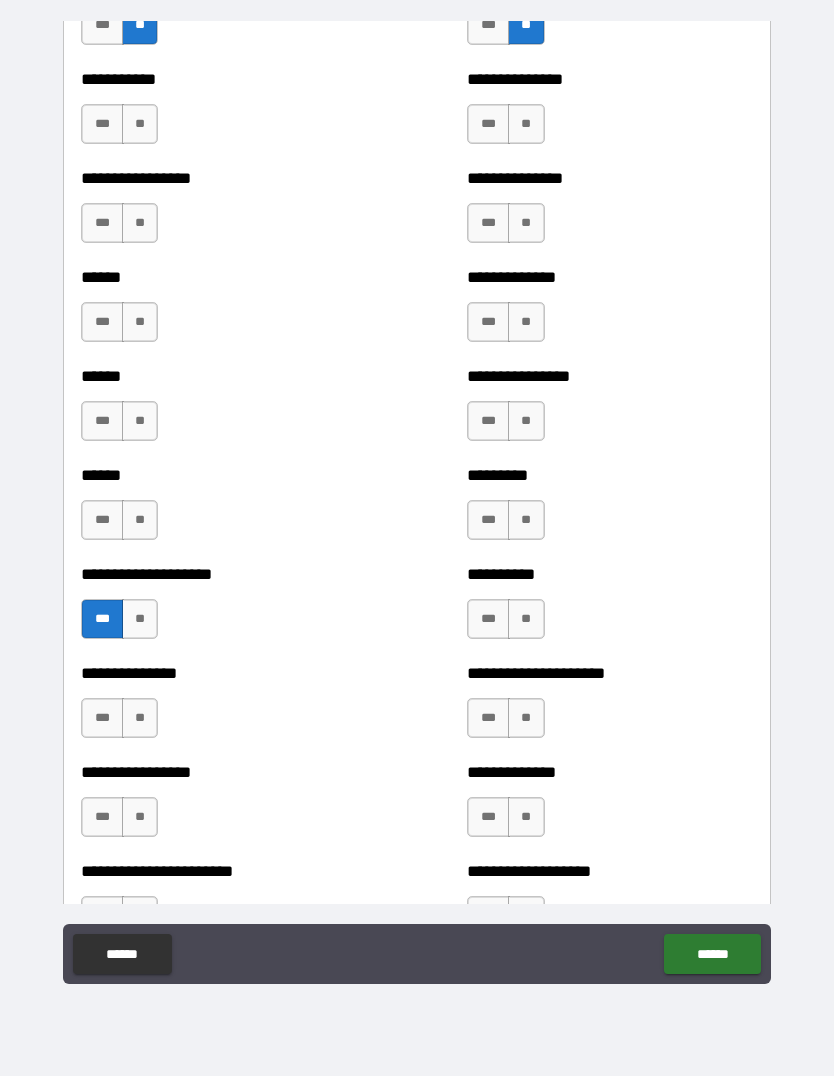 scroll, scrollTop: 3088, scrollLeft: 0, axis: vertical 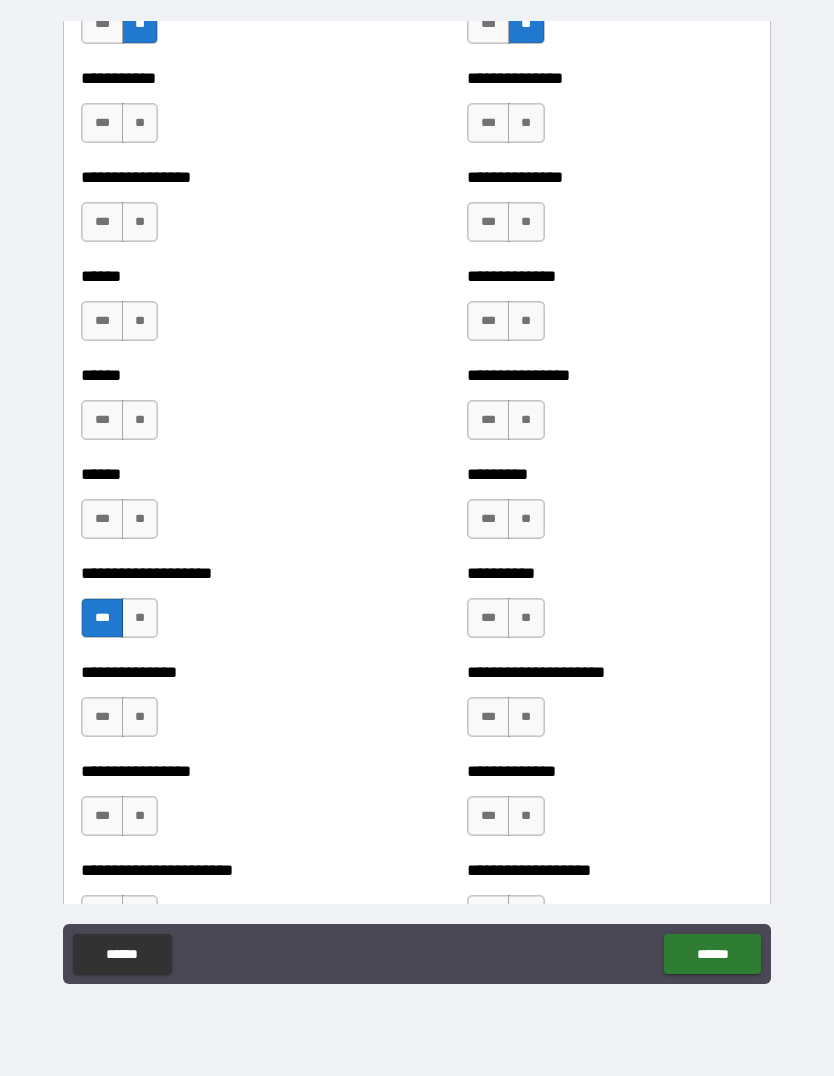 click on "***" at bounding box center [102, 717] 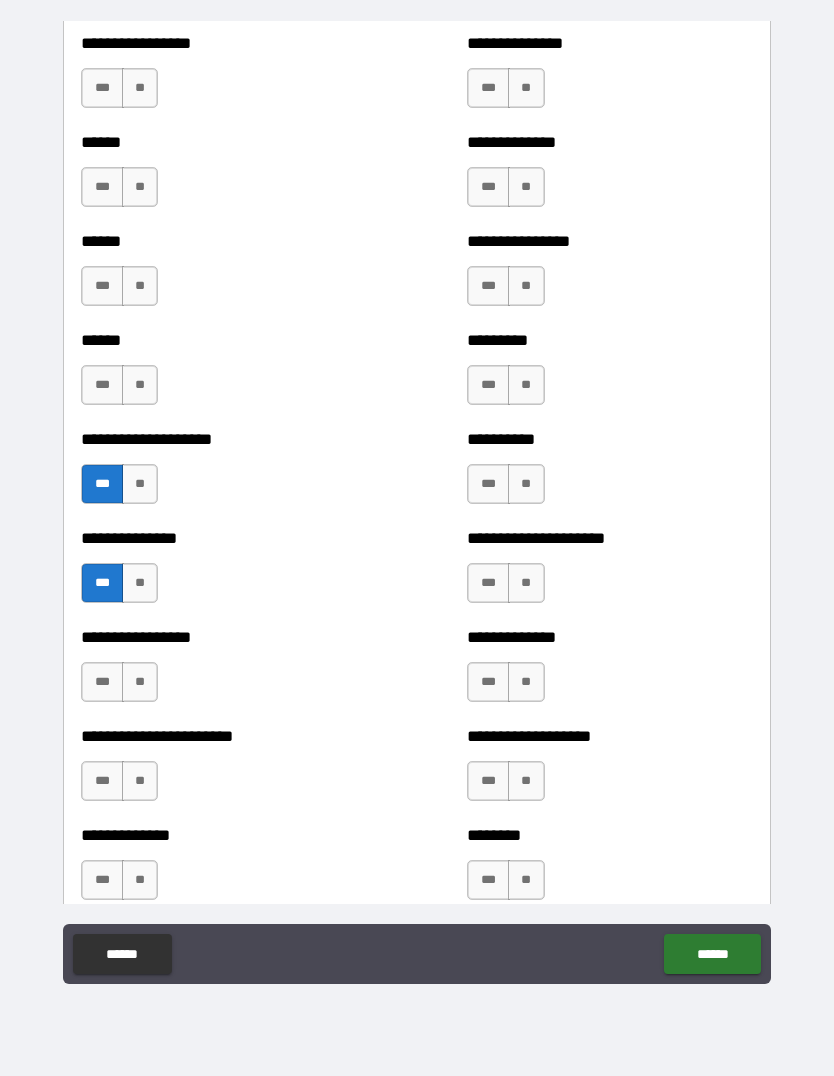click on "***" at bounding box center (102, 682) 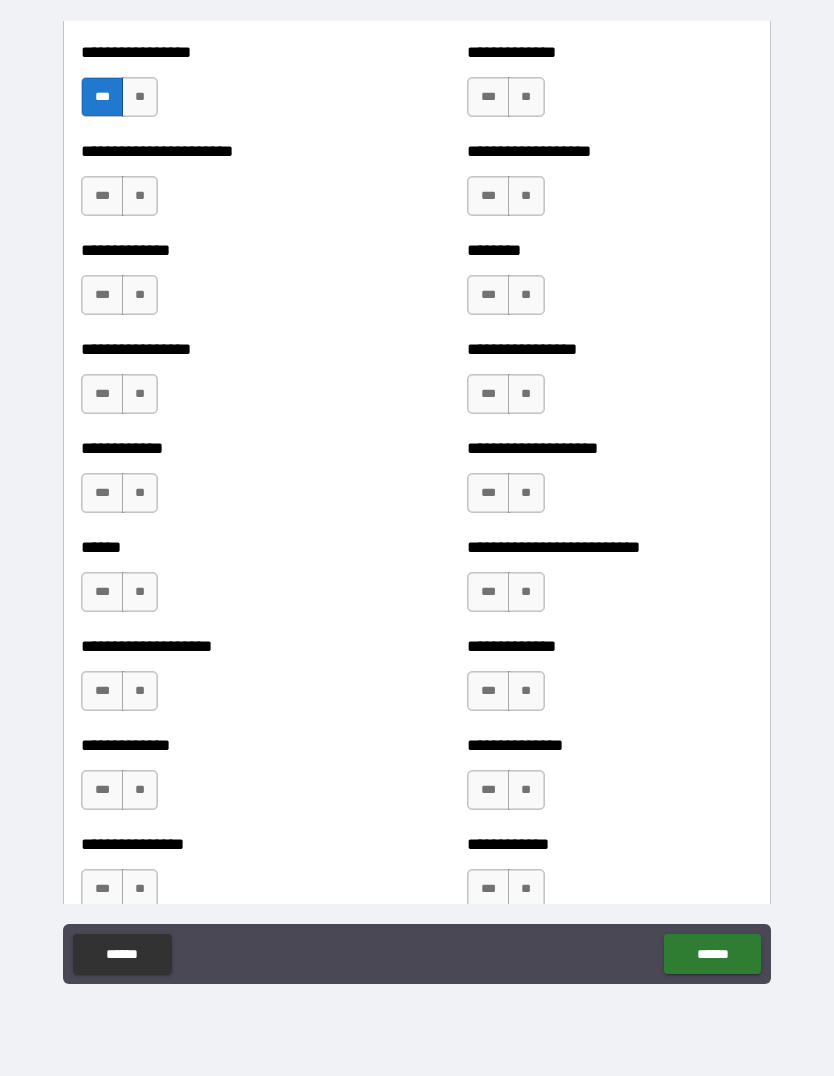 scroll, scrollTop: 3813, scrollLeft: 0, axis: vertical 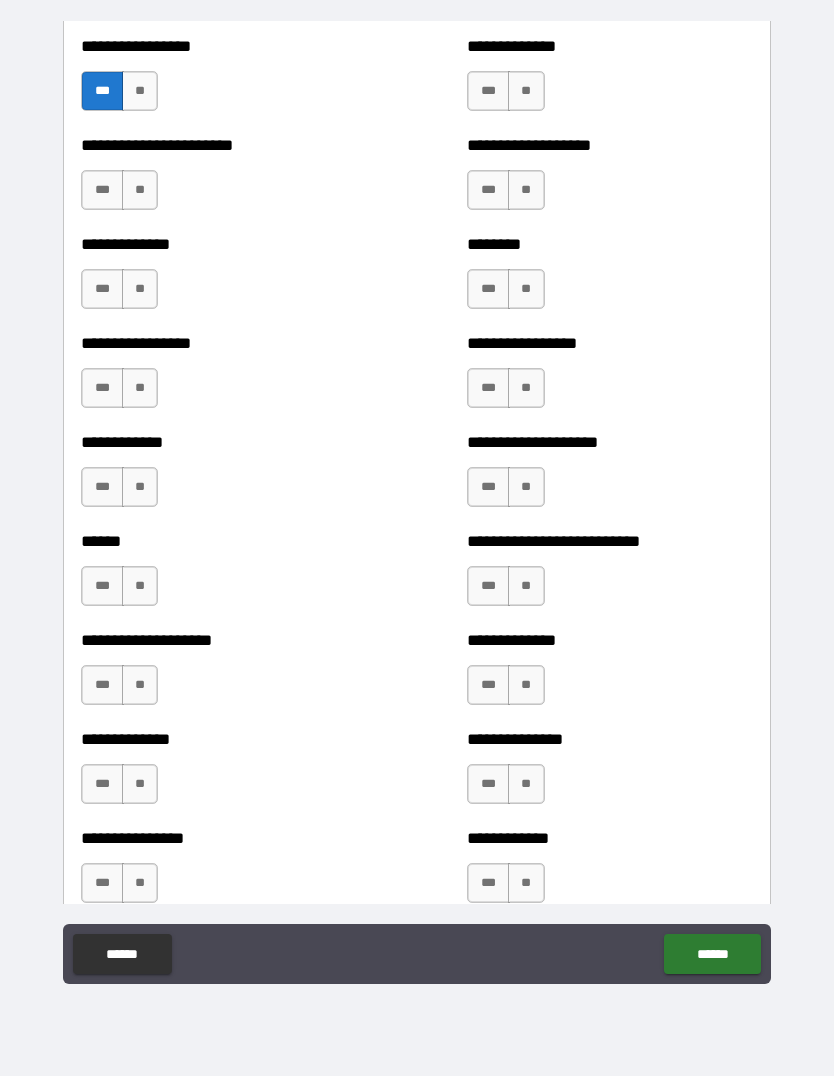click on "***" at bounding box center [488, 685] 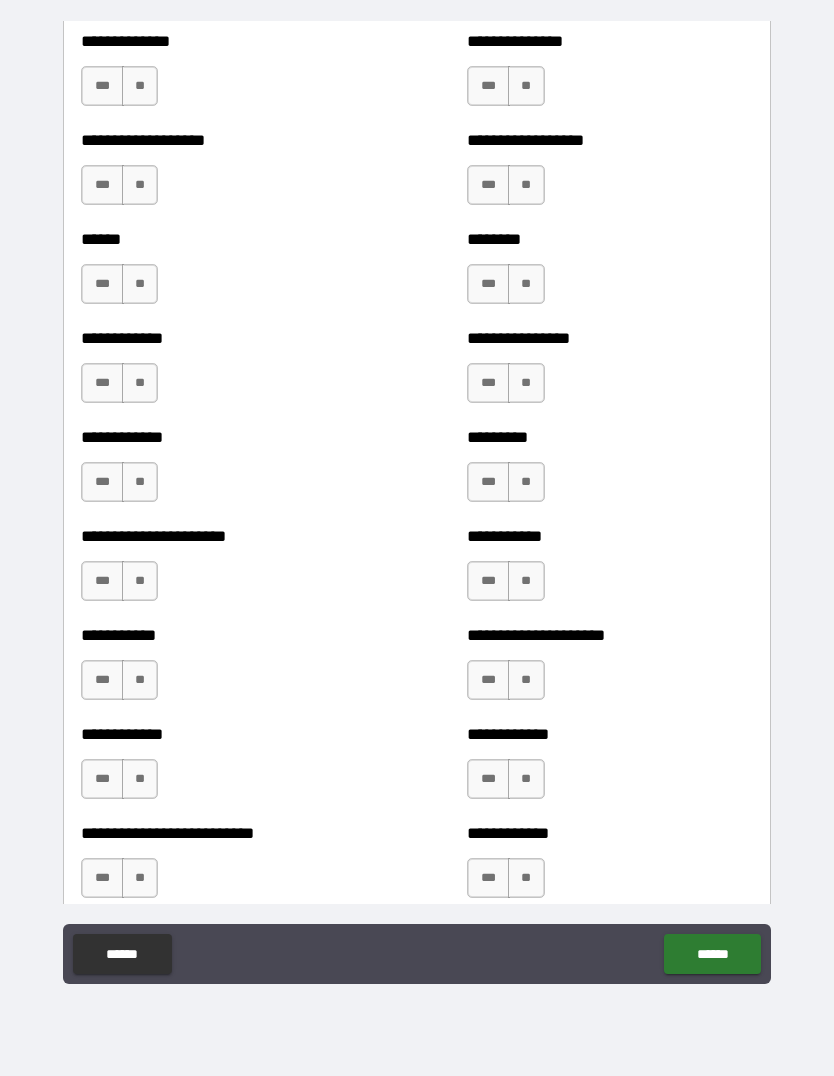 scroll, scrollTop: 5106, scrollLeft: 0, axis: vertical 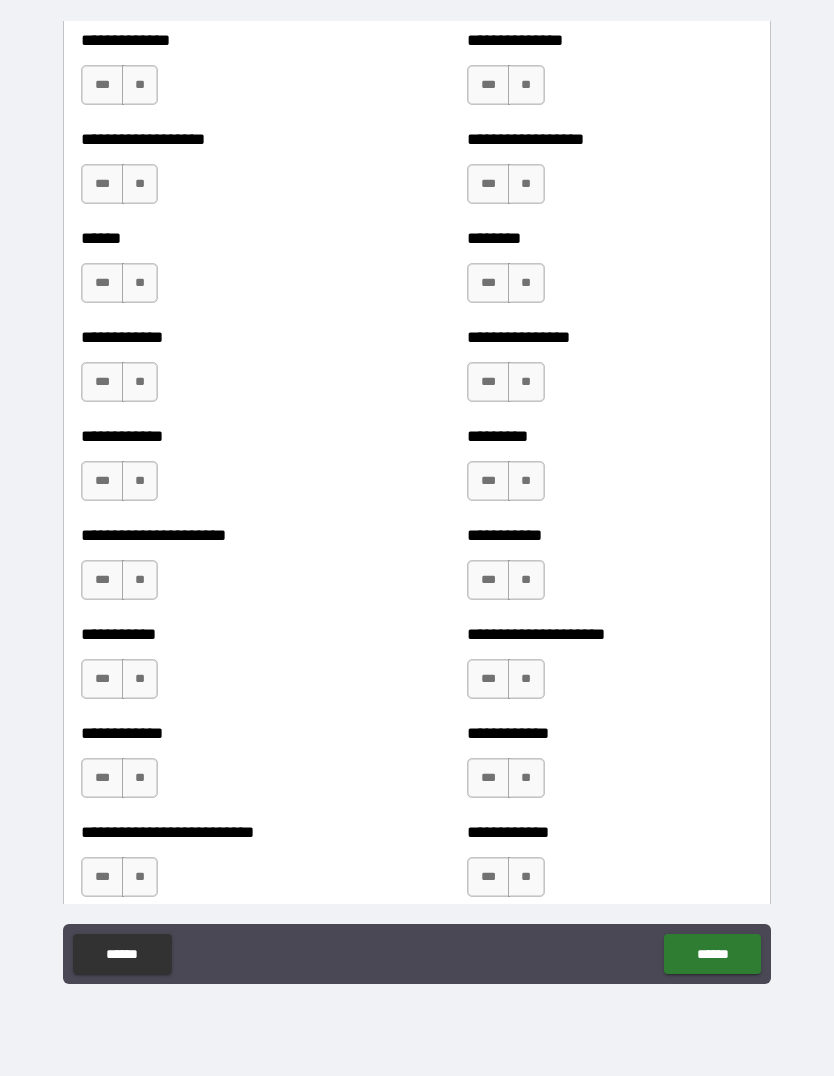 click on "***" at bounding box center (102, 778) 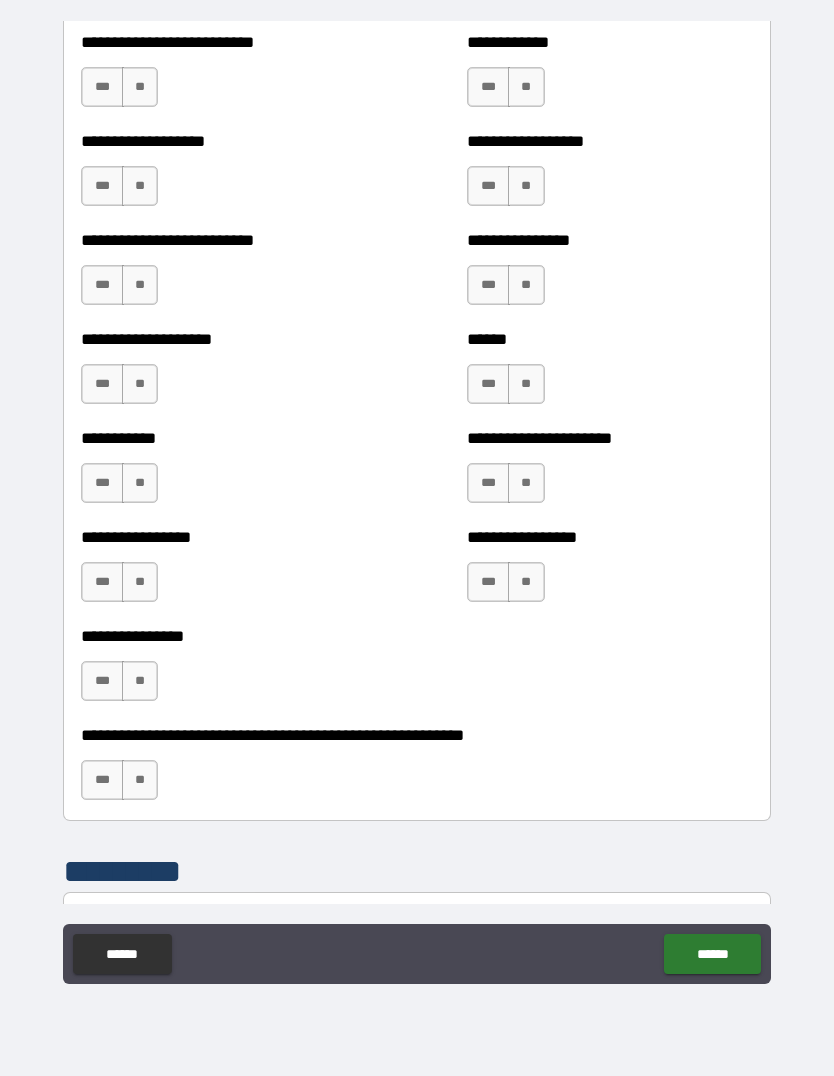 scroll, scrollTop: 5901, scrollLeft: 0, axis: vertical 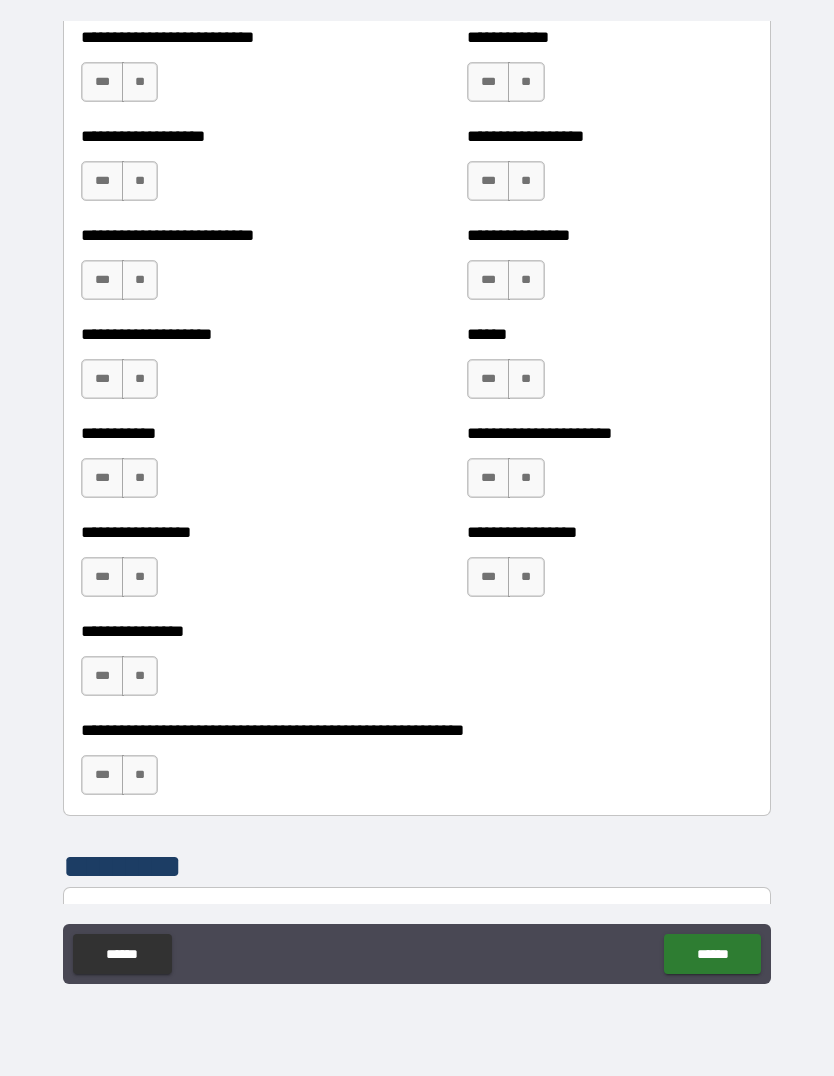 click on "**" at bounding box center [140, 775] 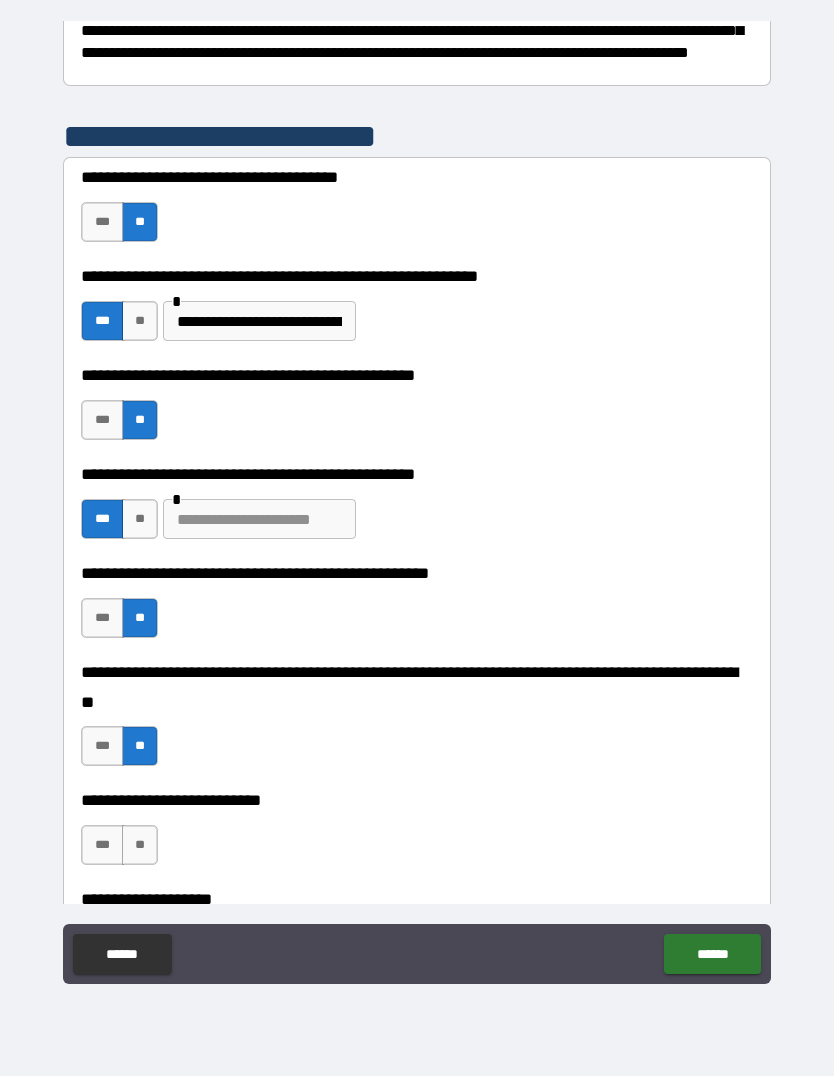scroll, scrollTop: 626, scrollLeft: 0, axis: vertical 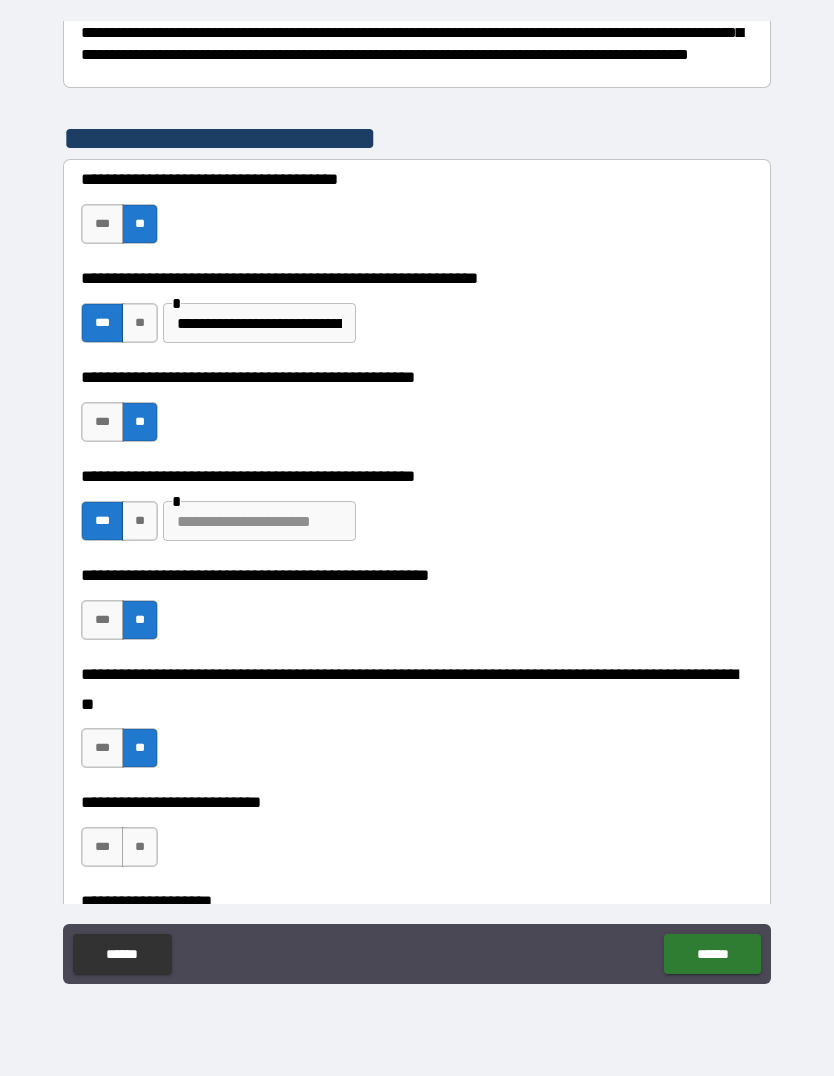 click at bounding box center (259, 521) 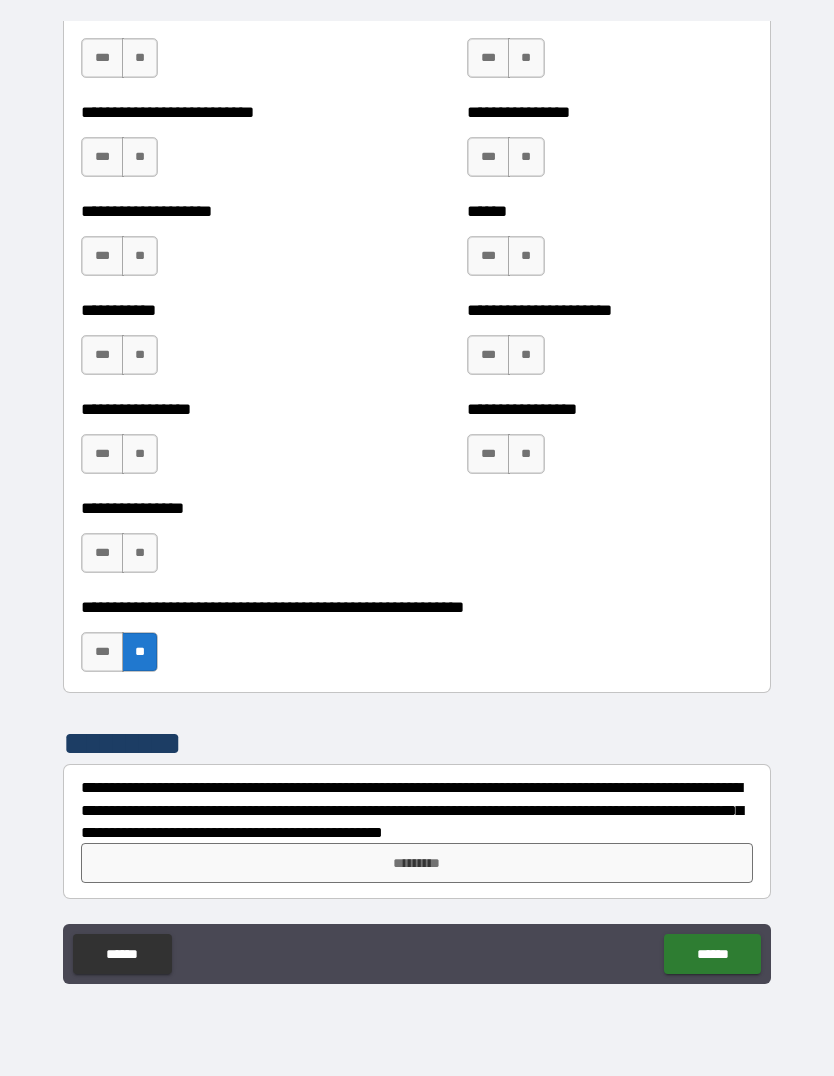 scroll, scrollTop: 6024, scrollLeft: 0, axis: vertical 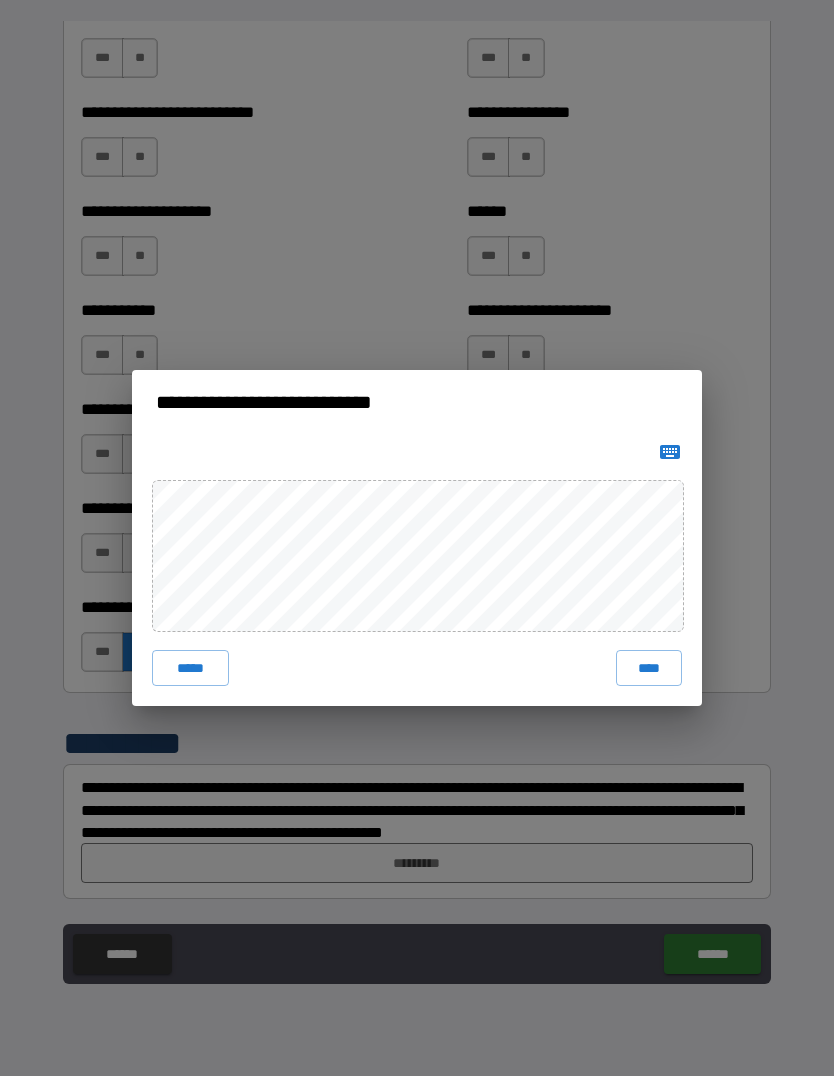 click on "****" at bounding box center (649, 668) 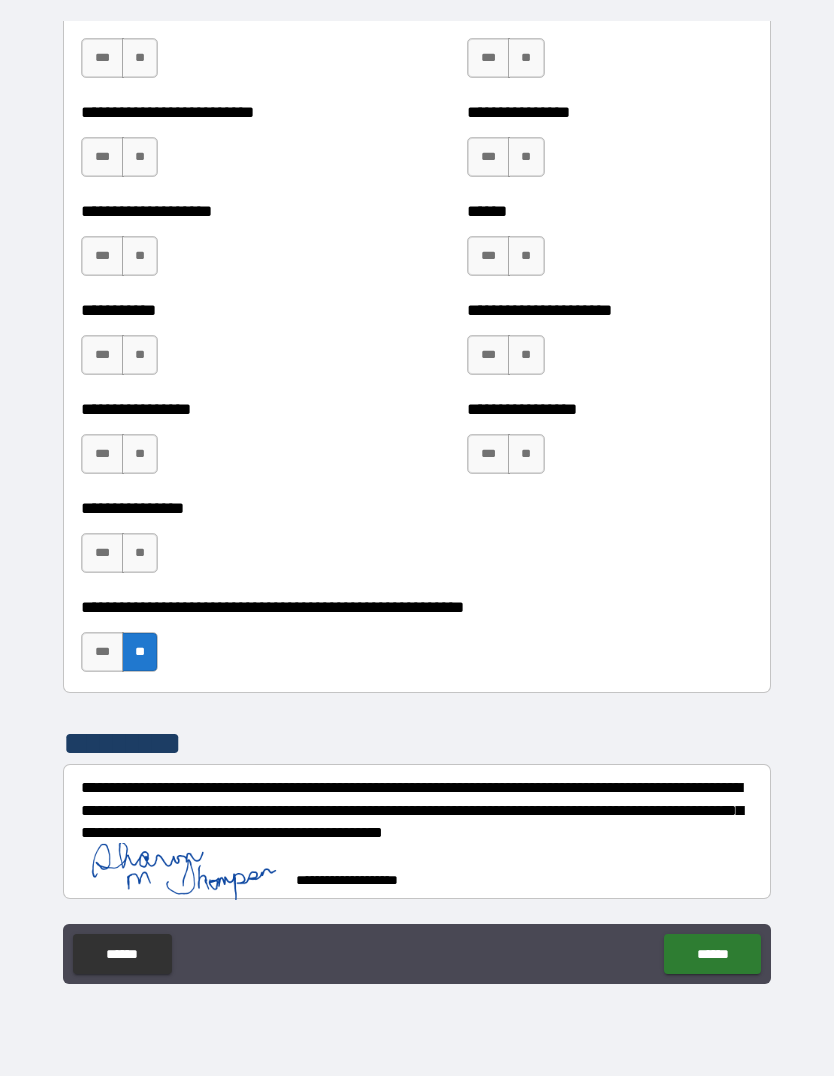 scroll, scrollTop: 6014, scrollLeft: 0, axis: vertical 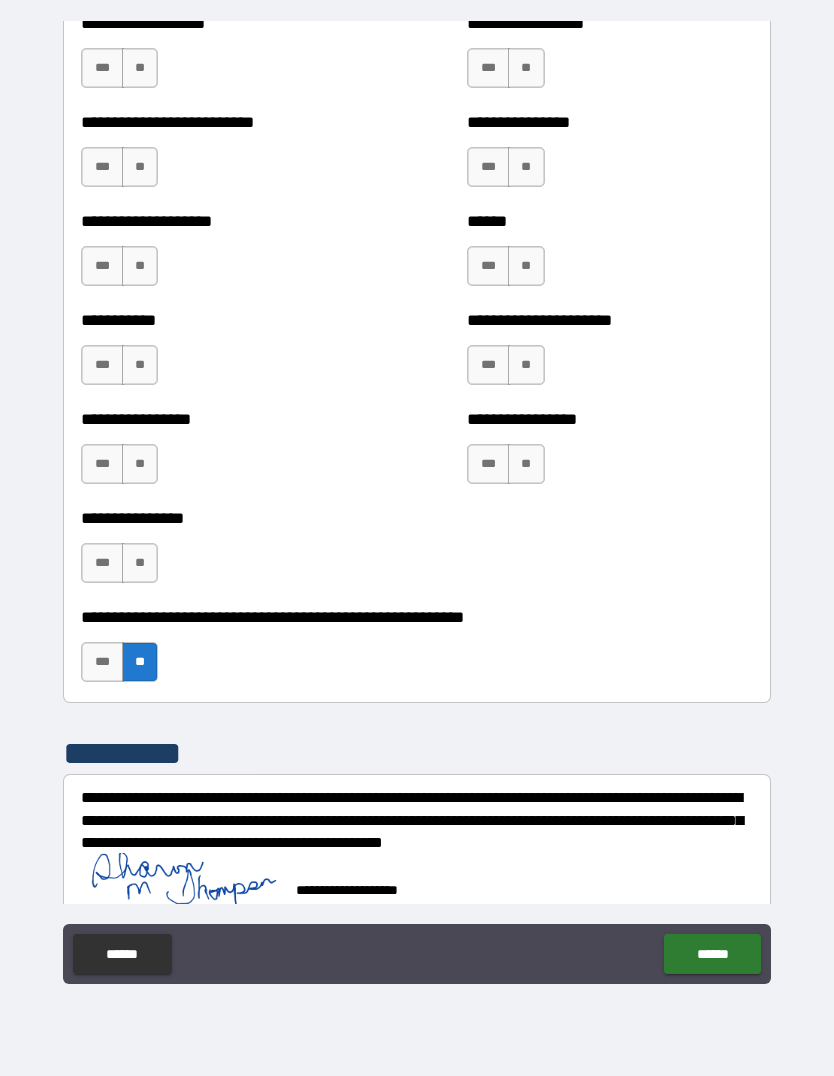click on "******" at bounding box center [712, 954] 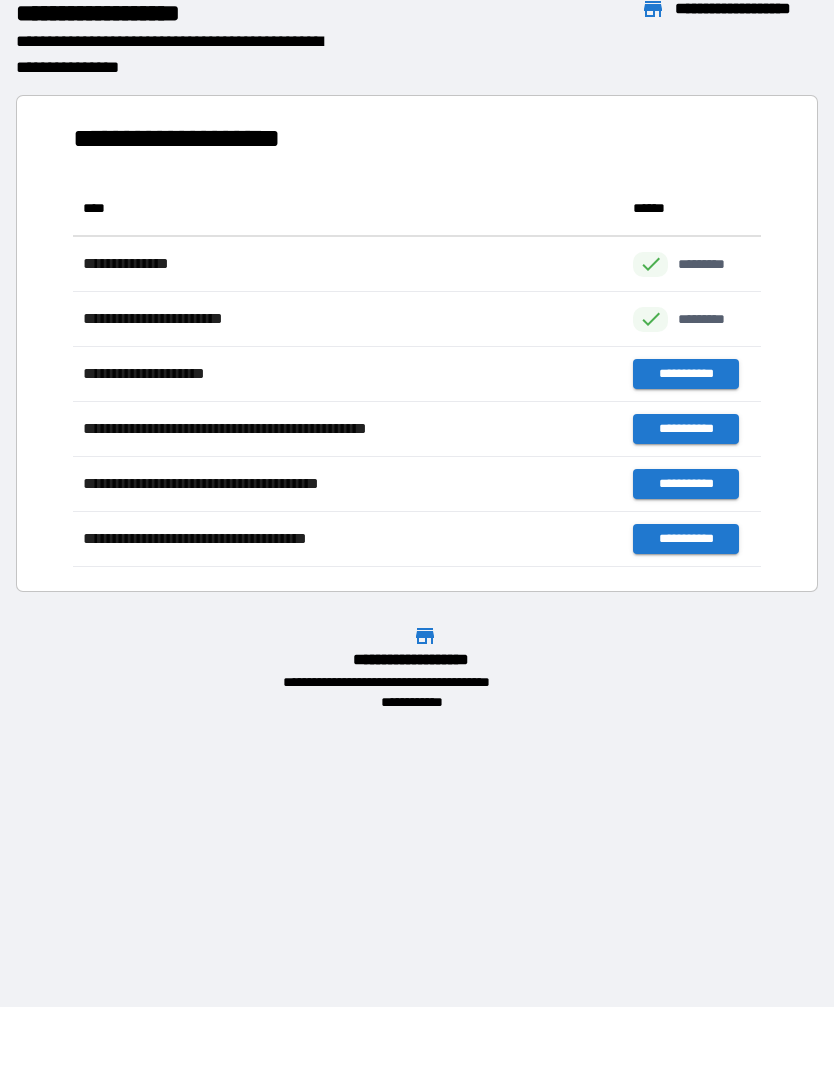 scroll, scrollTop: 1, scrollLeft: 1, axis: both 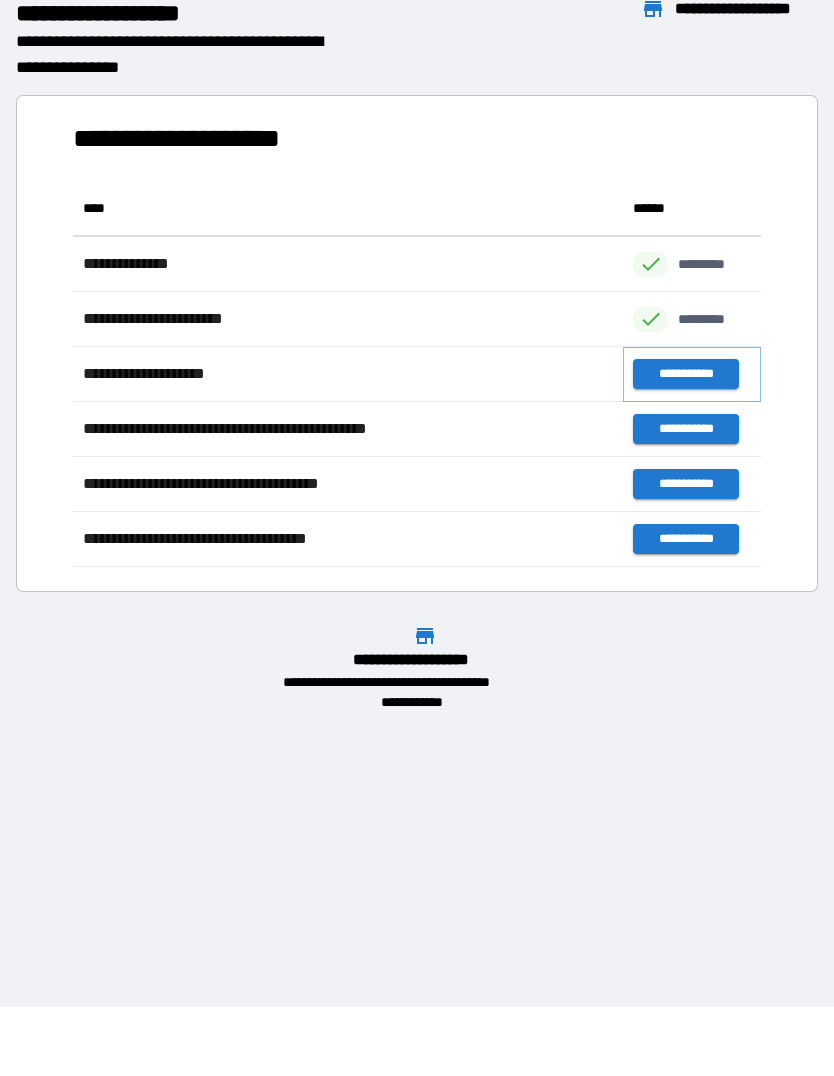 click on "**********" at bounding box center (685, 374) 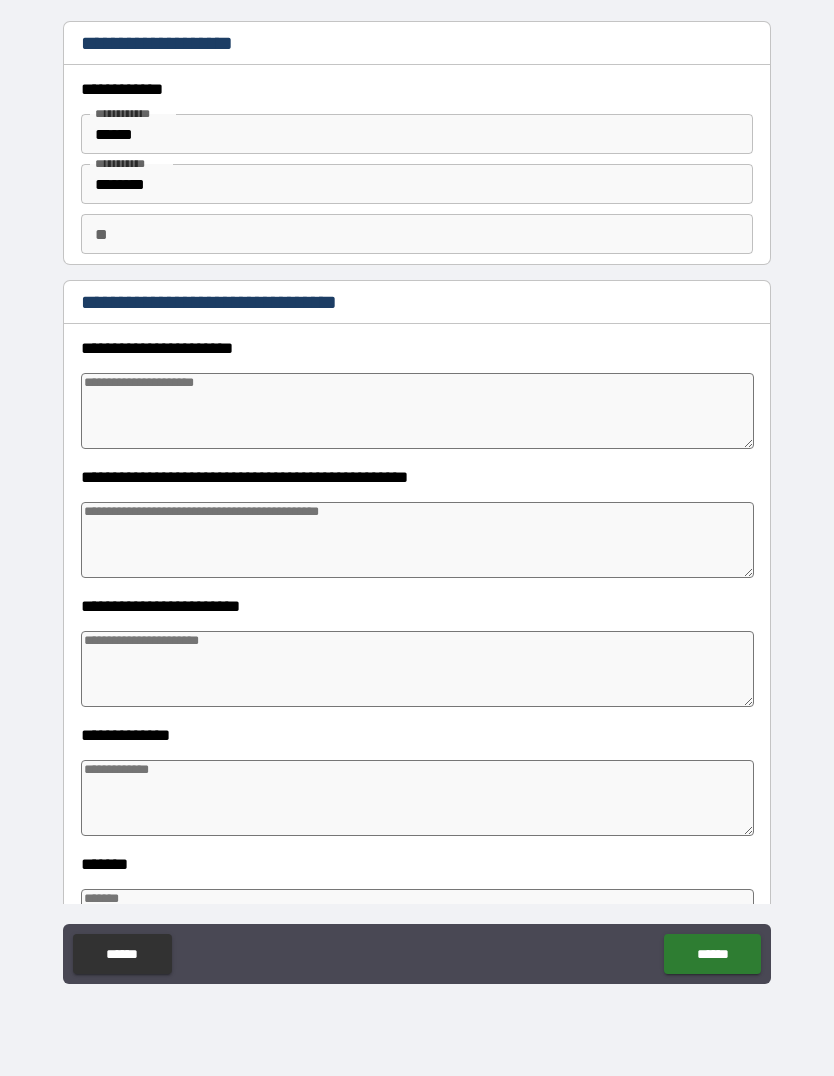 type on "*" 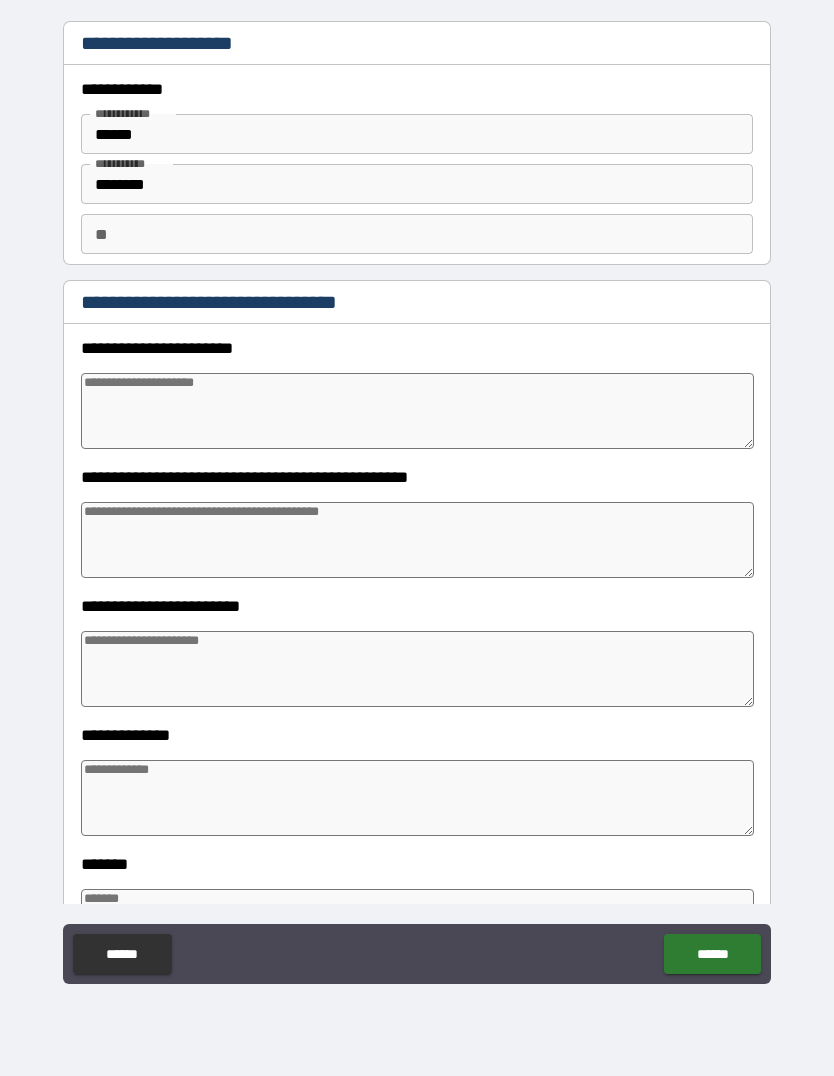 type on "*" 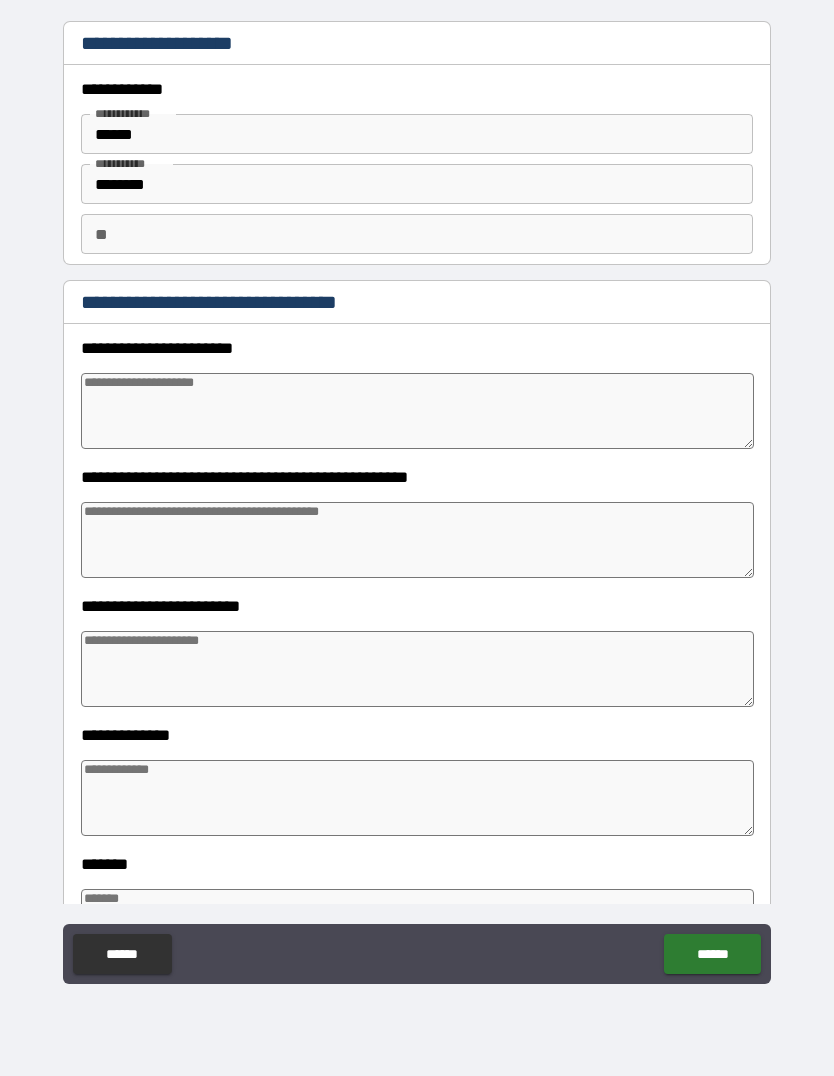 type on "*" 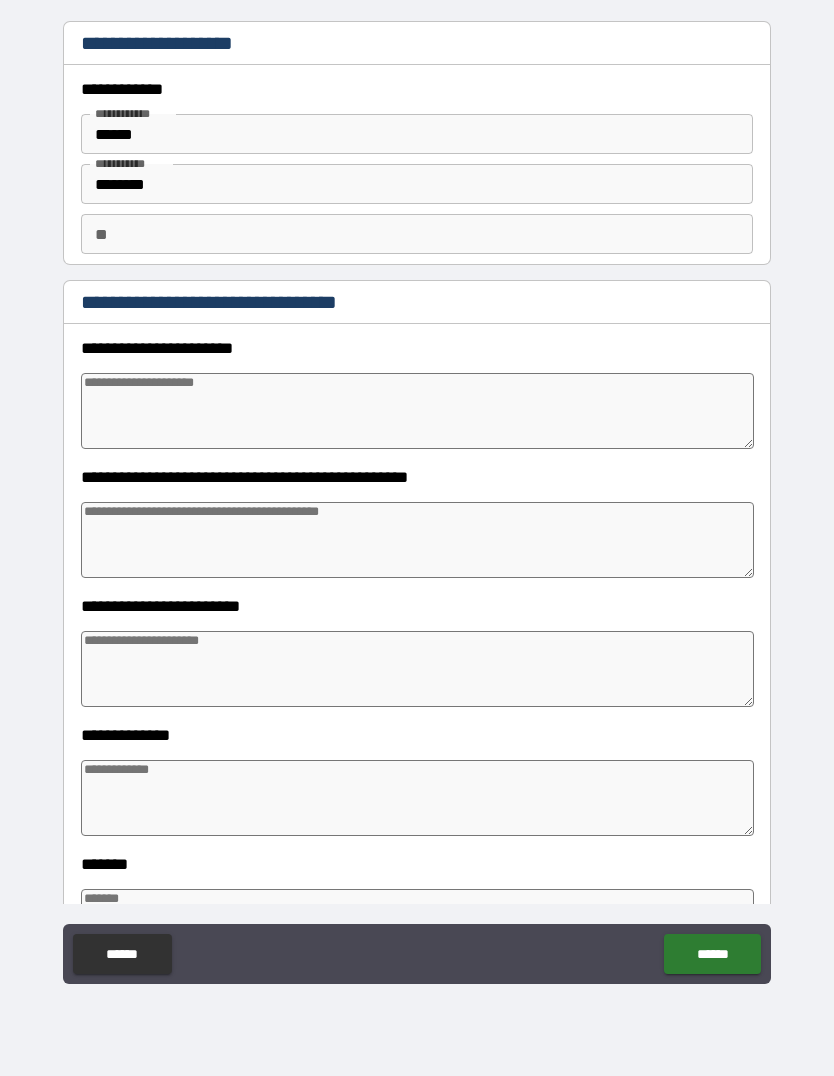 type on "*" 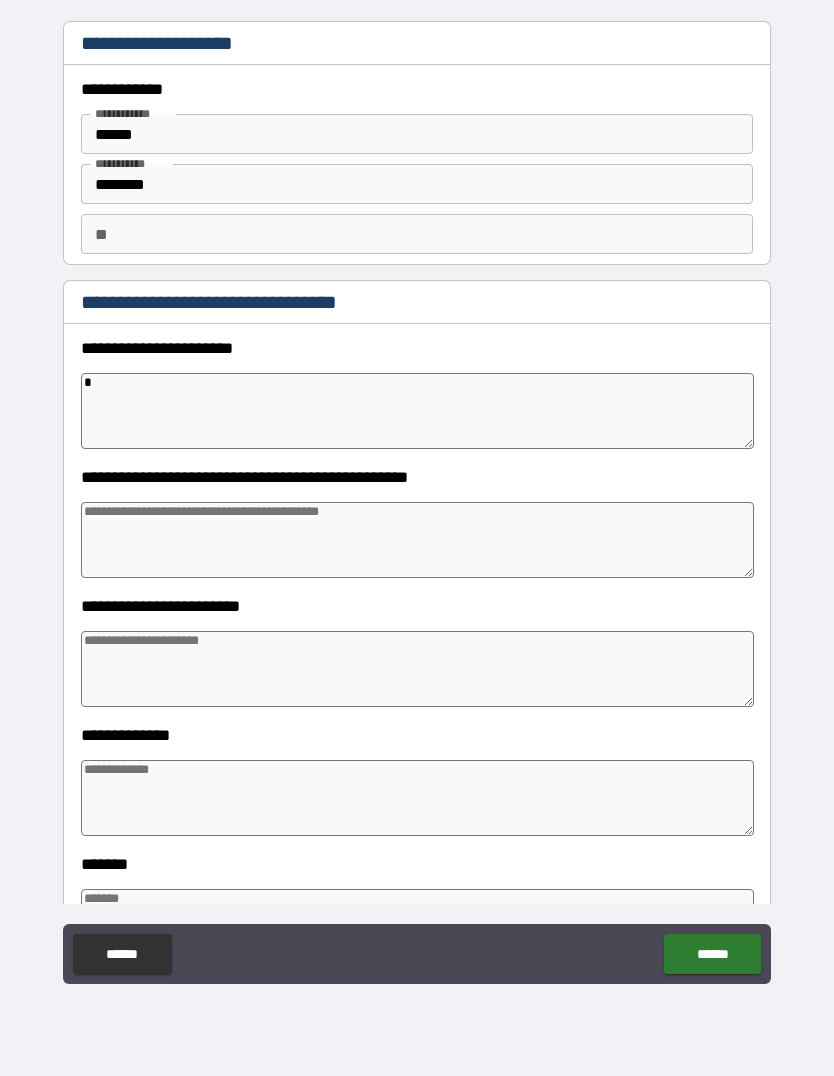 type on "*" 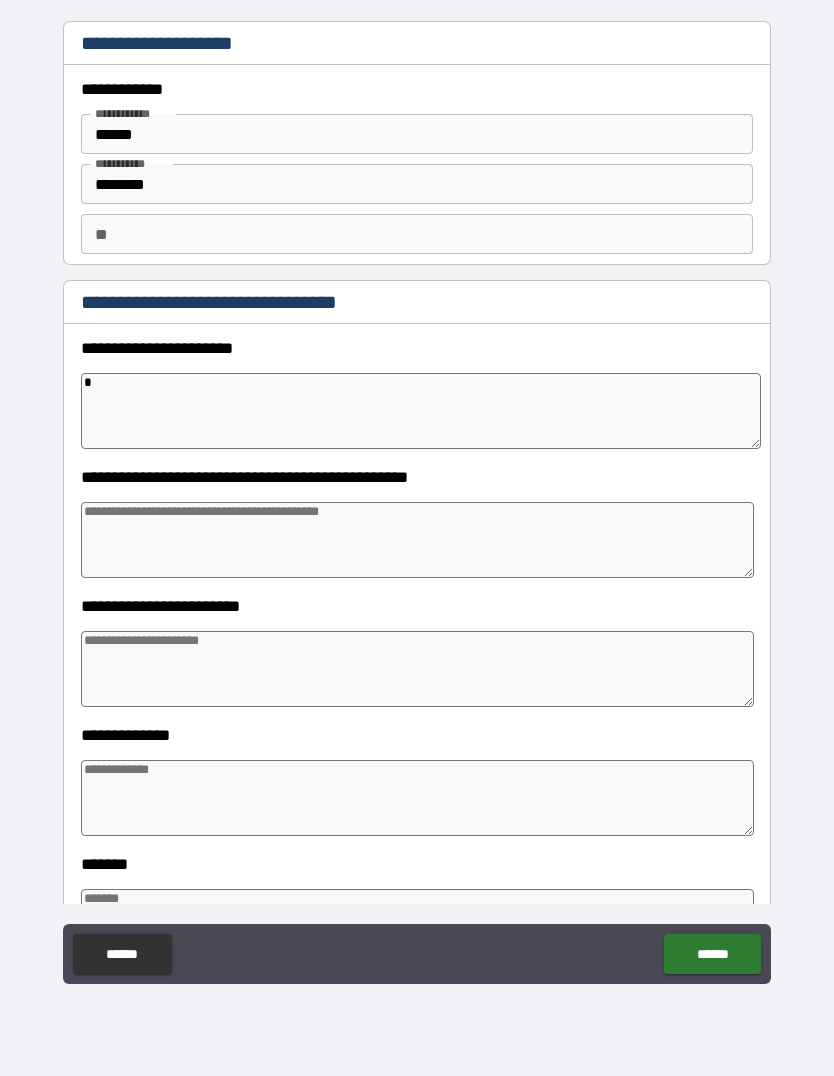type on "*" 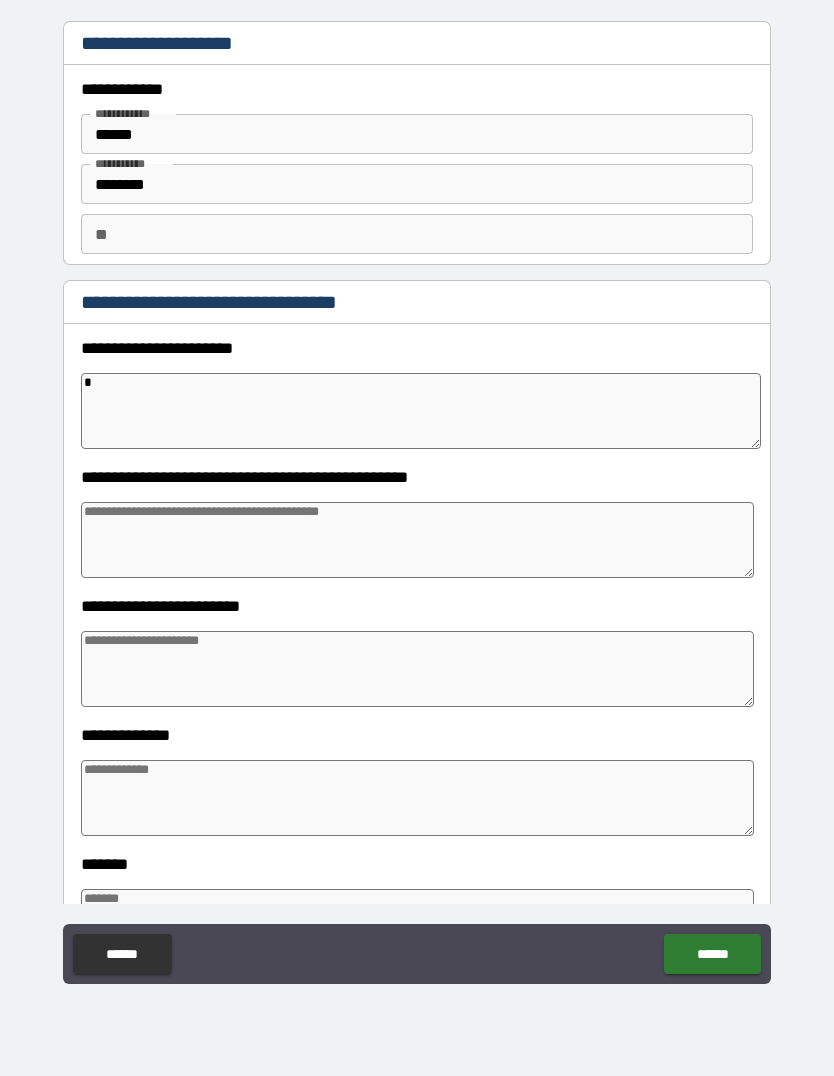 type on "*" 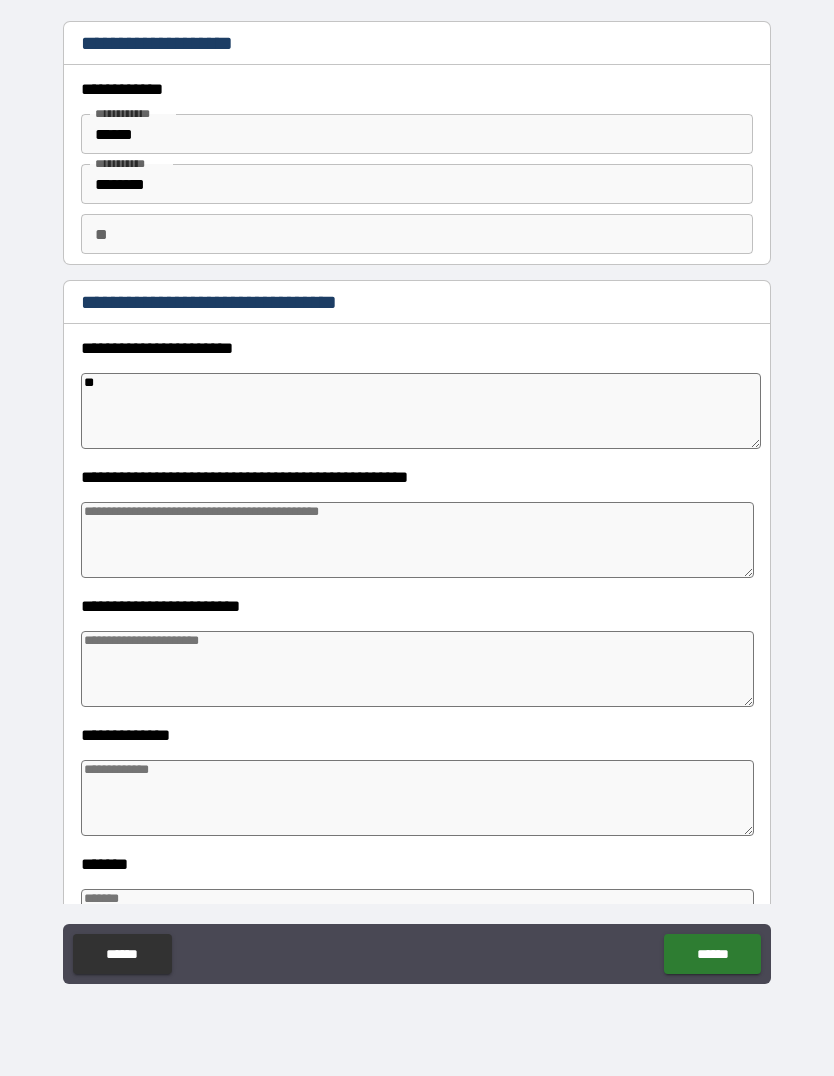 type on "*" 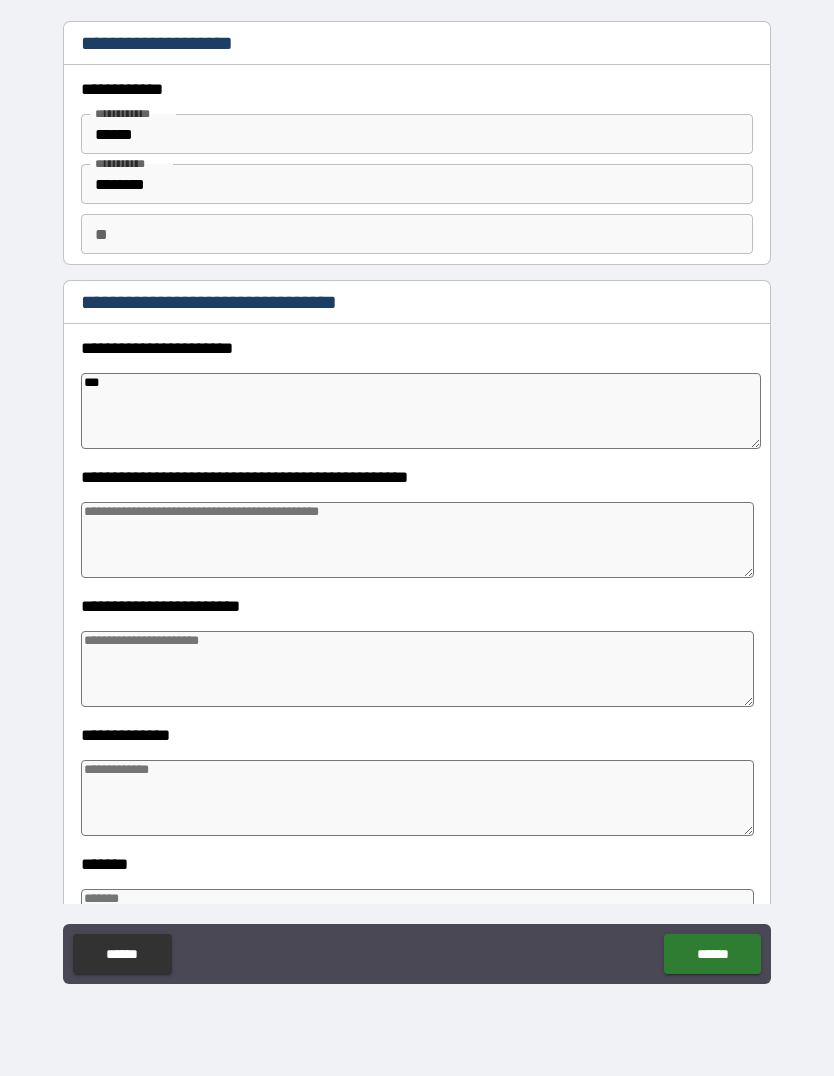 type on "*" 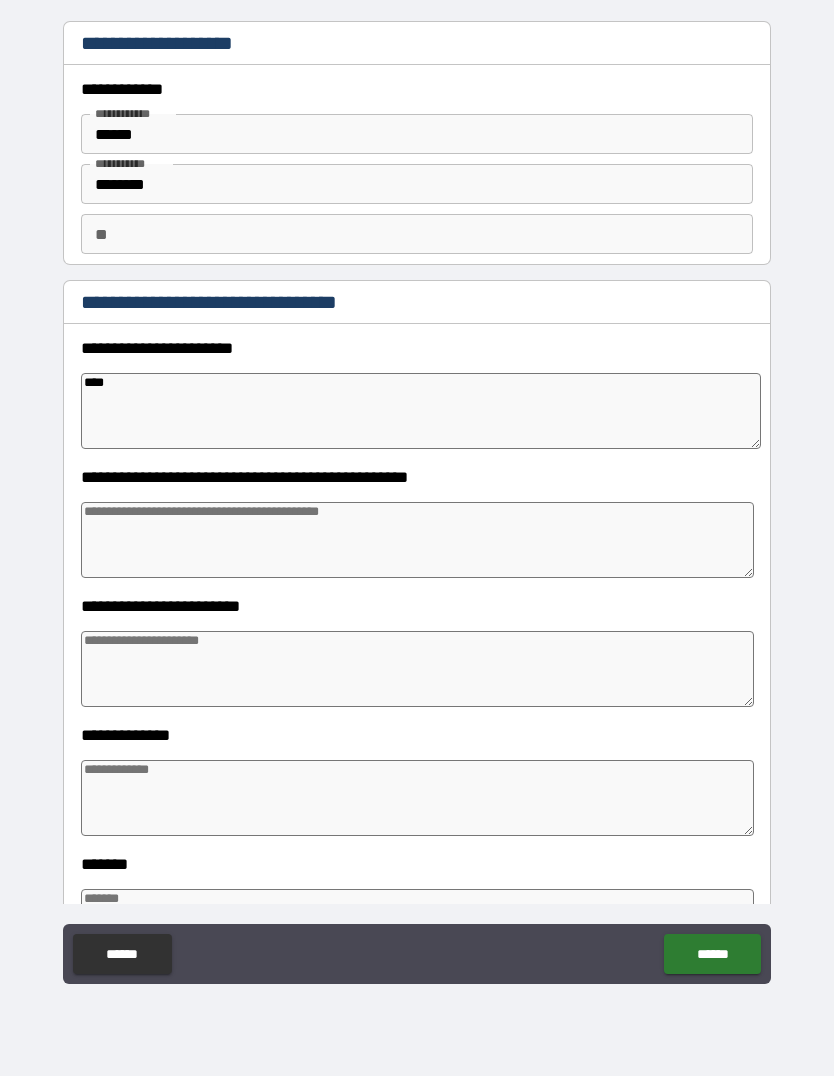 type on "*" 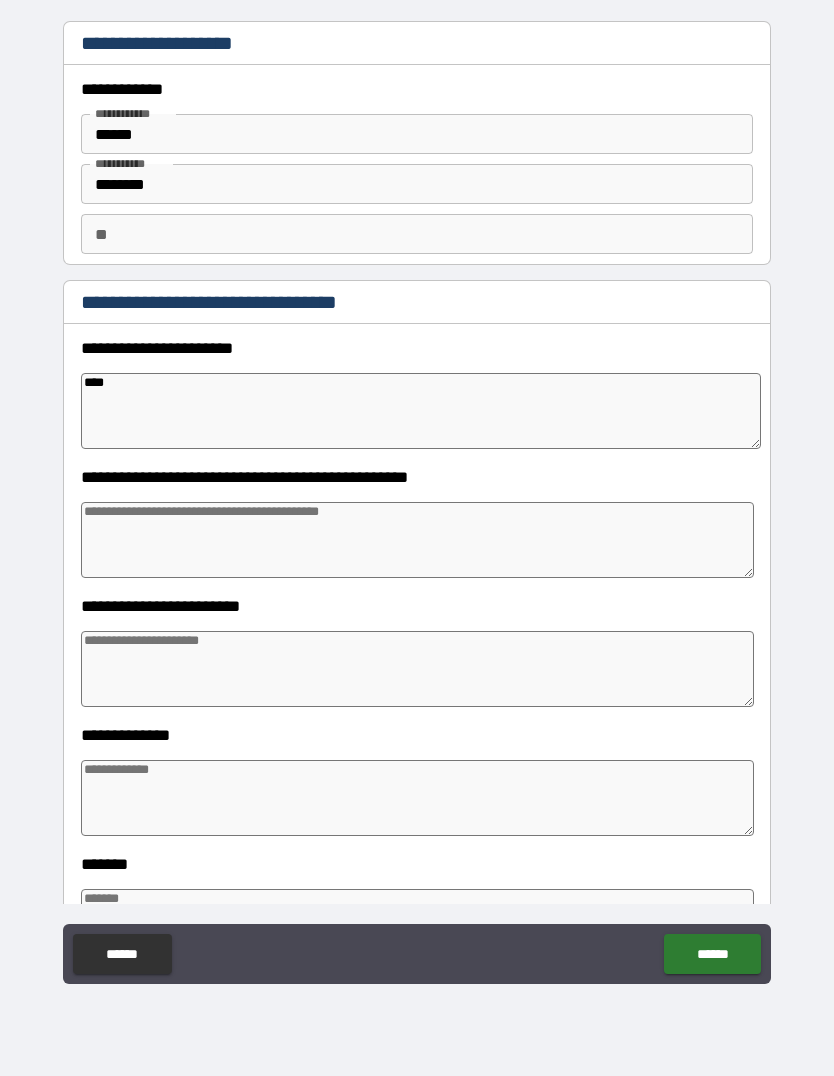 type on "*" 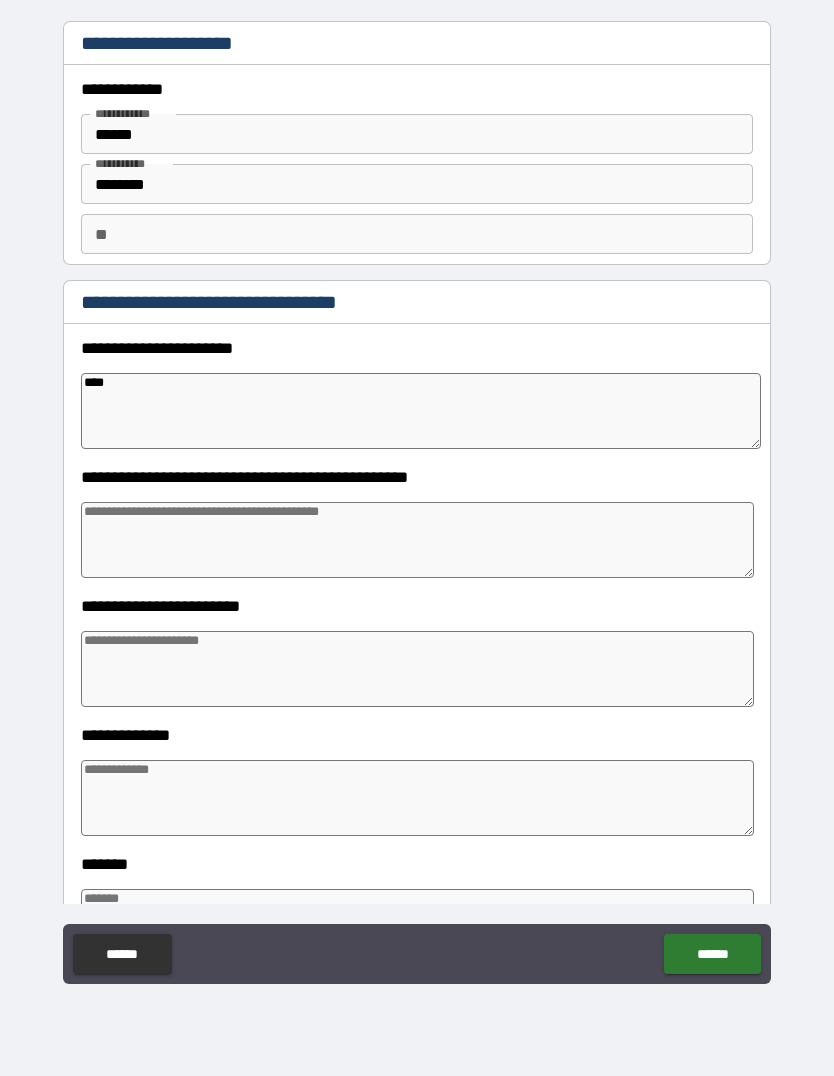 type on "*" 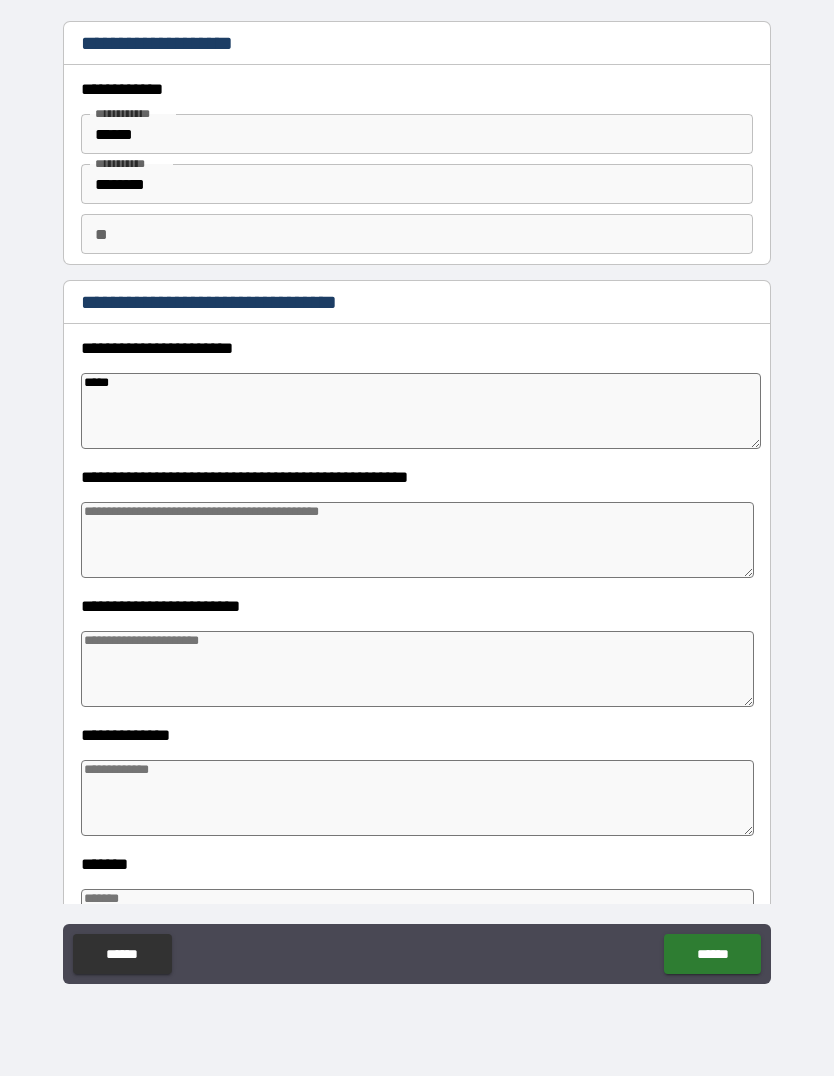 type on "*" 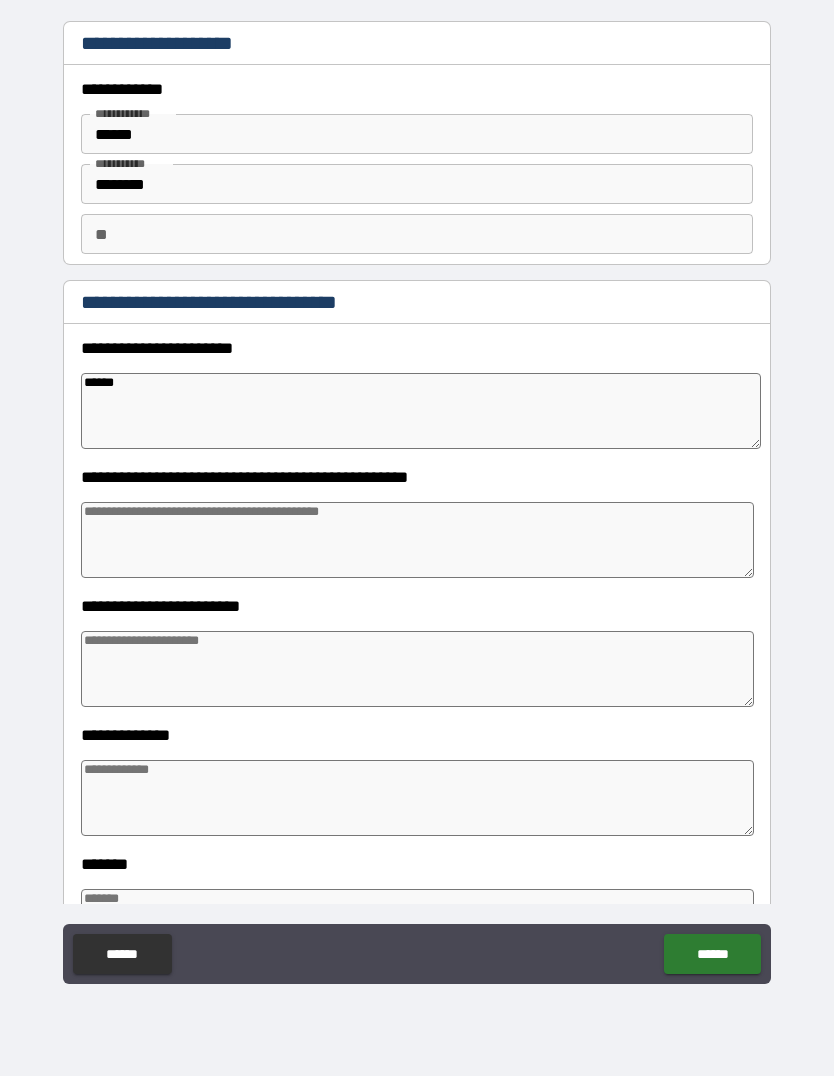 type on "*" 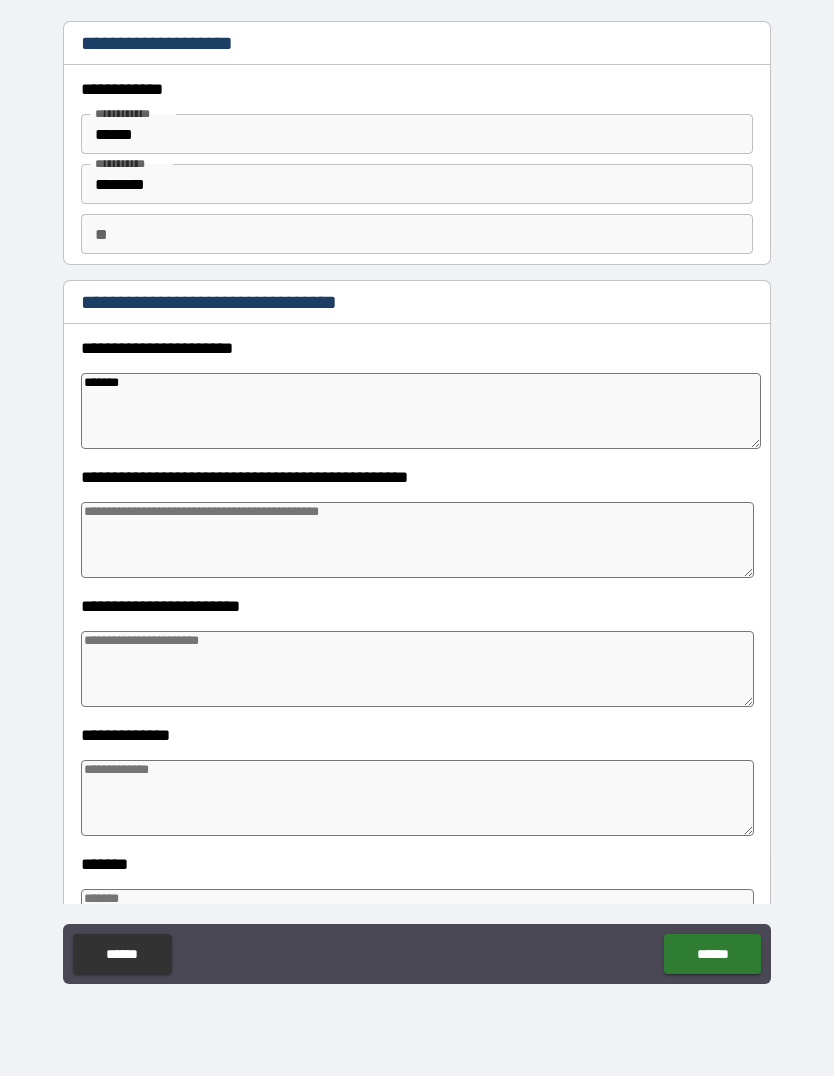 type on "*" 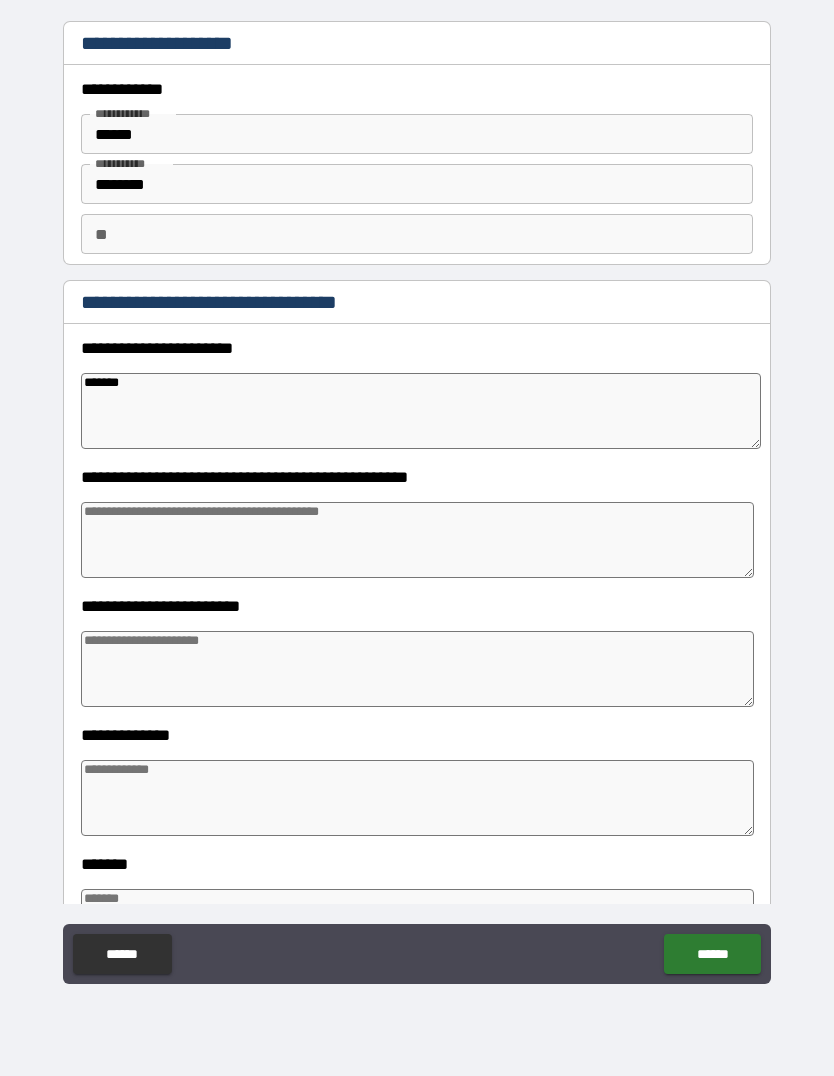 type on "********" 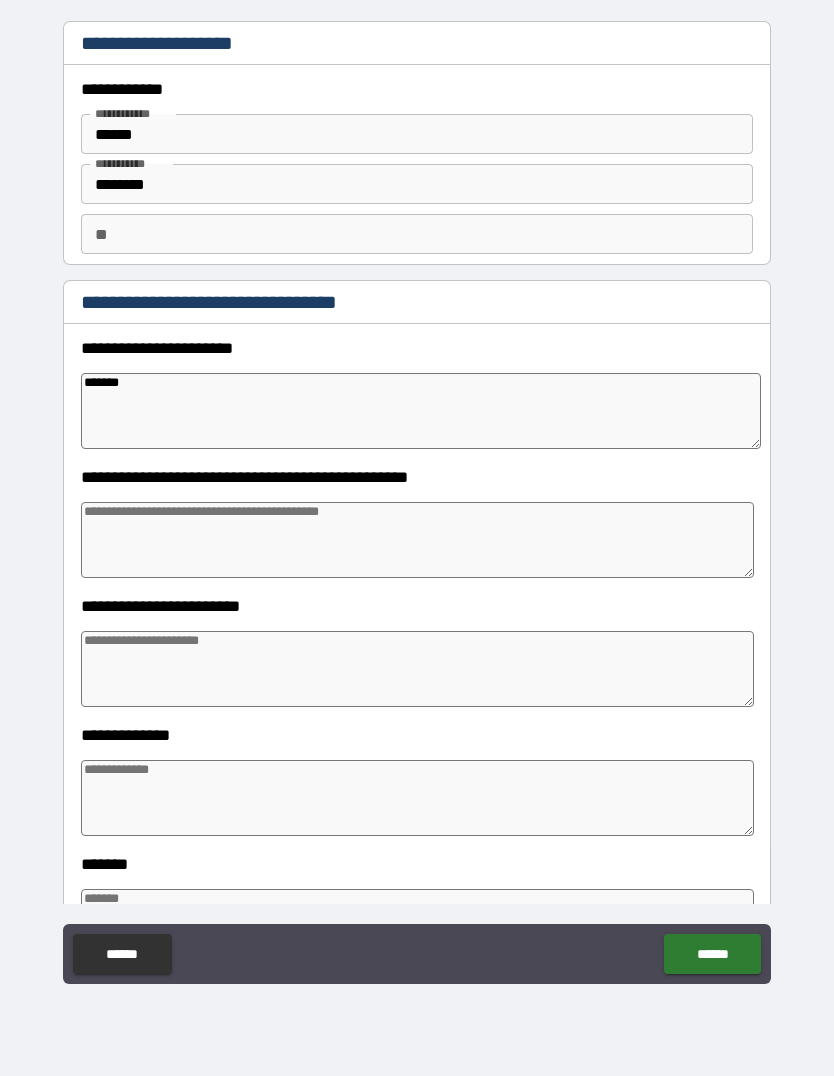 type on "*" 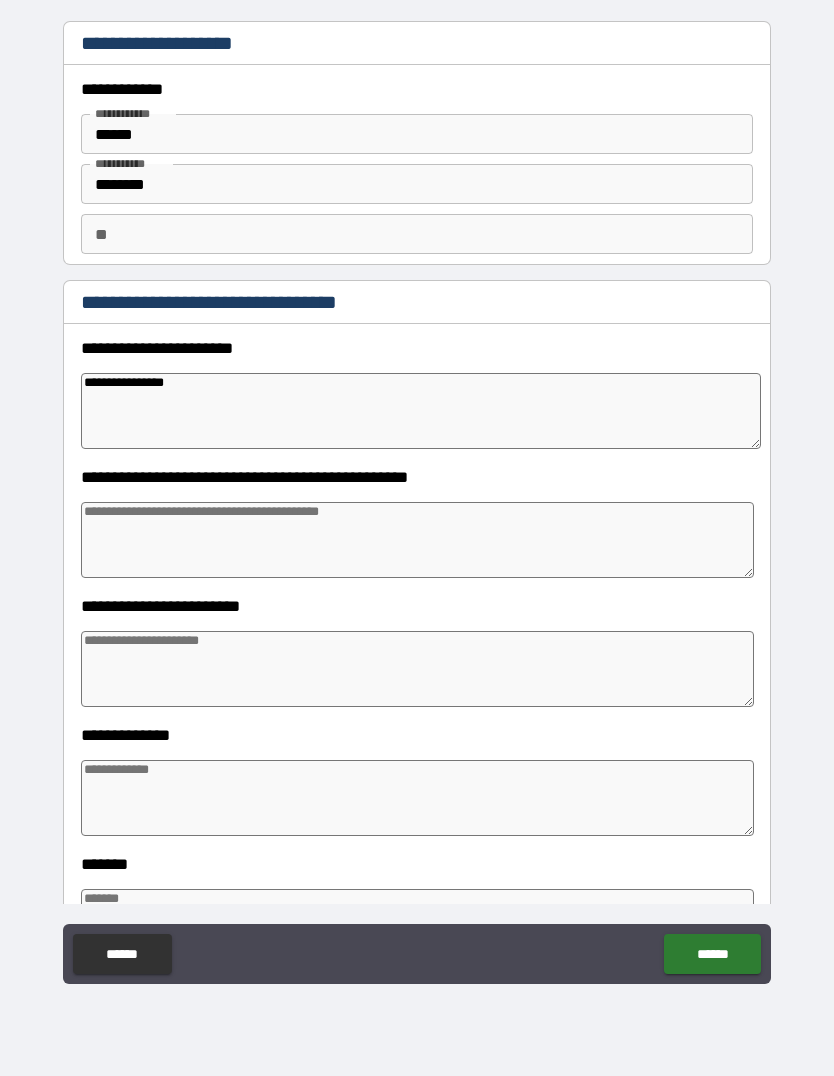 click at bounding box center (417, 540) 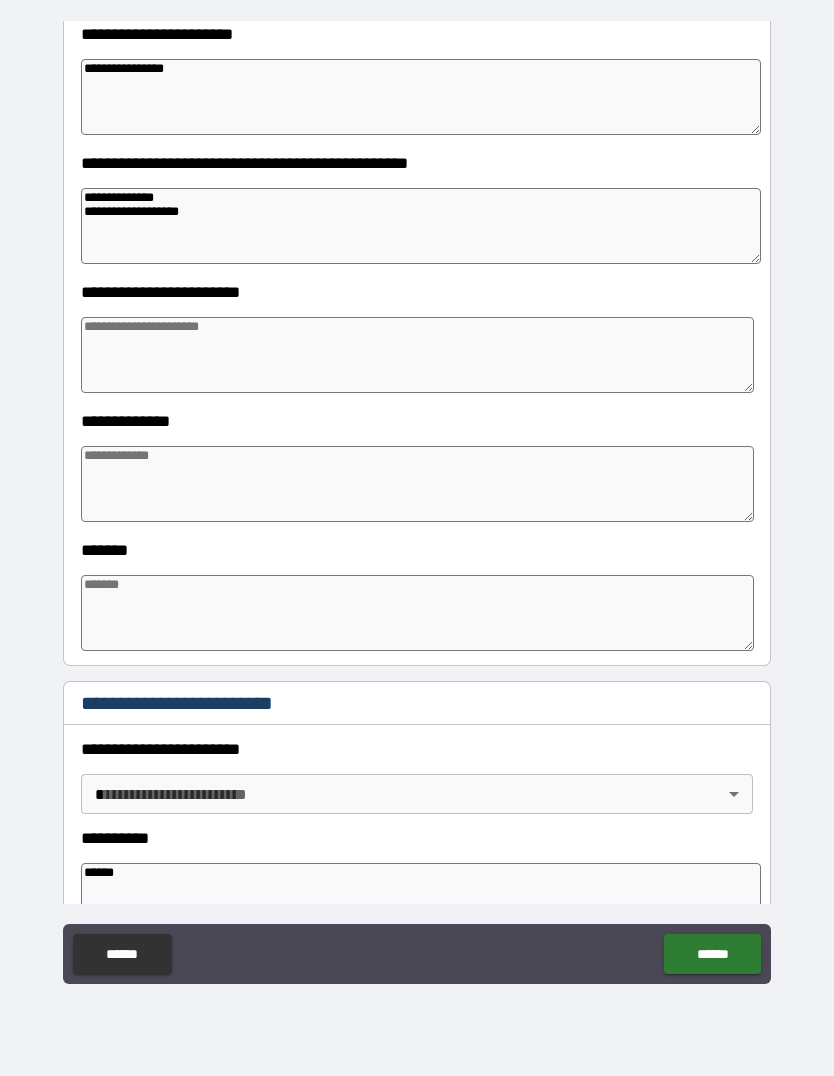 scroll, scrollTop: 316, scrollLeft: 0, axis: vertical 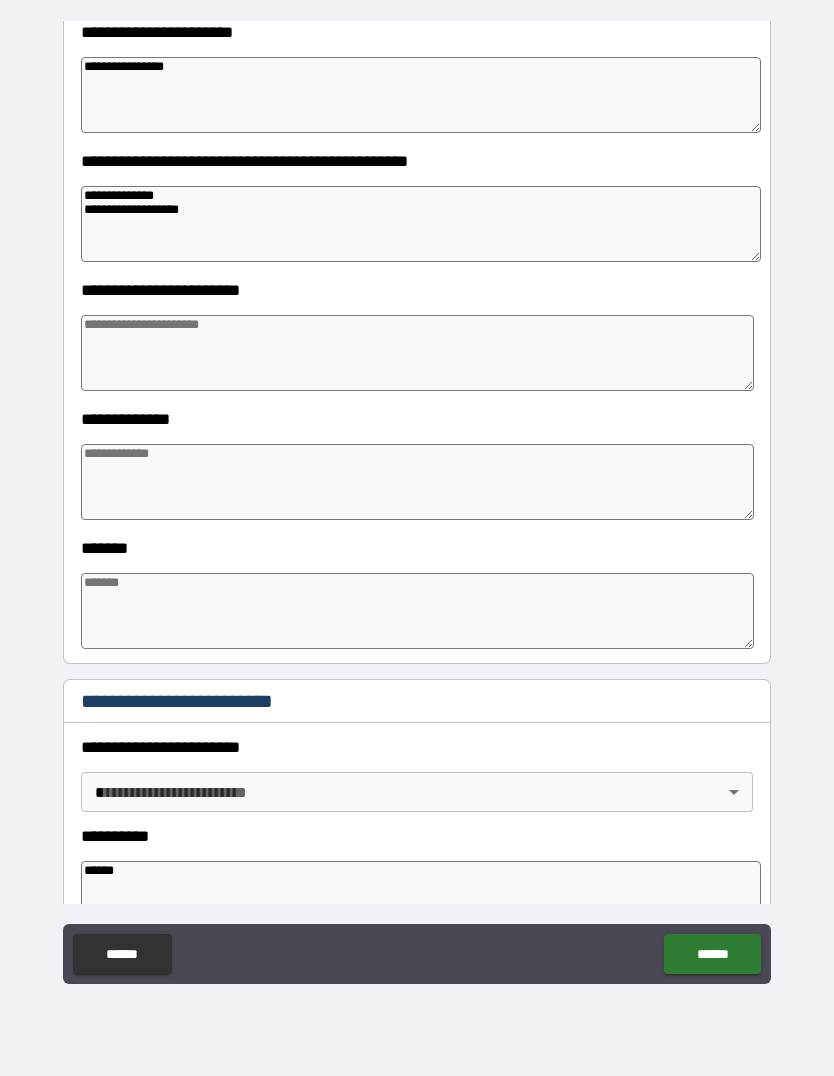 click at bounding box center [417, 482] 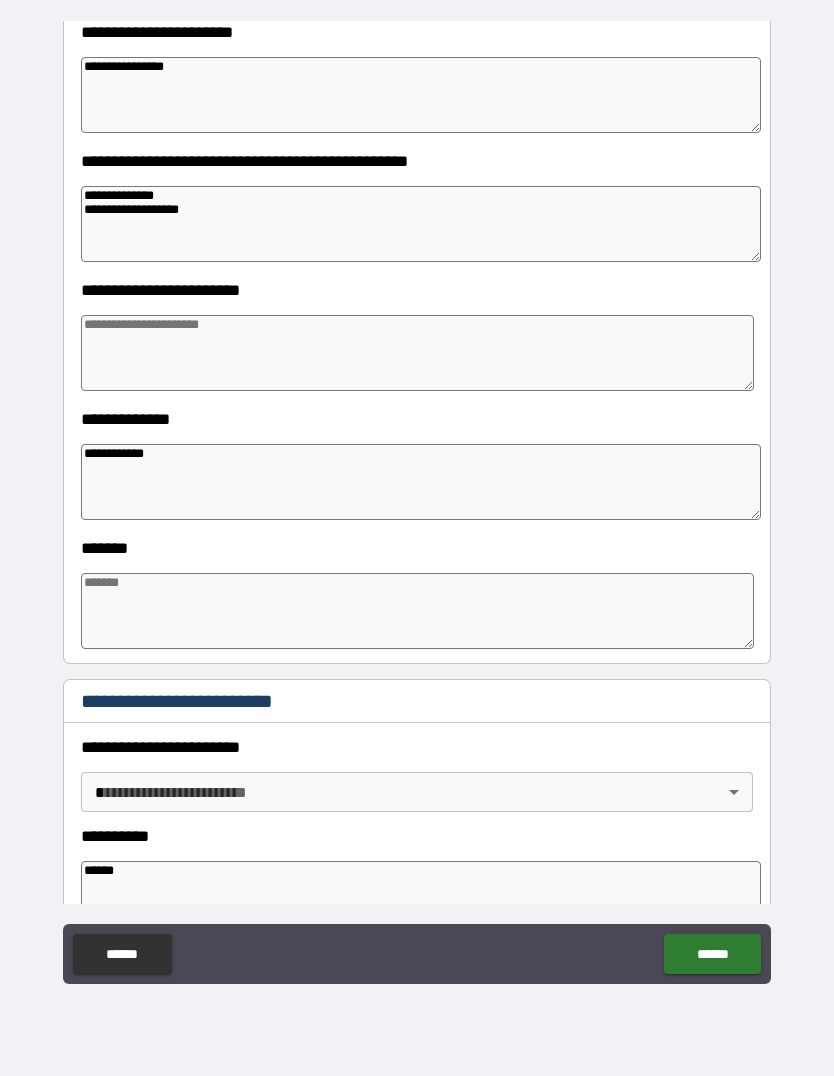 click at bounding box center (417, 611) 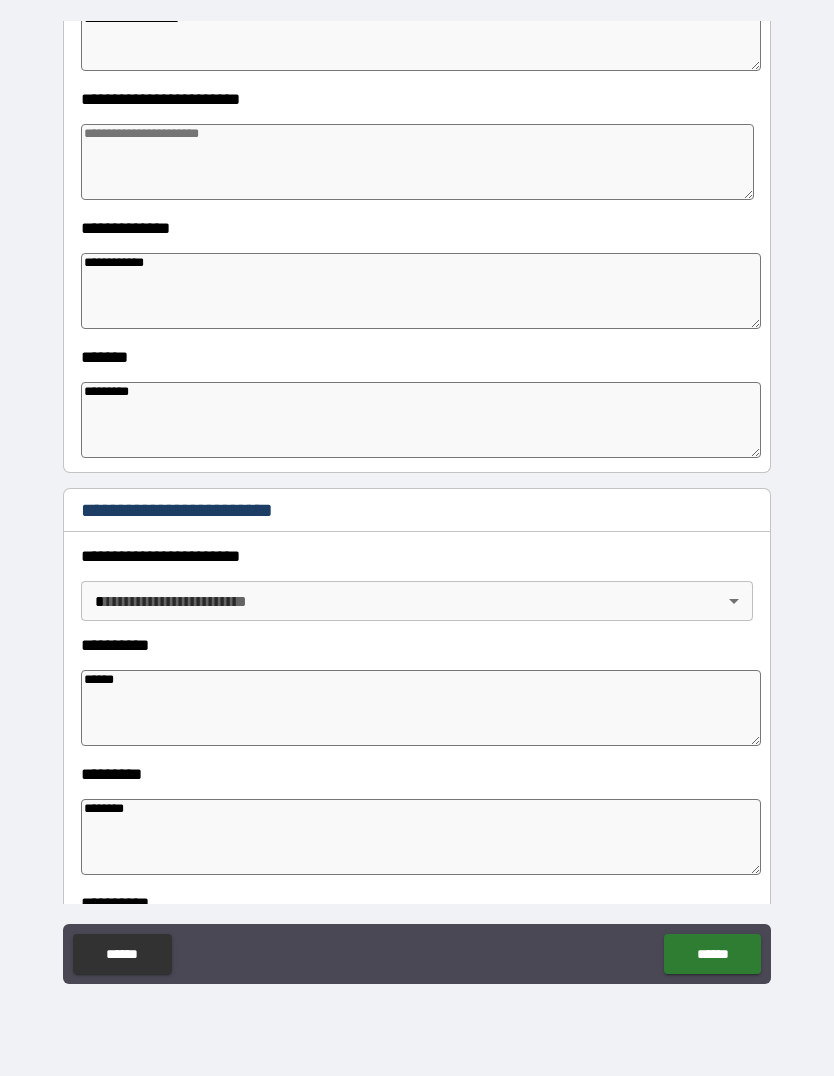 scroll, scrollTop: 508, scrollLeft: 0, axis: vertical 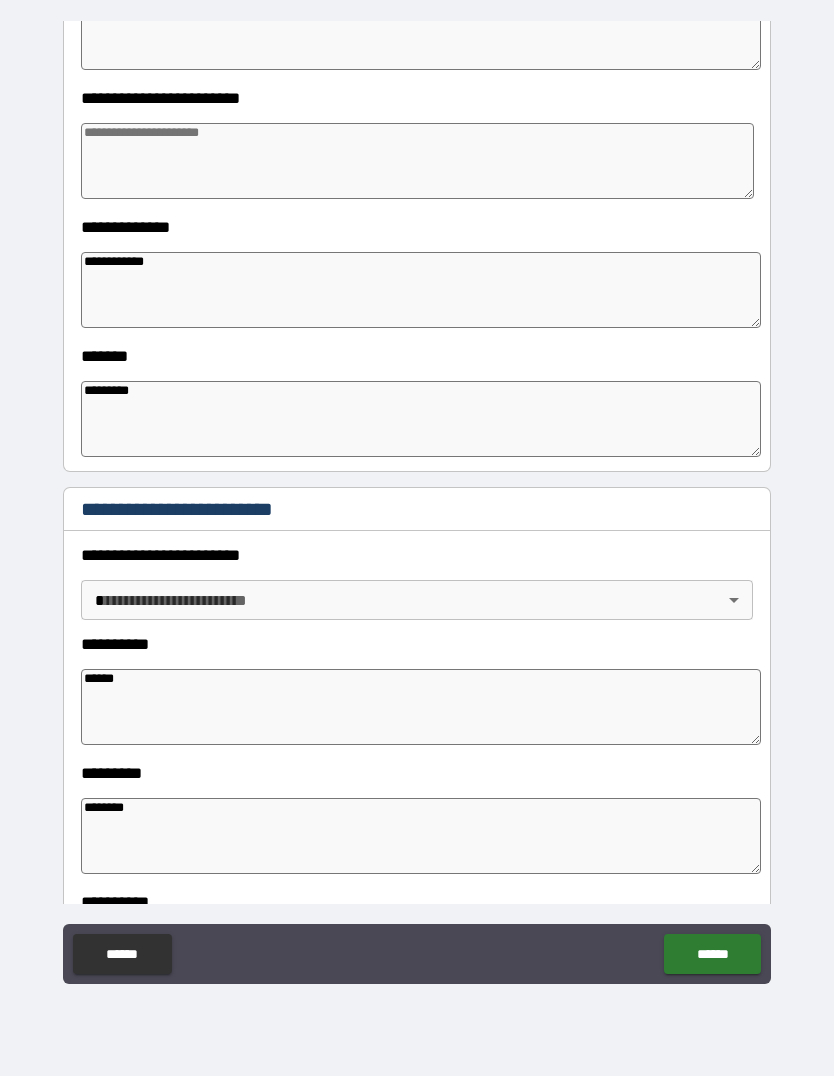 click on "**********" at bounding box center [417, 503] 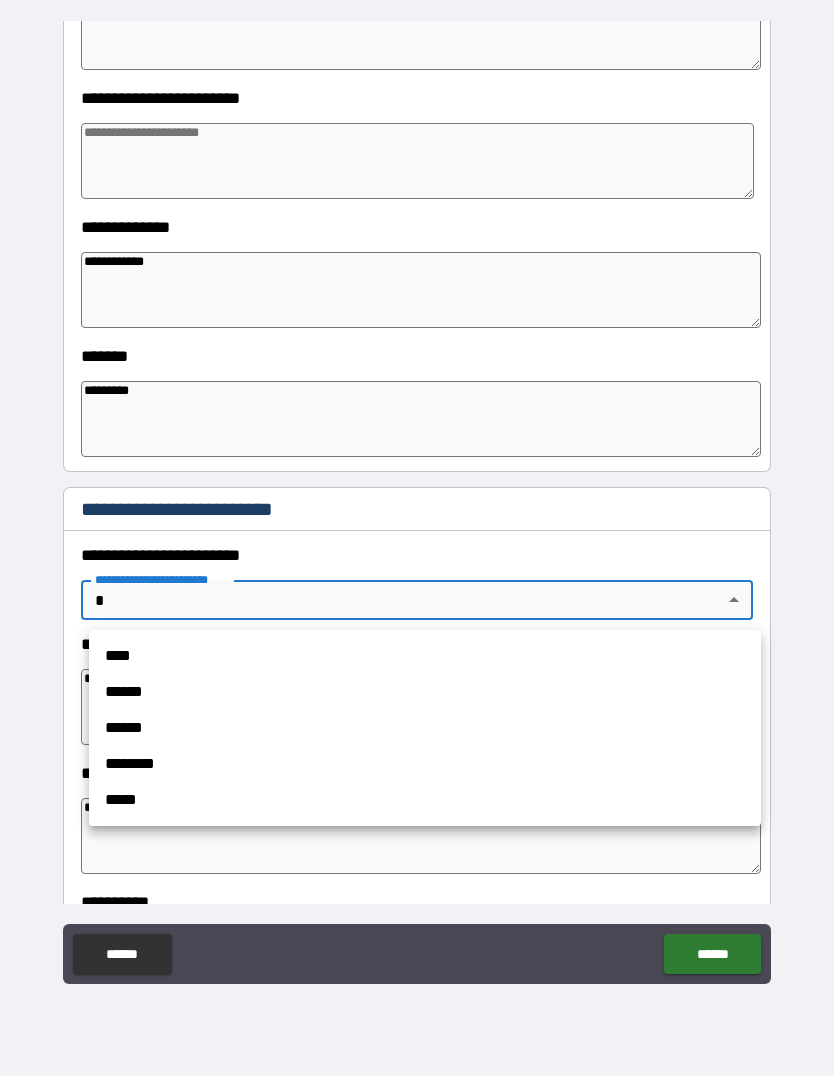 click on "****" at bounding box center (425, 656) 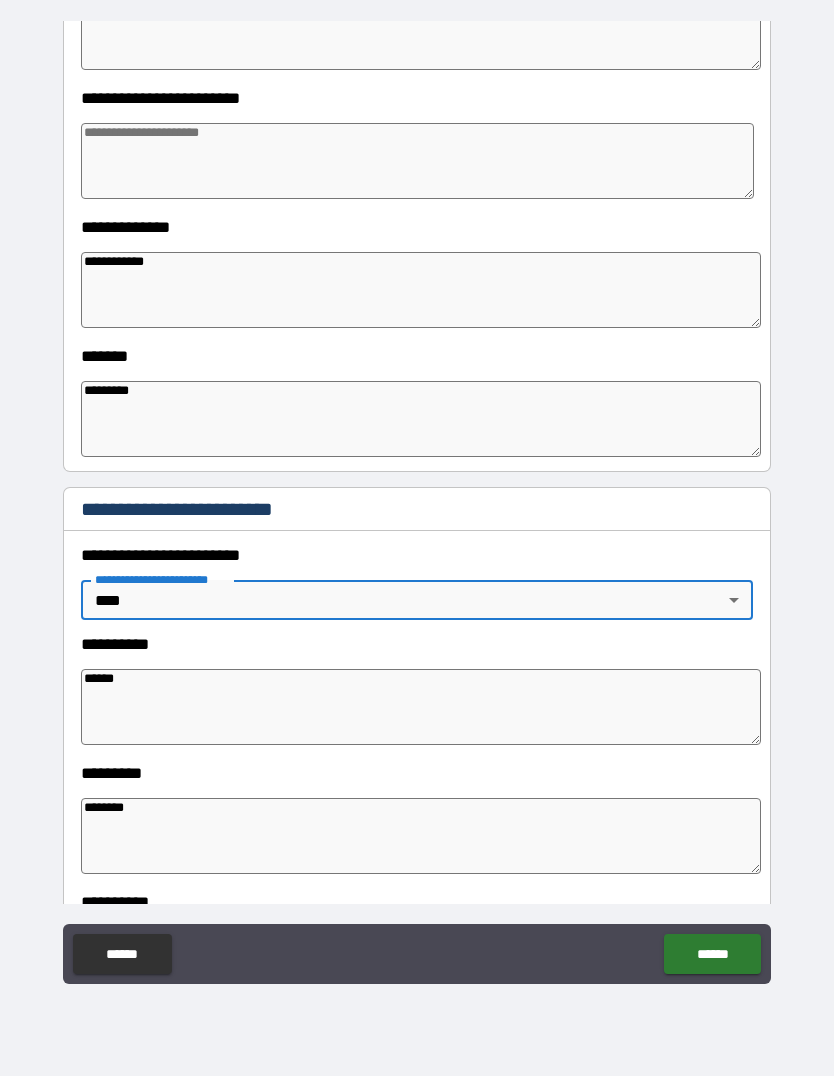 click on "******" at bounding box center [421, 707] 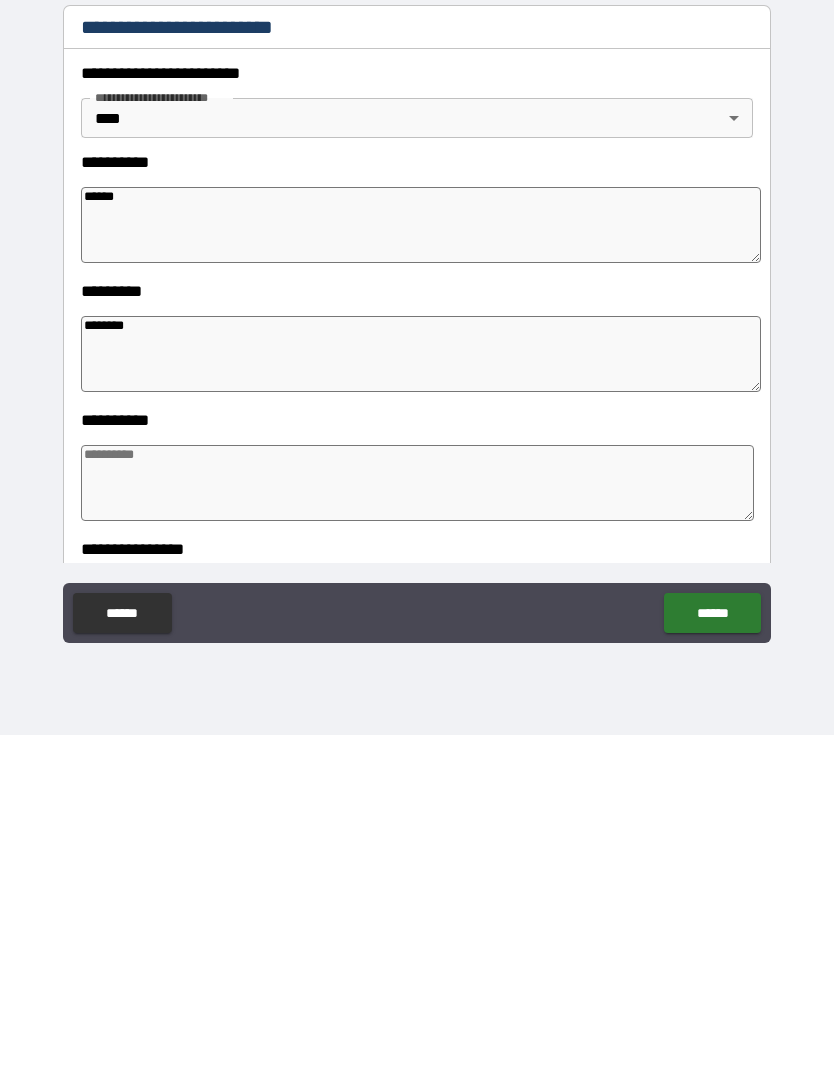 scroll, scrollTop: 662, scrollLeft: 0, axis: vertical 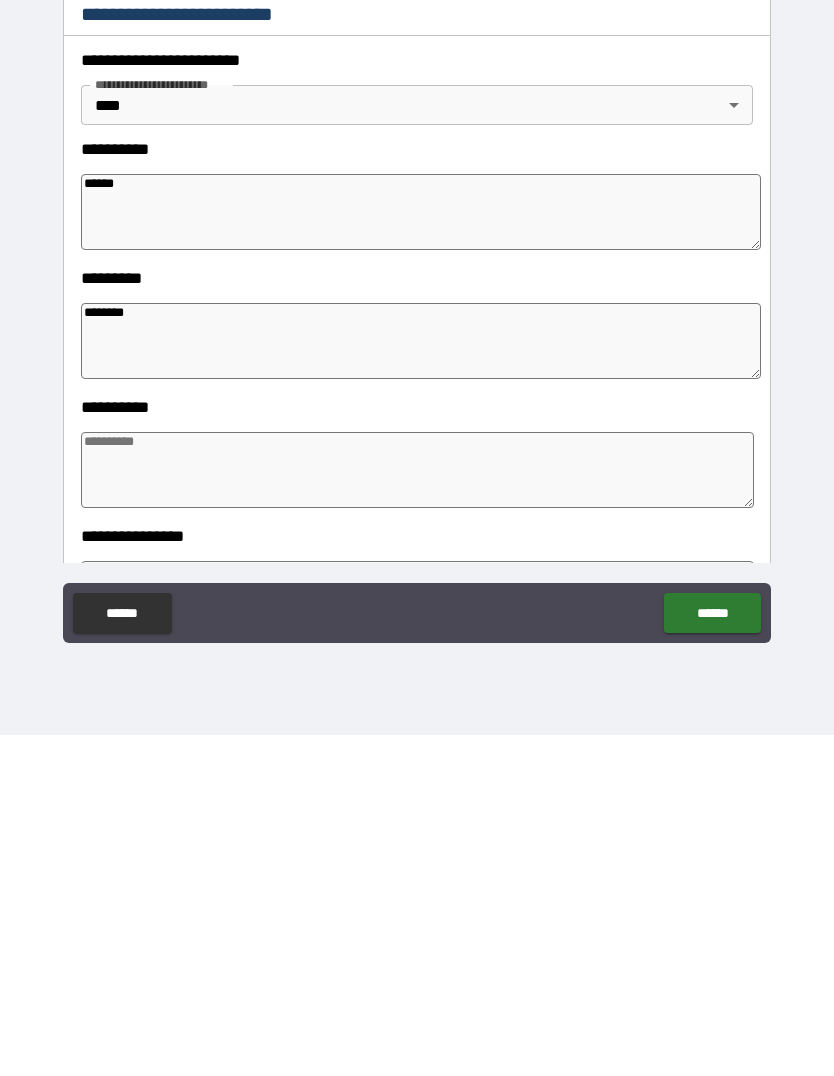 click at bounding box center (417, 811) 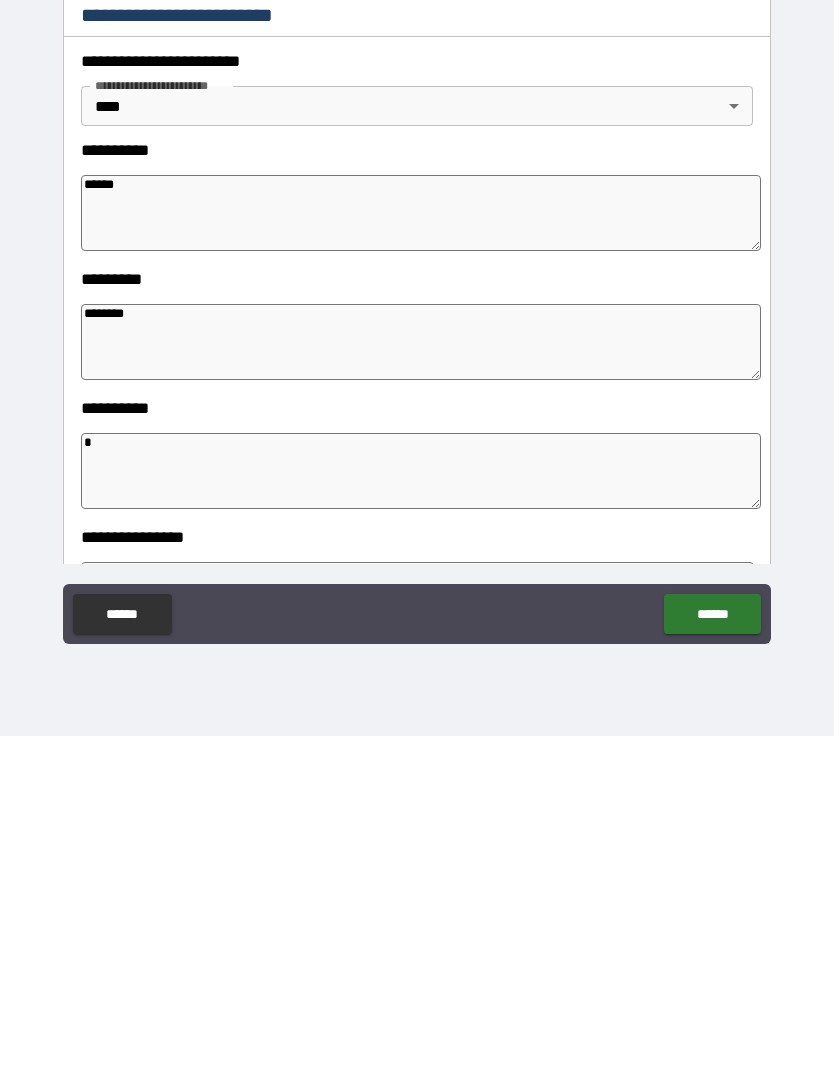 scroll, scrollTop: 69, scrollLeft: 0, axis: vertical 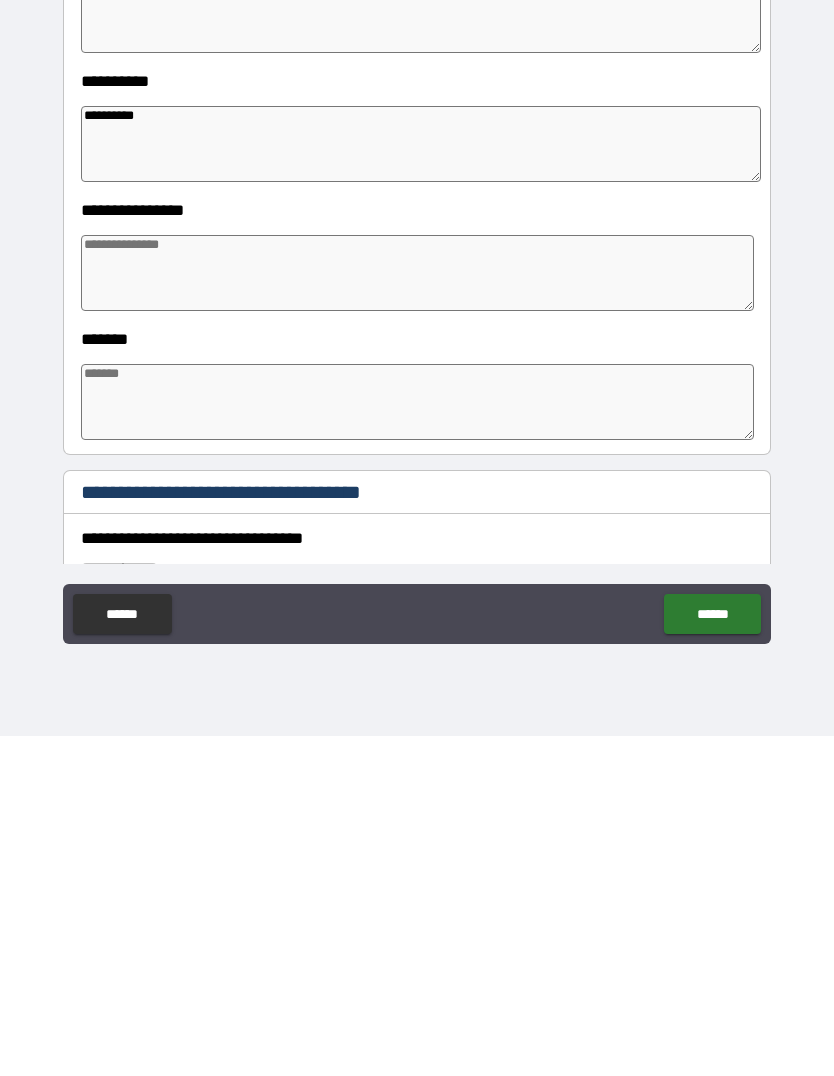 click at bounding box center (417, 742) 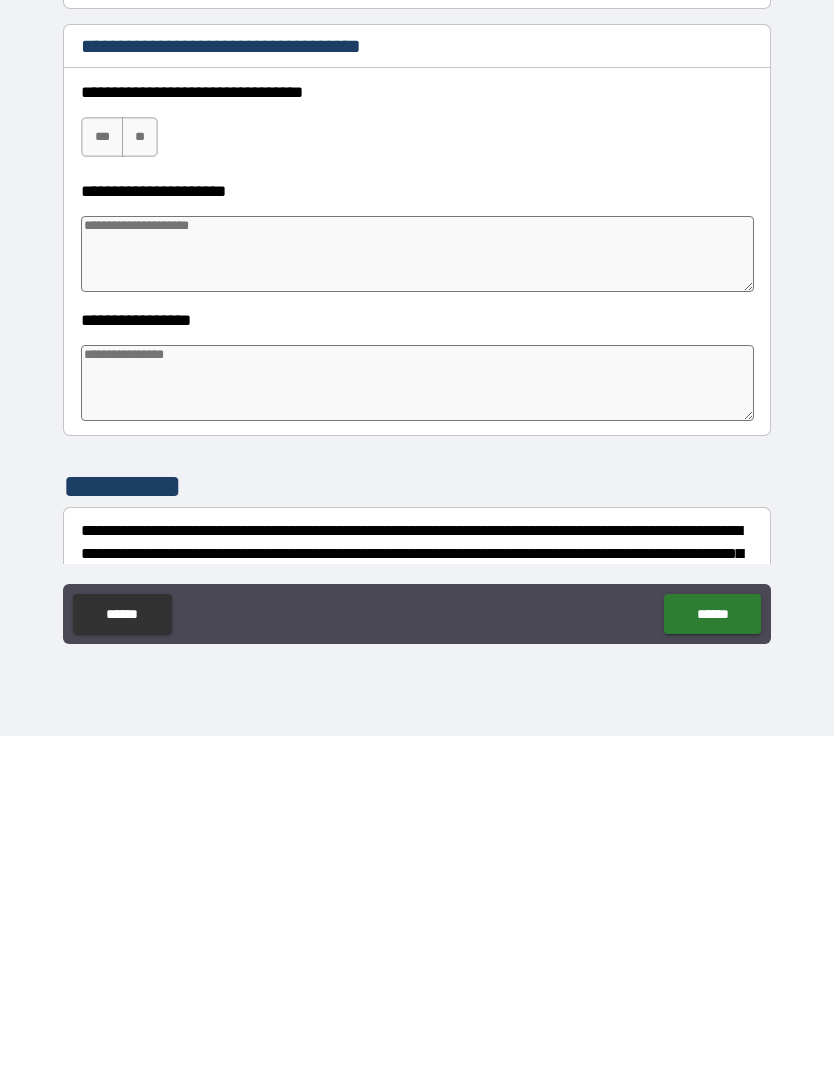 scroll, scrollTop: 1360, scrollLeft: 0, axis: vertical 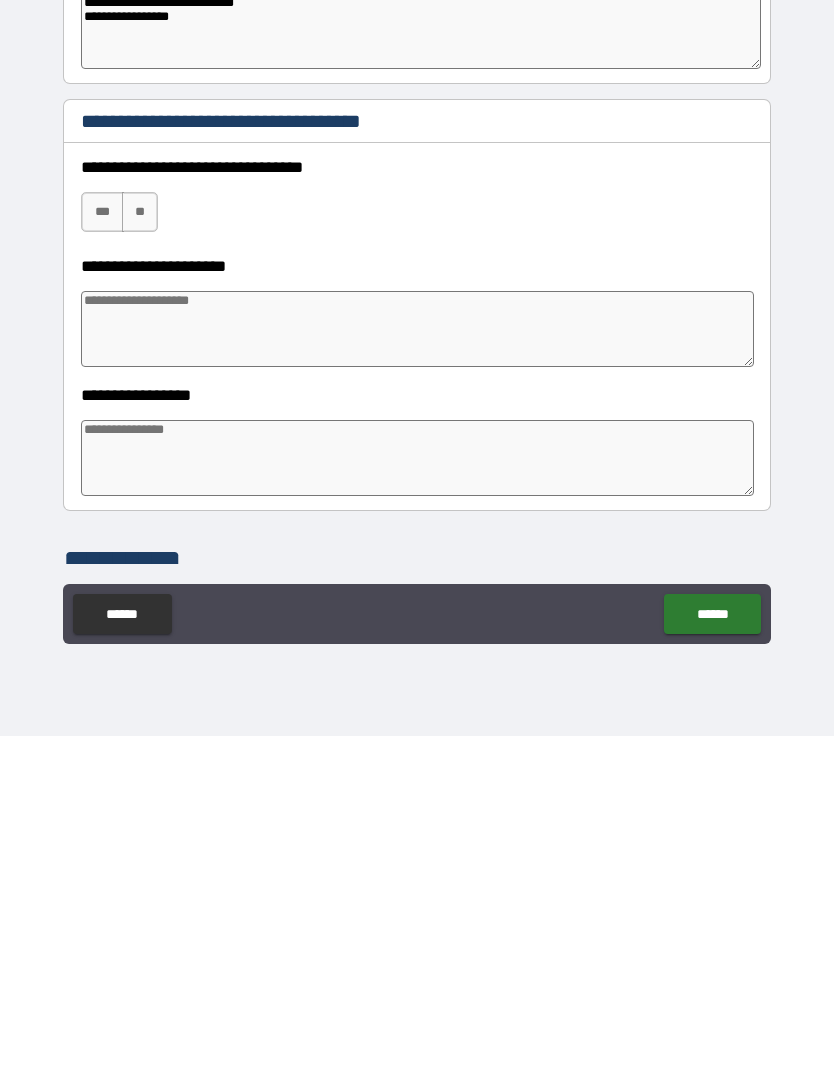 click on "**" at bounding box center [140, 552] 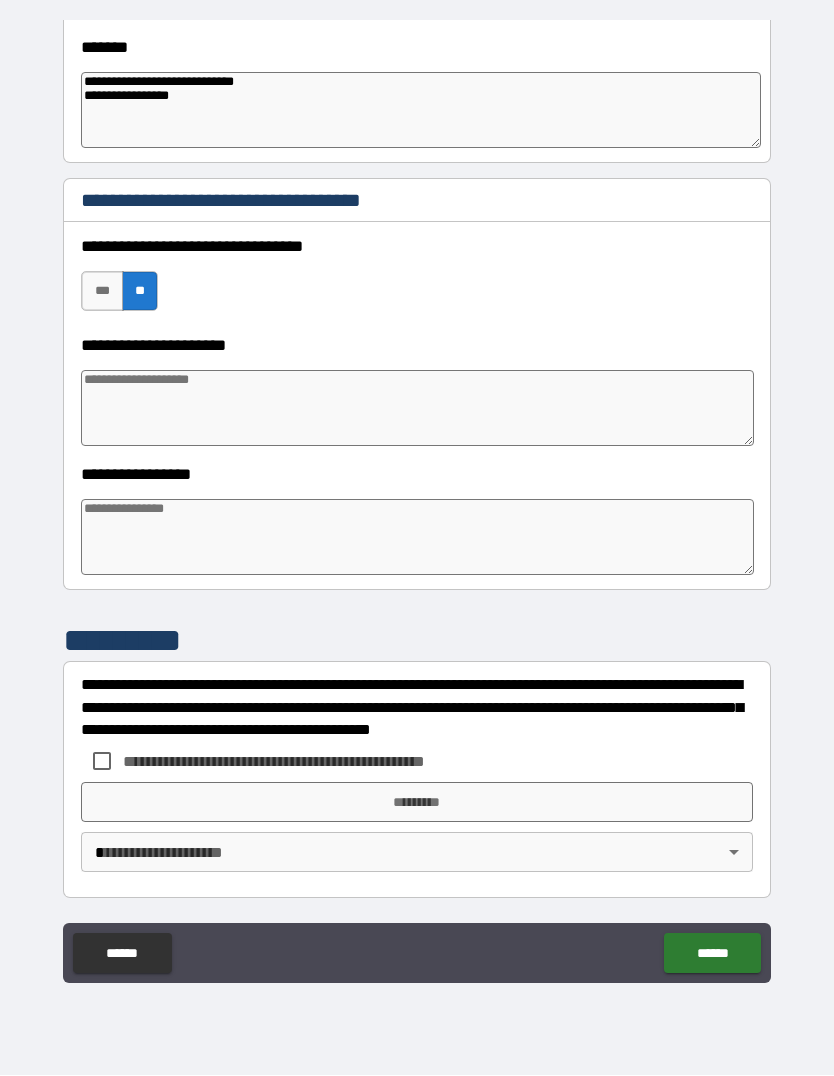 scroll, scrollTop: 1620, scrollLeft: 0, axis: vertical 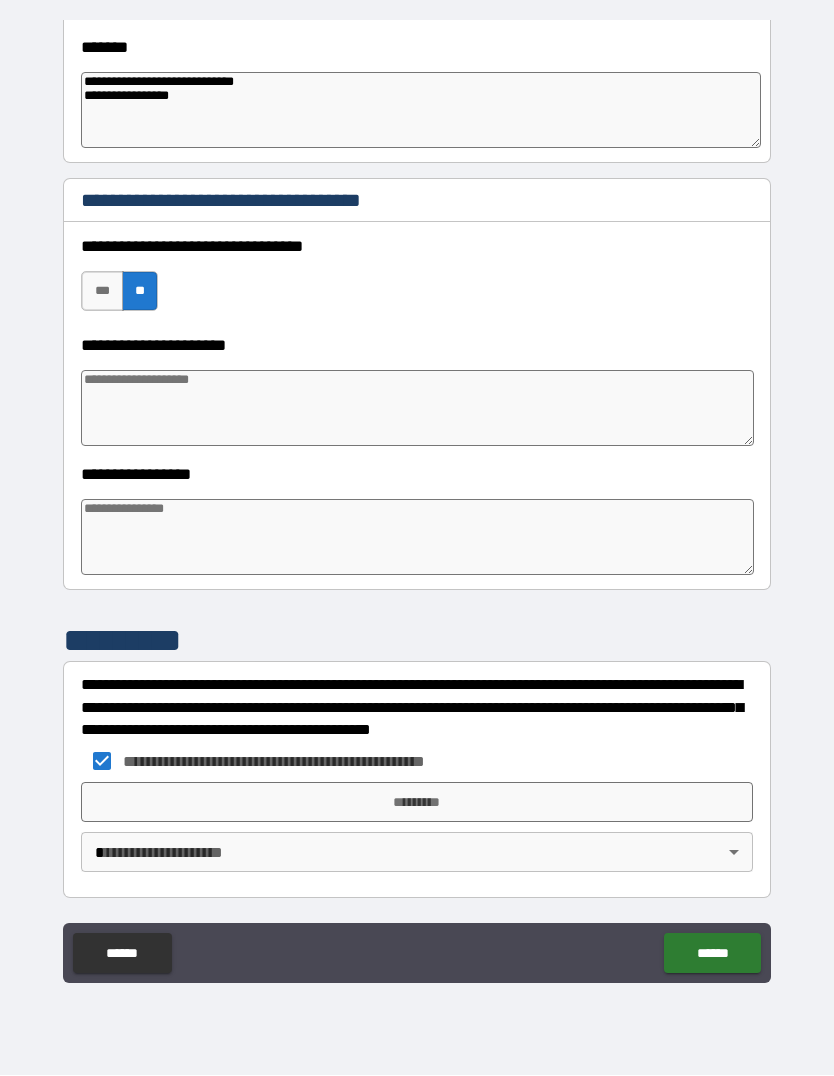 click on "*********" at bounding box center [417, 803] 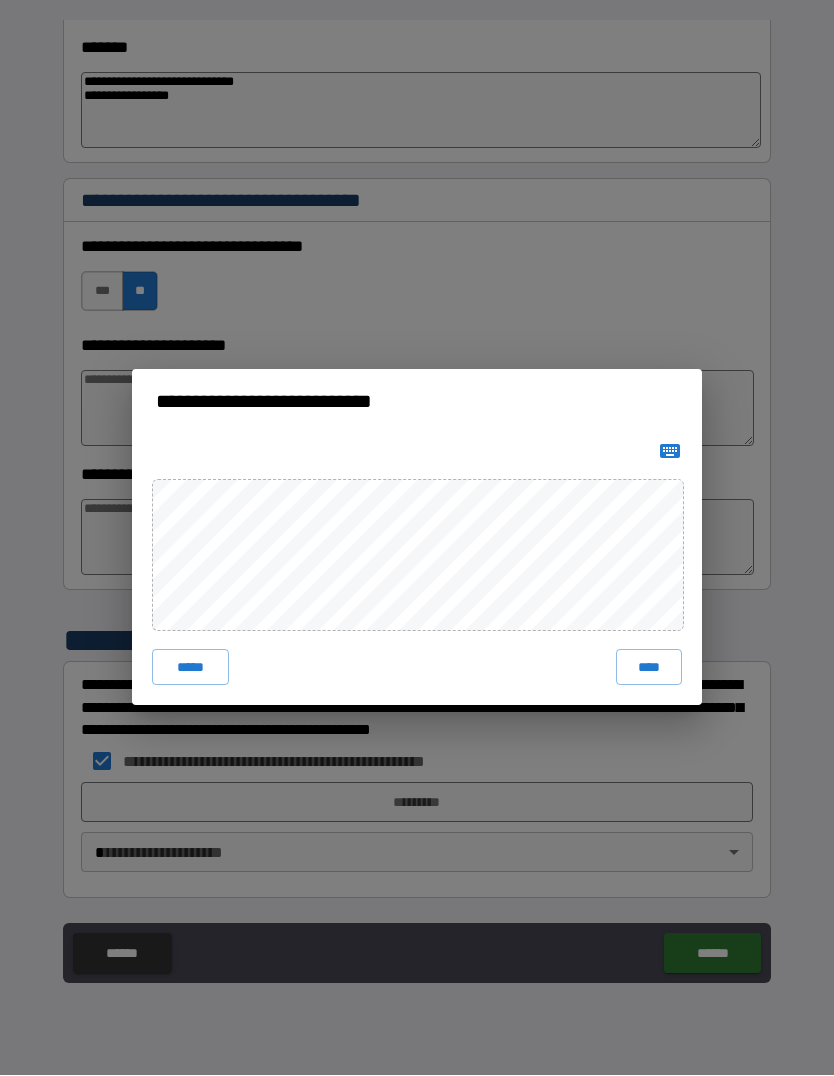 click on "****" at bounding box center [649, 668] 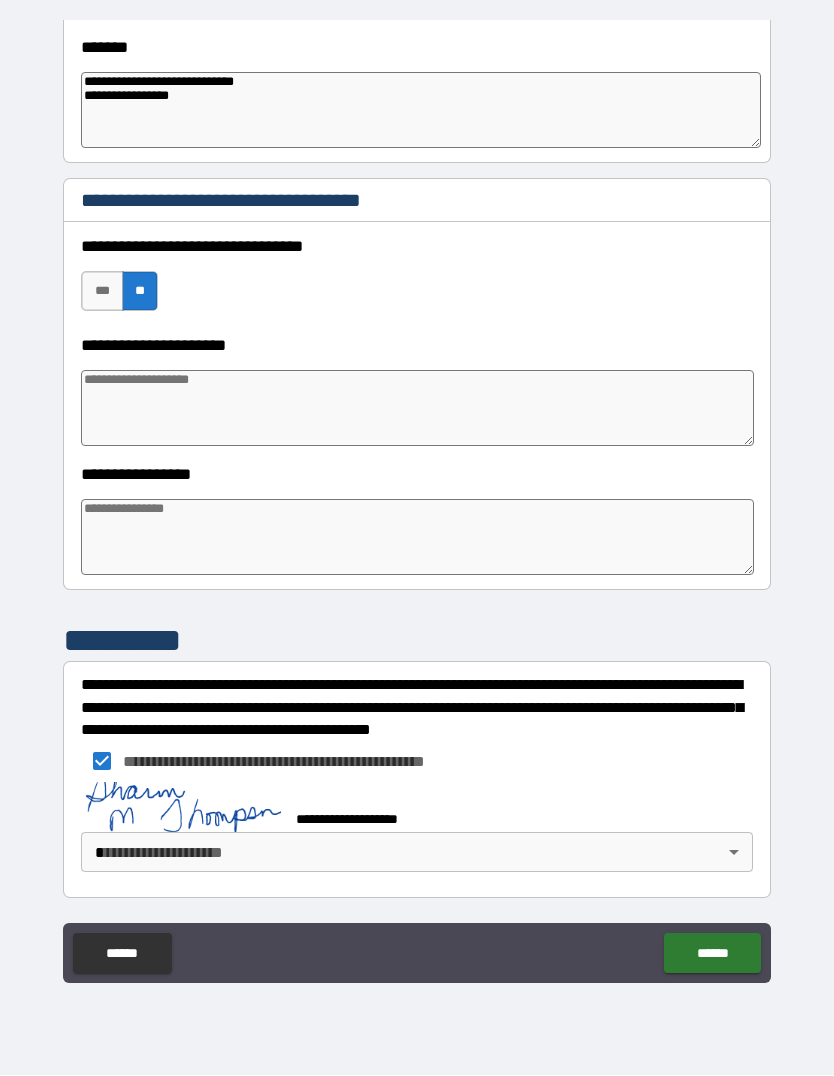 scroll, scrollTop: 1610, scrollLeft: 0, axis: vertical 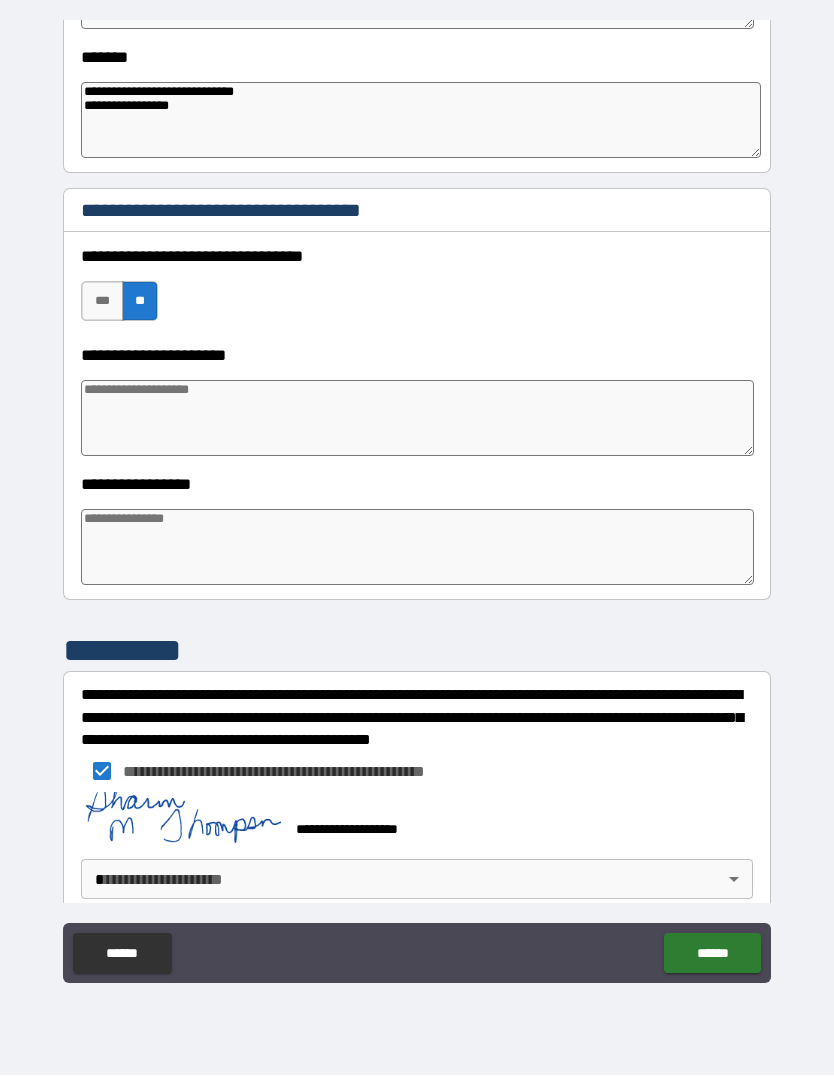 click on "******" at bounding box center (712, 954) 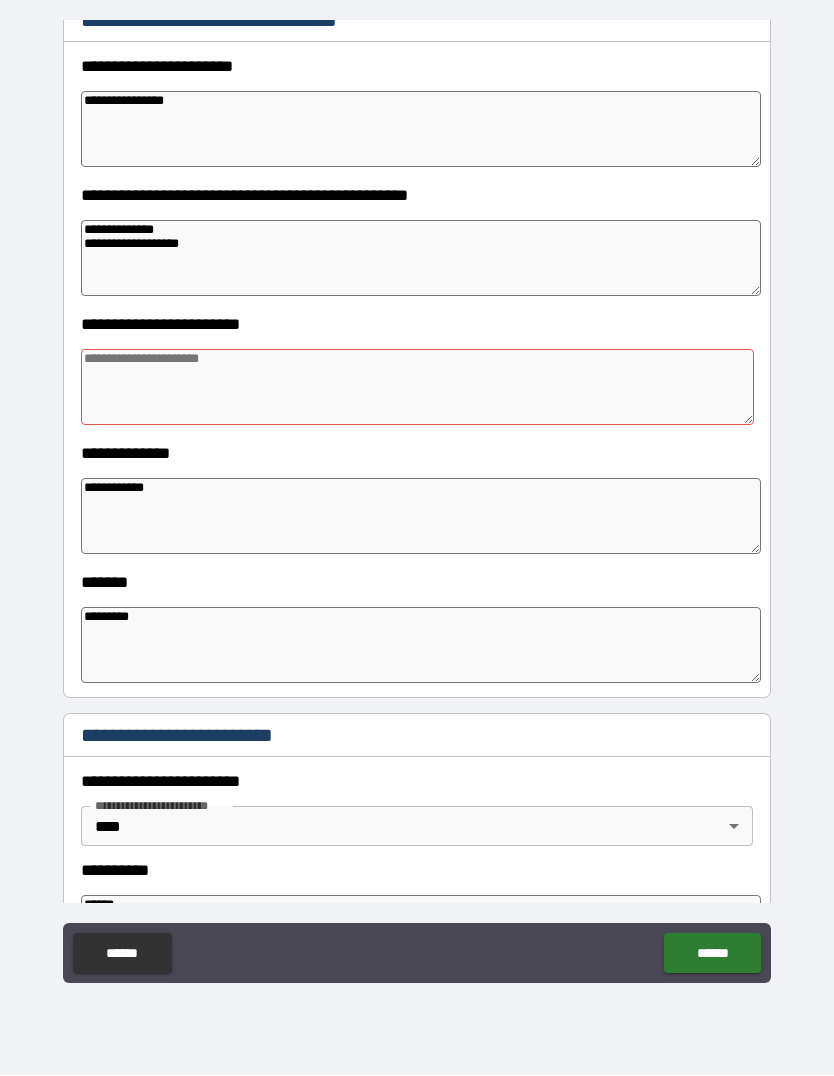 scroll, scrollTop: 279, scrollLeft: 0, axis: vertical 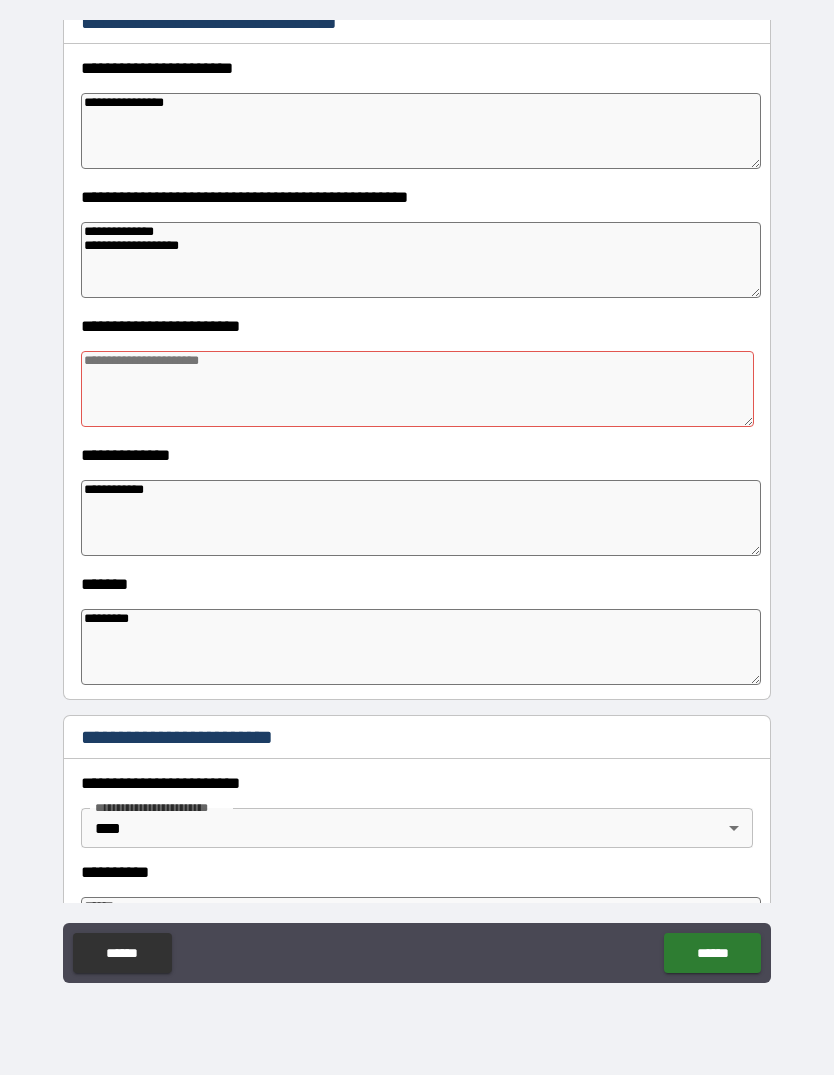 click at bounding box center (417, 390) 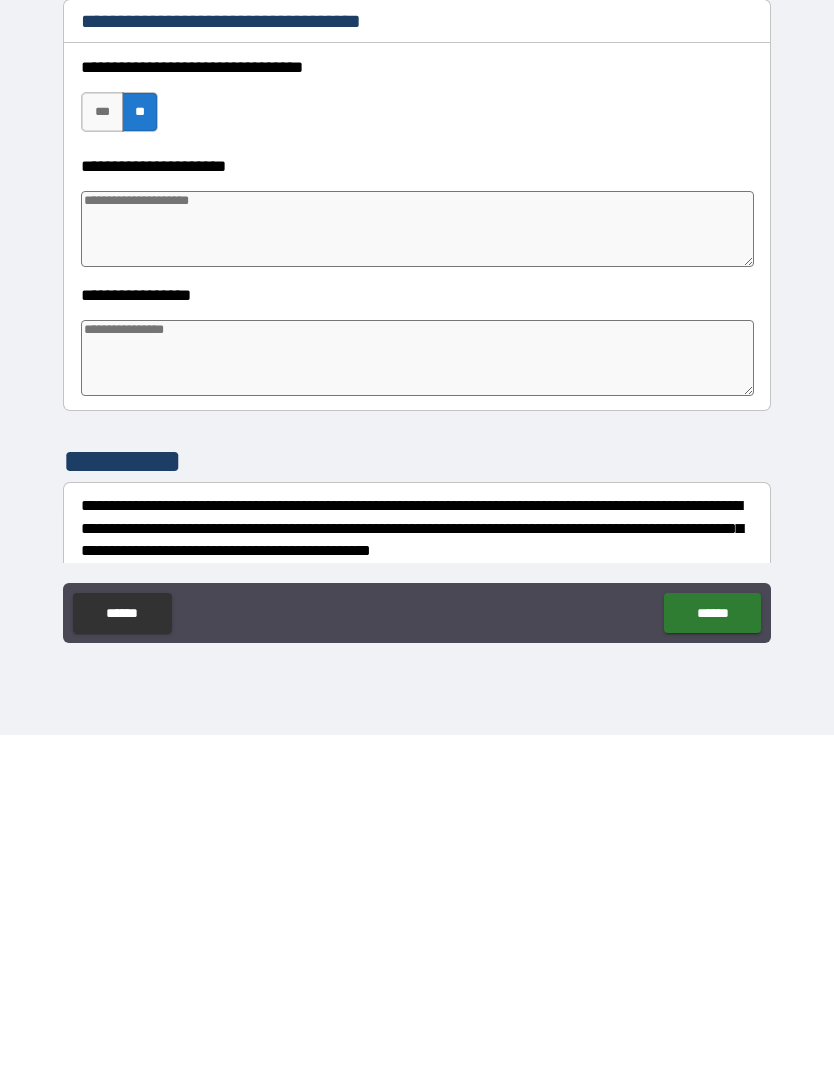 scroll, scrollTop: 1473, scrollLeft: 0, axis: vertical 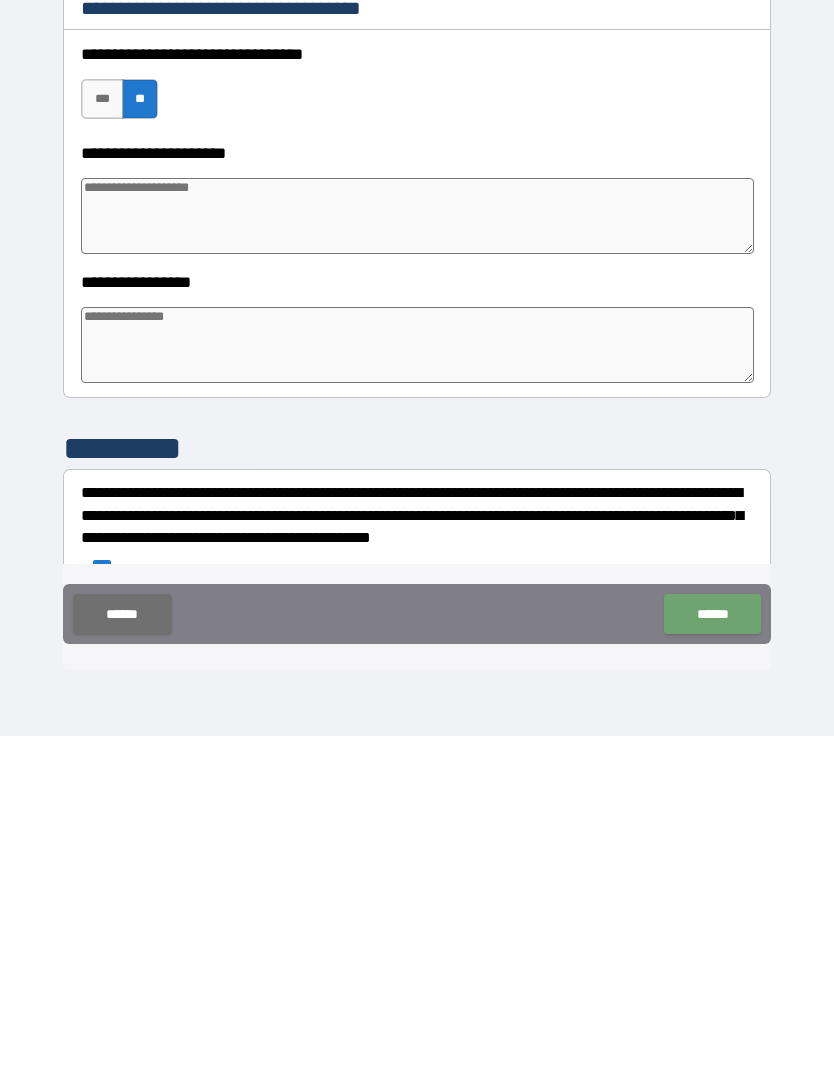 click on "******" at bounding box center (712, 954) 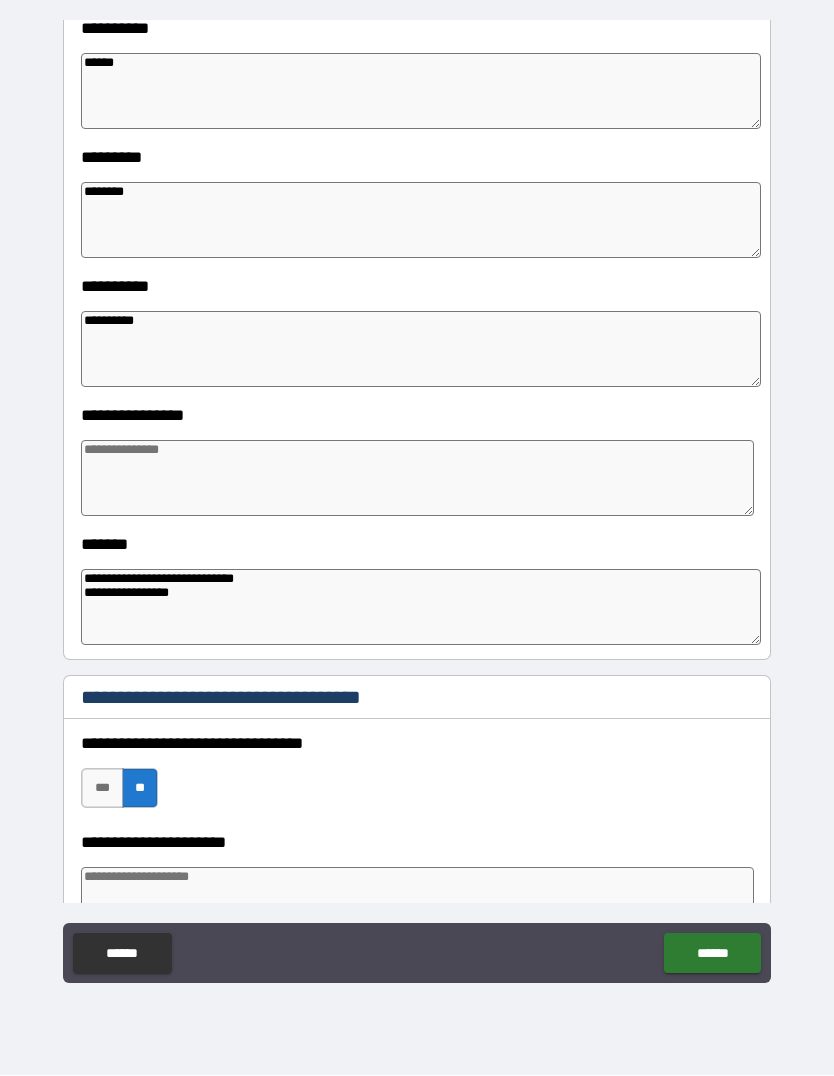 scroll, scrollTop: 1111, scrollLeft: 0, axis: vertical 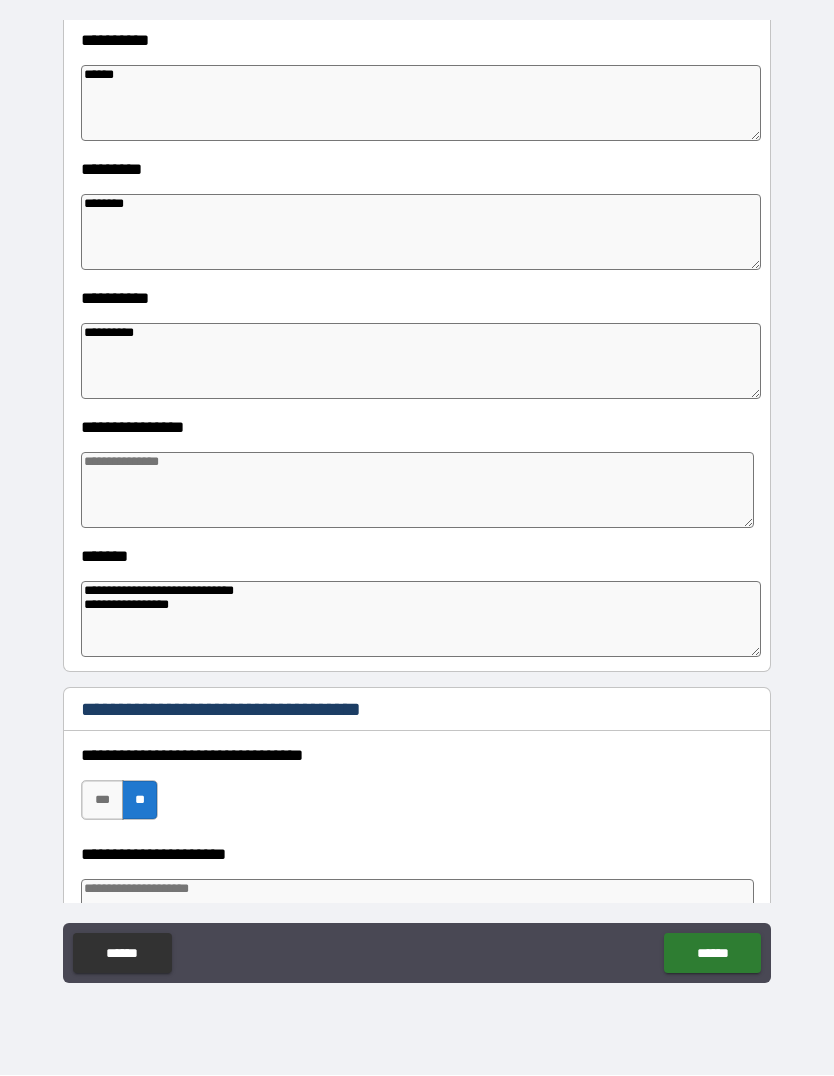click at bounding box center [417, 491] 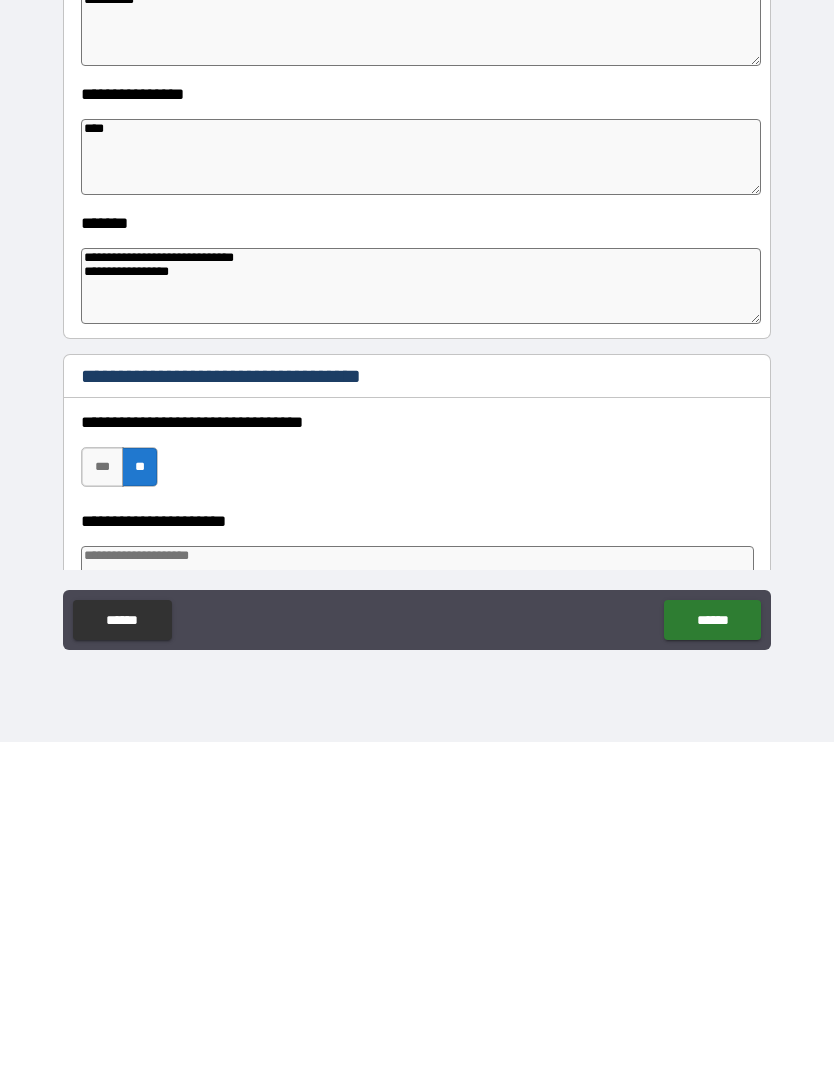 scroll, scrollTop: 70, scrollLeft: 0, axis: vertical 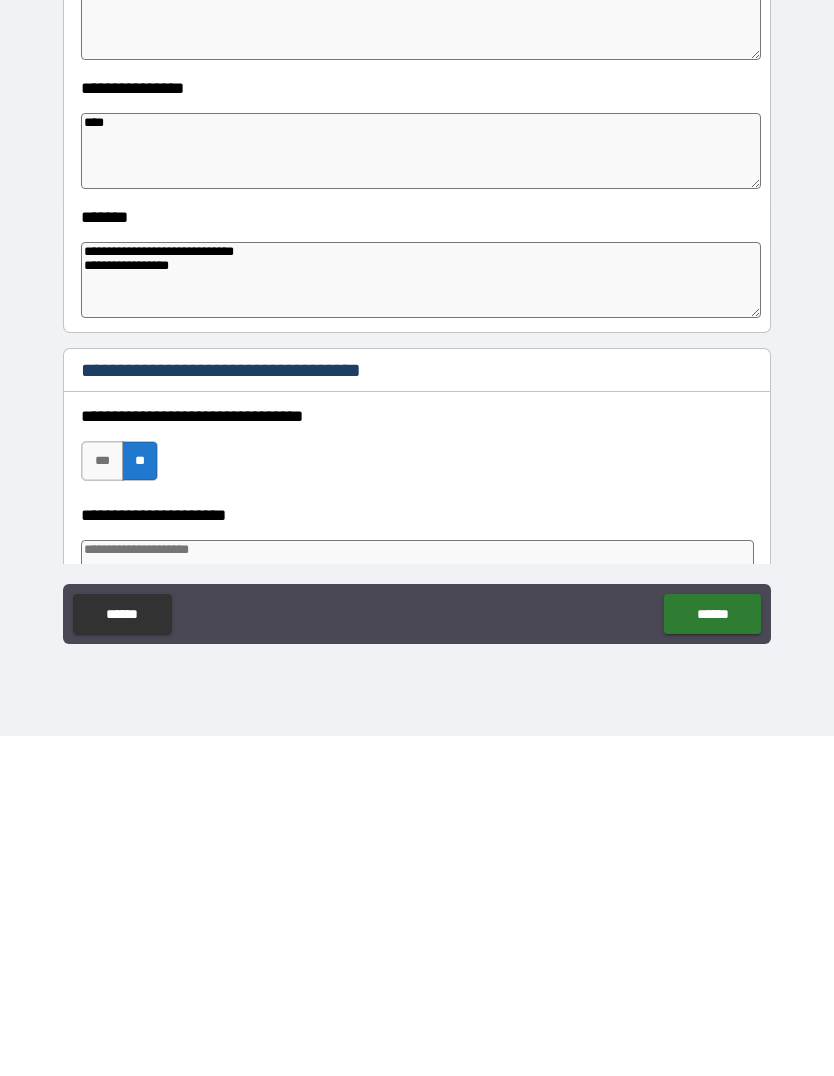 click on "******" at bounding box center (712, 954) 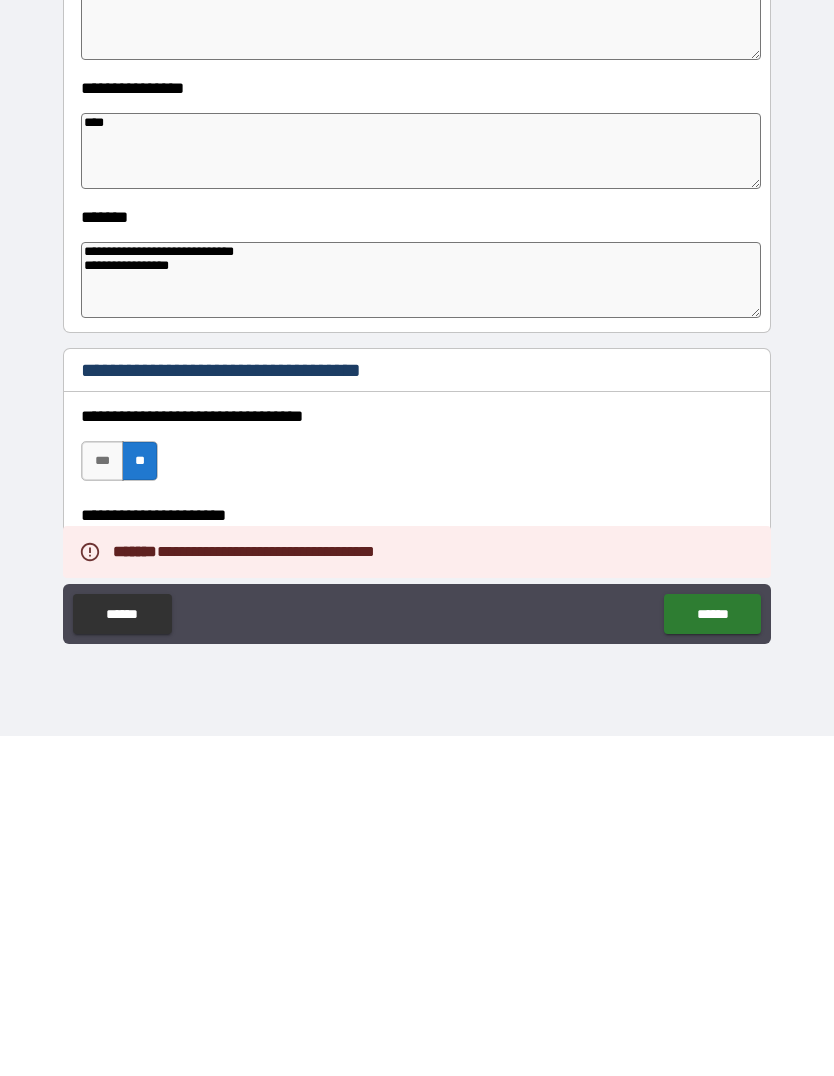 scroll, scrollTop: 69, scrollLeft: 0, axis: vertical 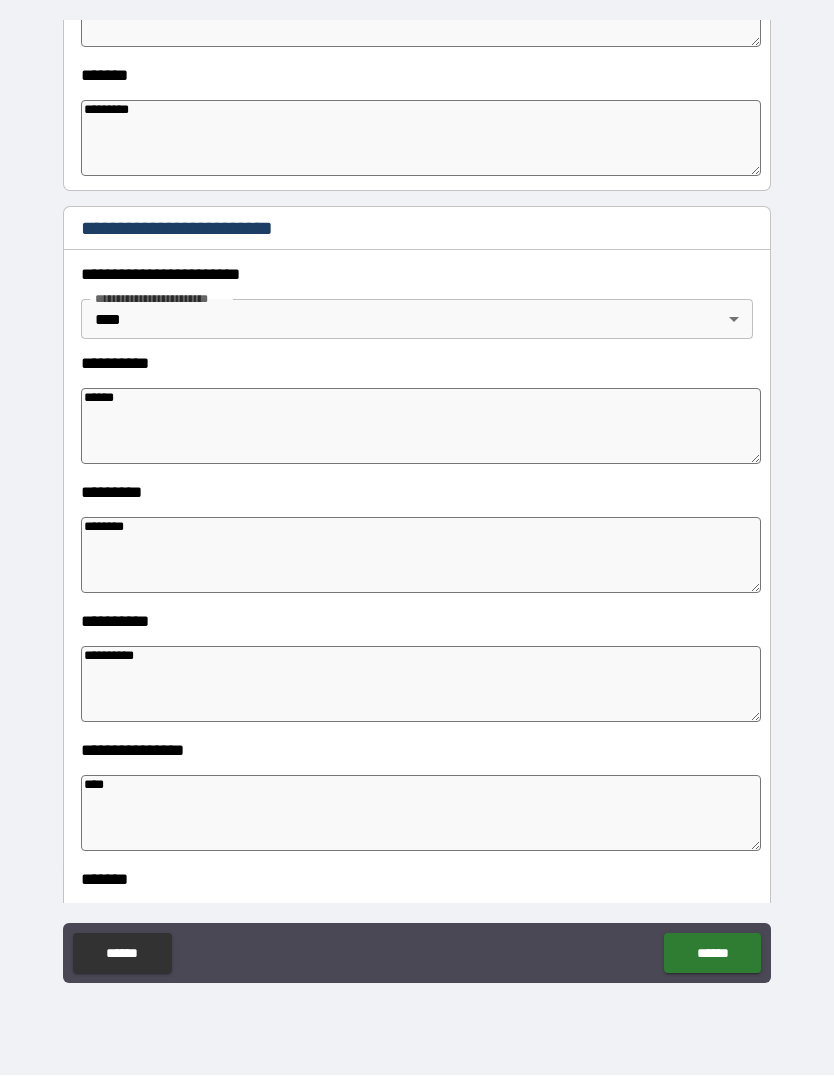 click on "****" at bounding box center [421, 814] 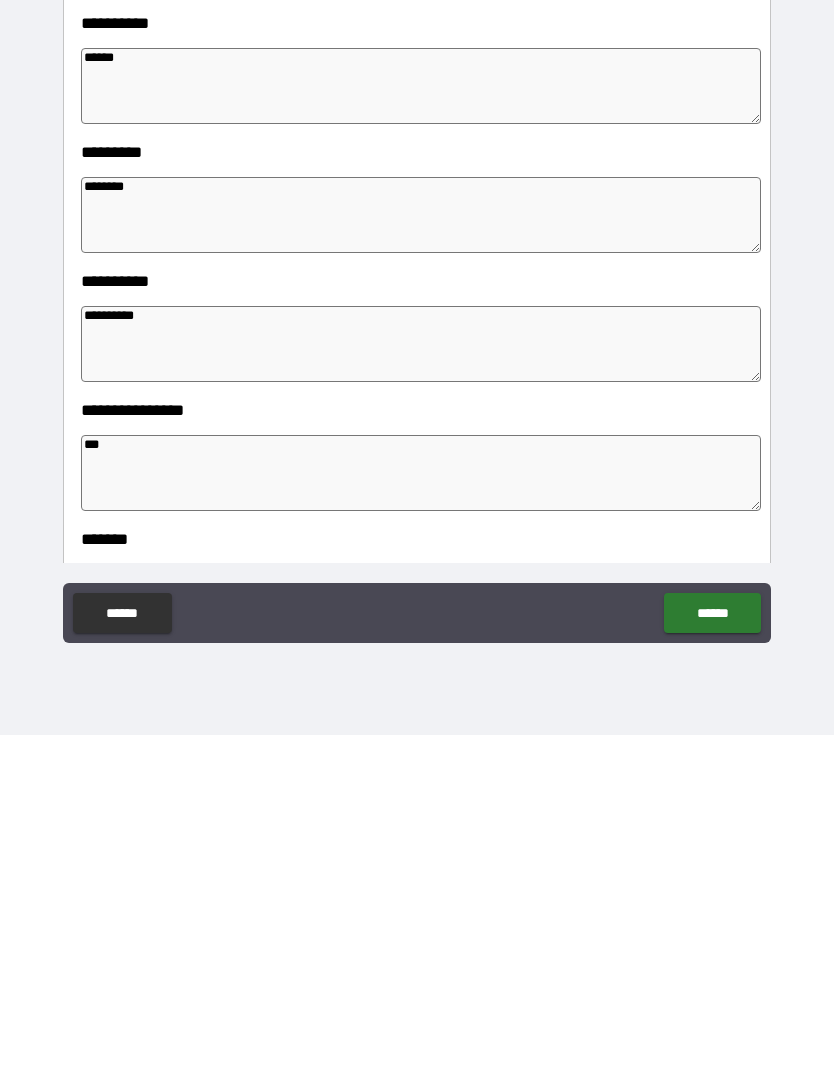 scroll, scrollTop: 69, scrollLeft: 0, axis: vertical 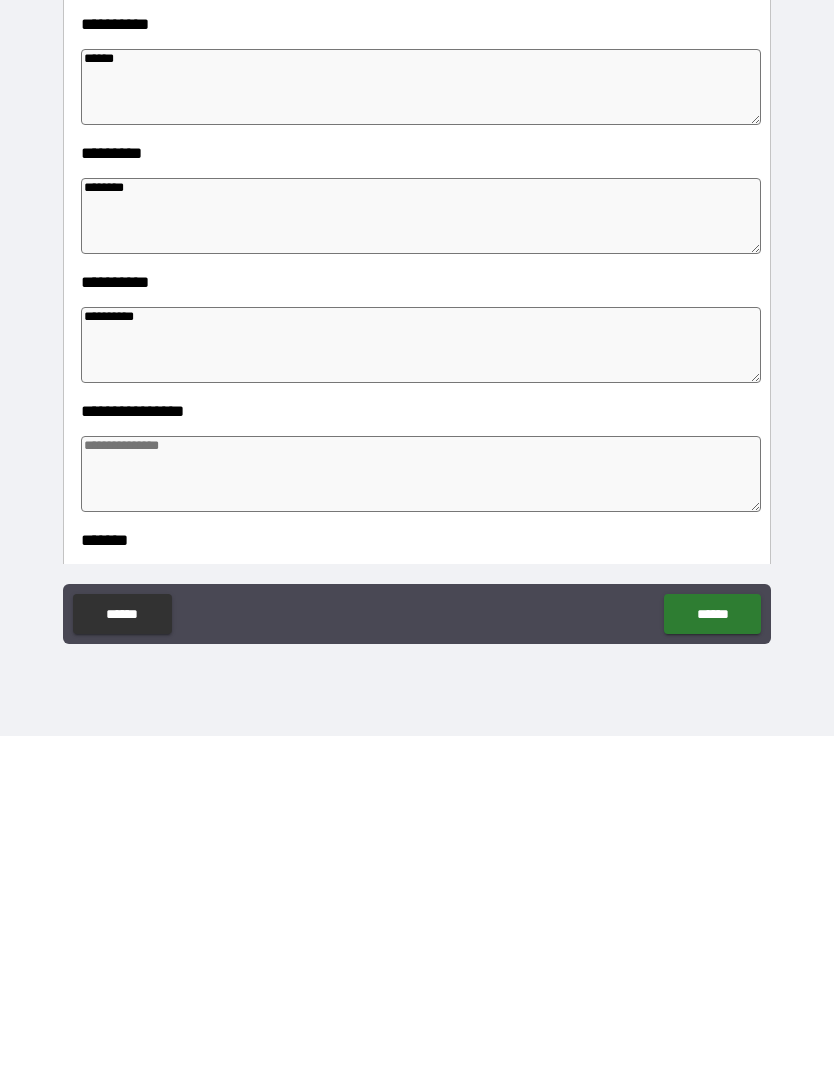 click on "******" at bounding box center (712, 954) 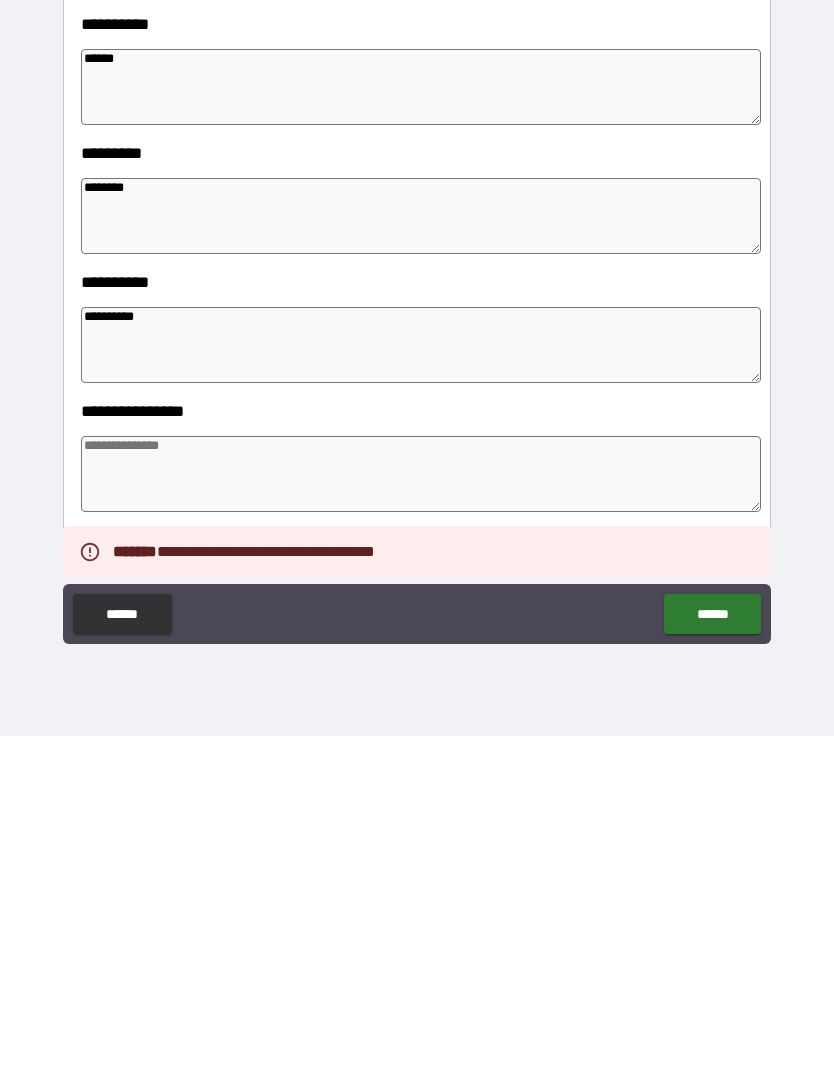 scroll, scrollTop: 69, scrollLeft: 0, axis: vertical 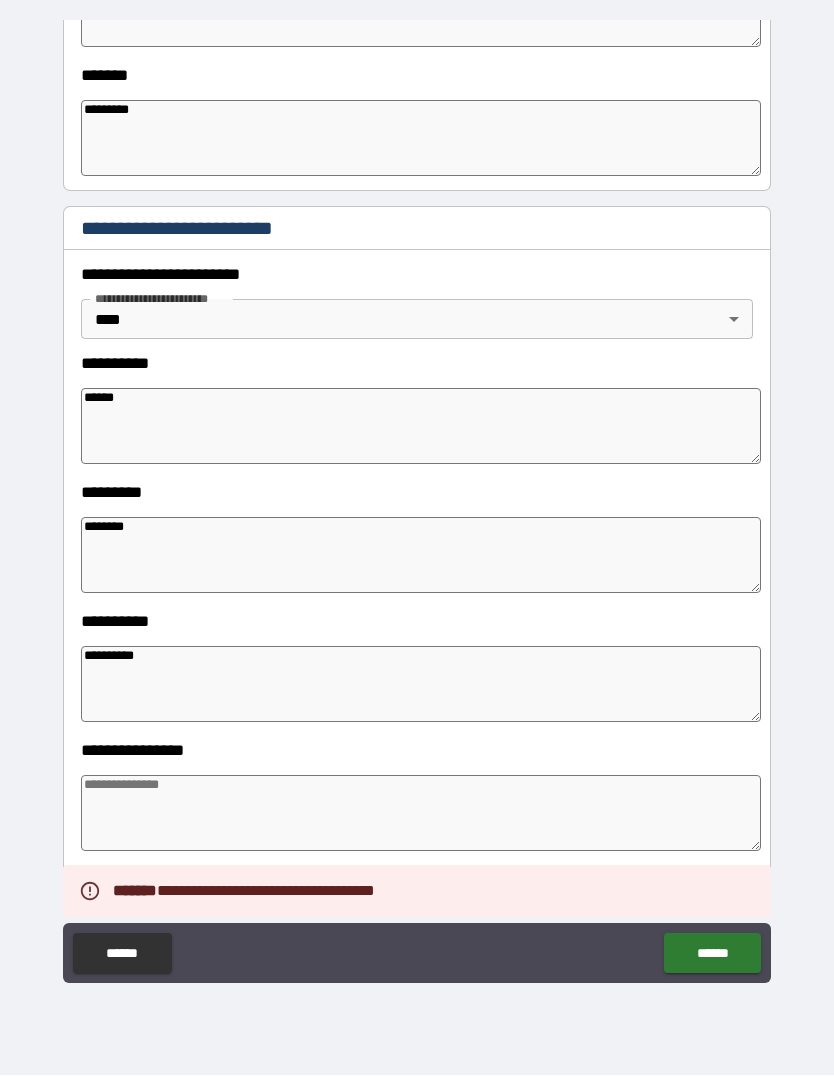 click at bounding box center (421, 814) 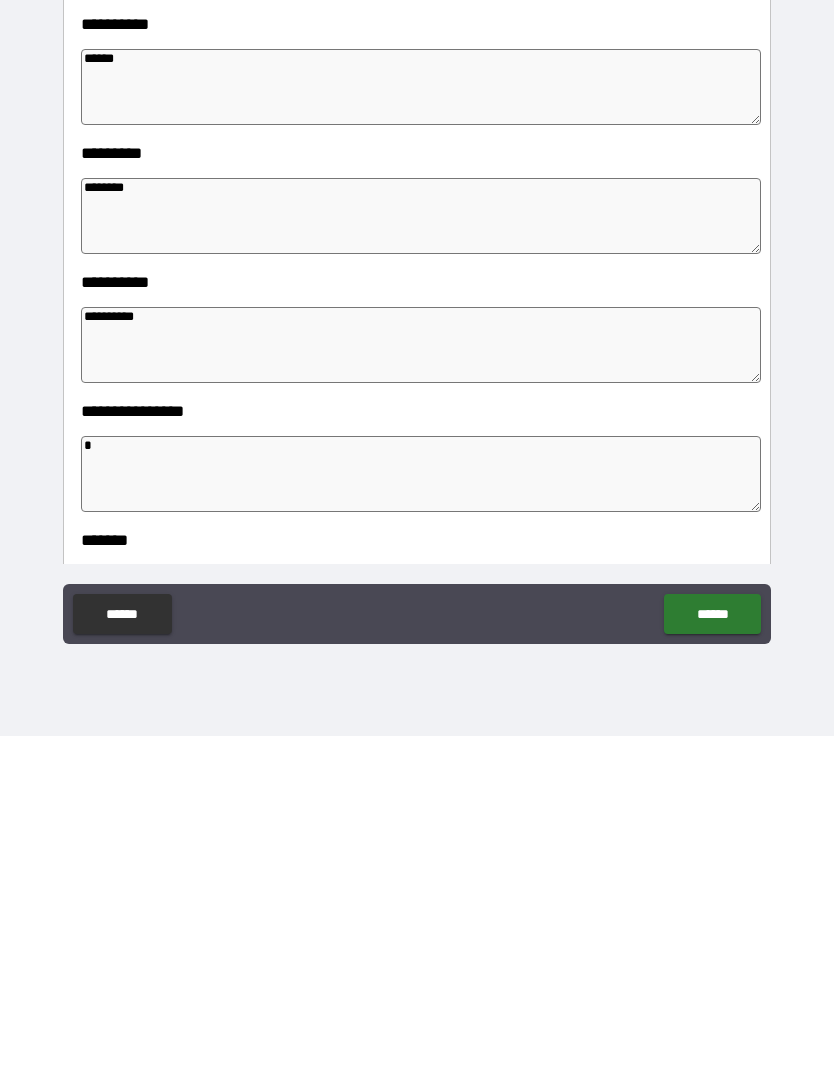scroll, scrollTop: 69, scrollLeft: 0, axis: vertical 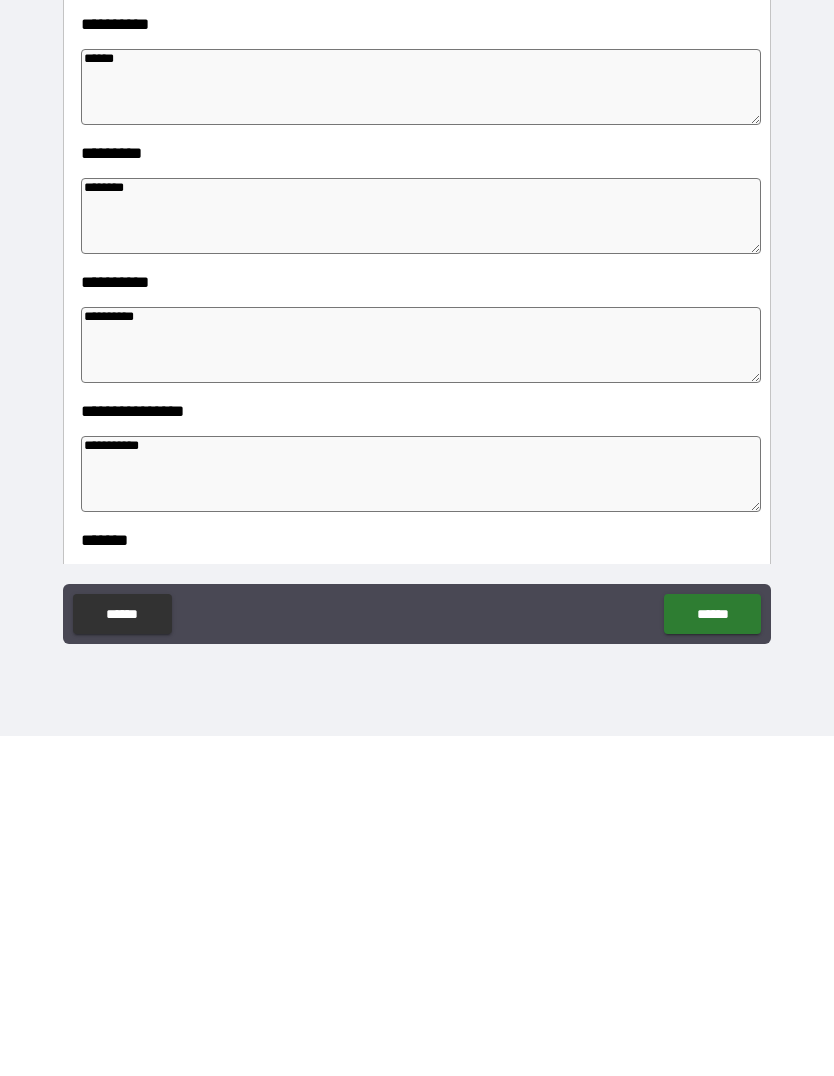 click on "******" at bounding box center [712, 954] 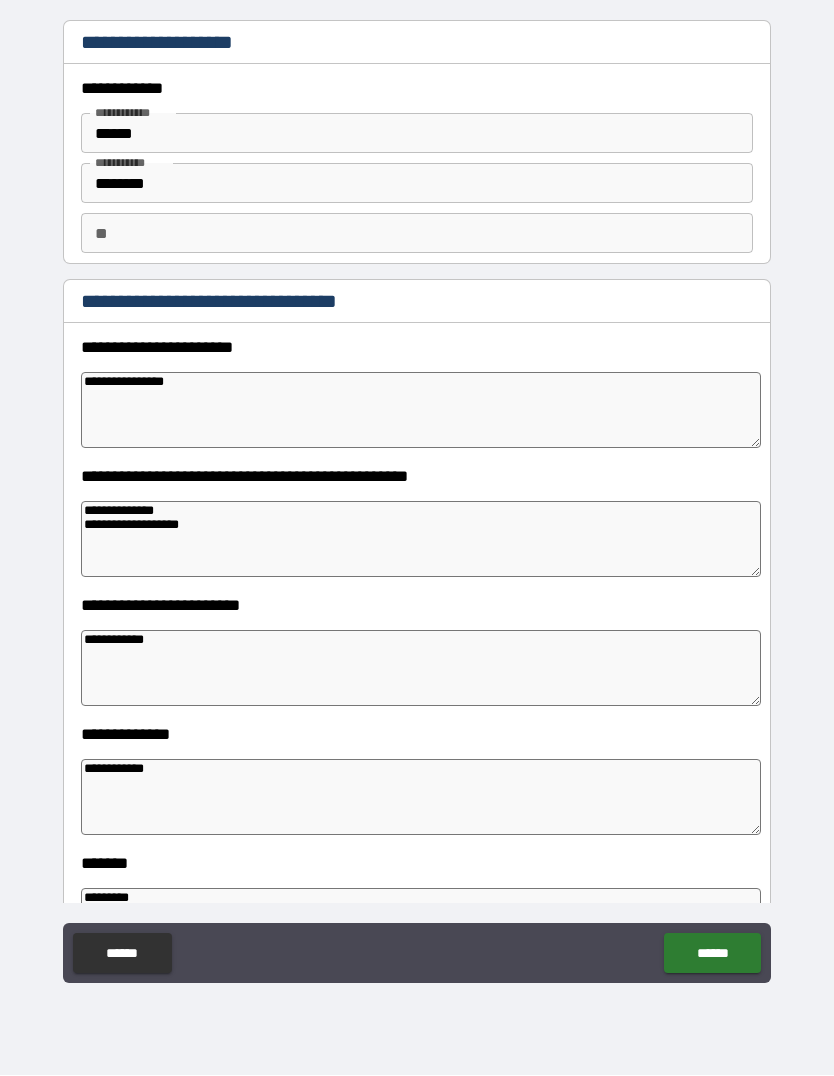 scroll, scrollTop: 0, scrollLeft: 0, axis: both 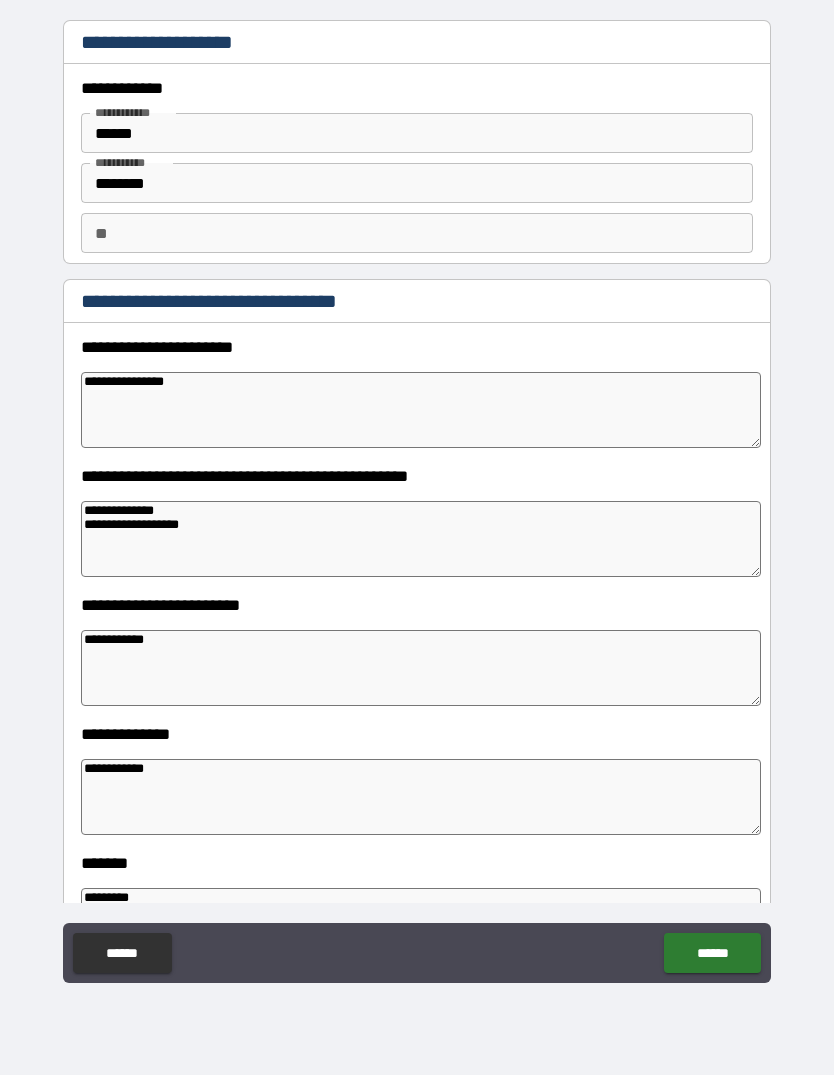 click on "**" at bounding box center (417, 234) 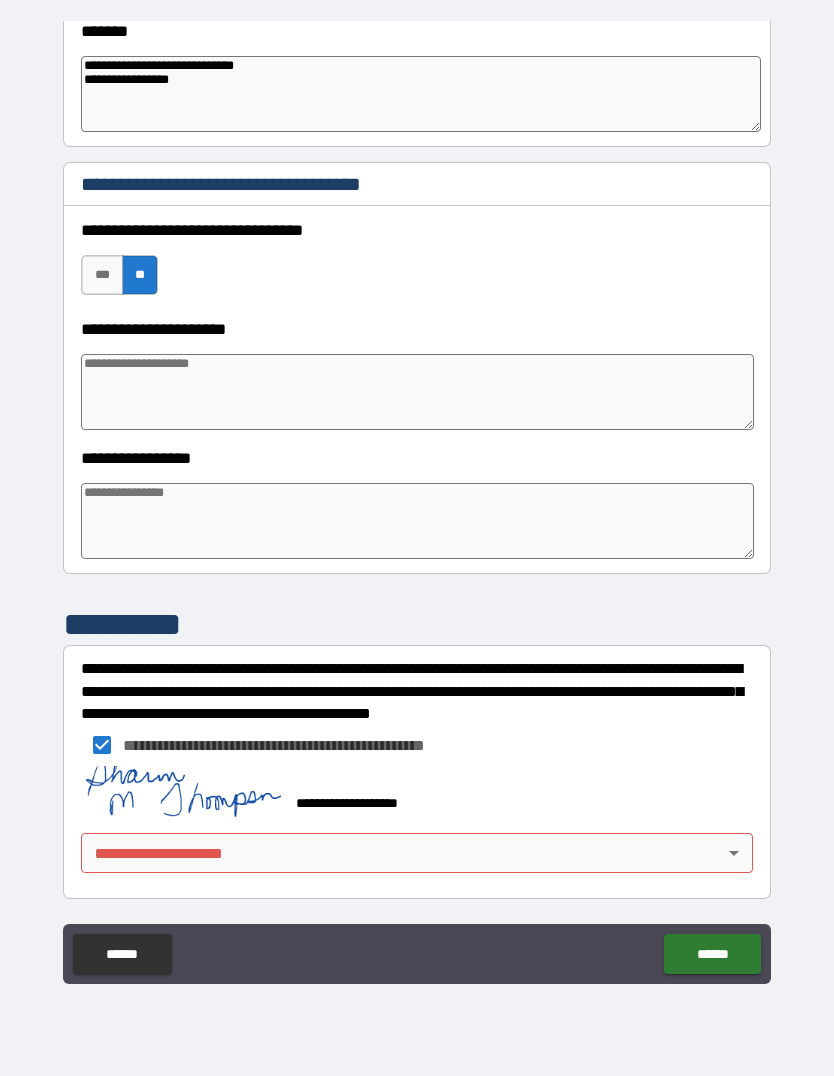 scroll, scrollTop: 1637, scrollLeft: 0, axis: vertical 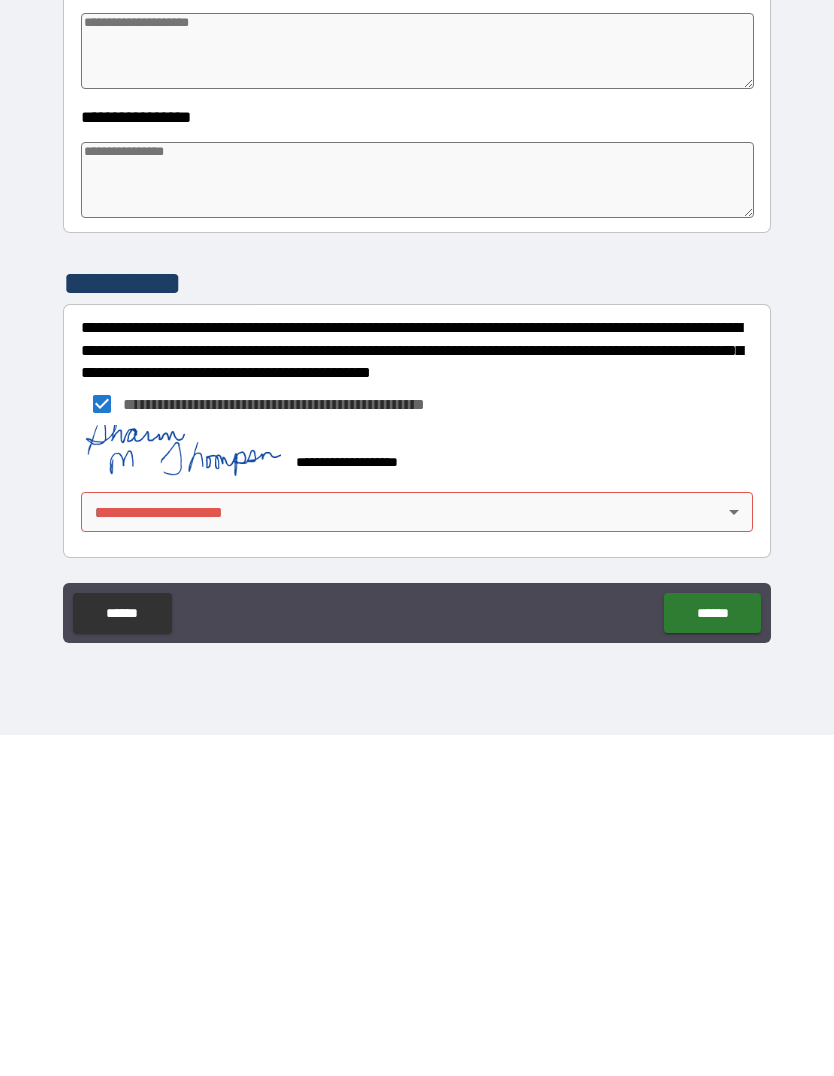 click on "**********" at bounding box center (417, 503) 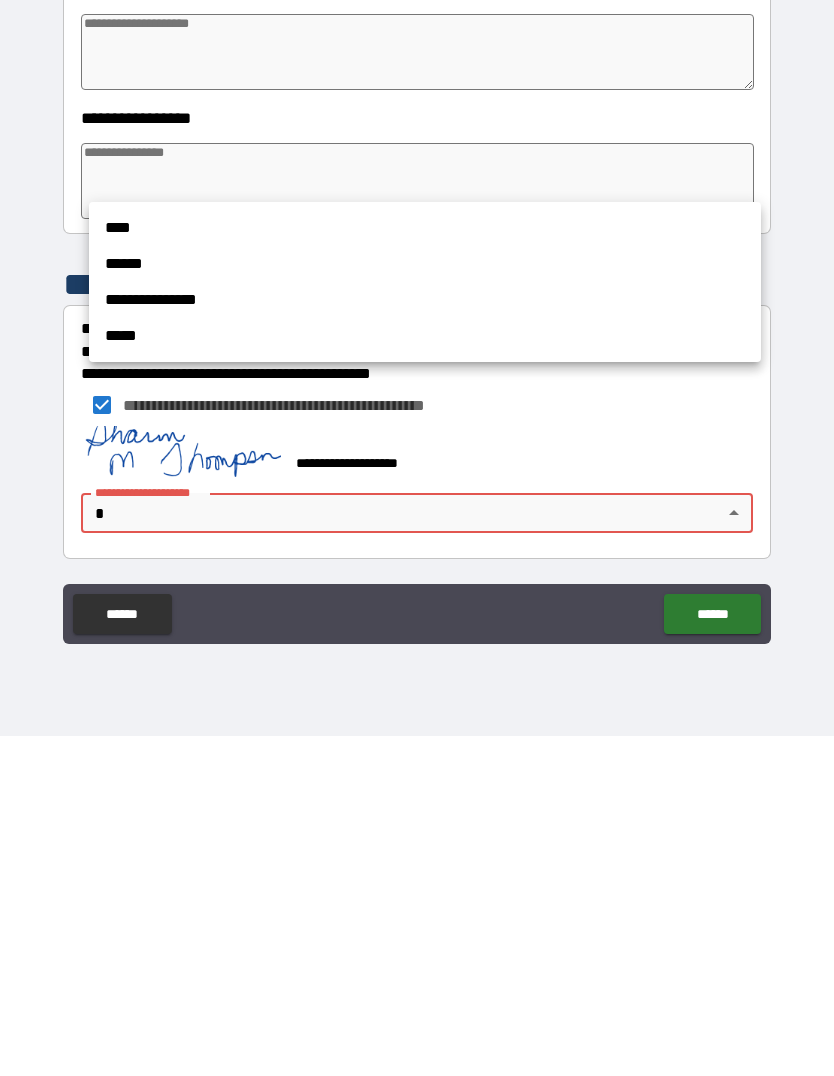 scroll, scrollTop: 69, scrollLeft: 0, axis: vertical 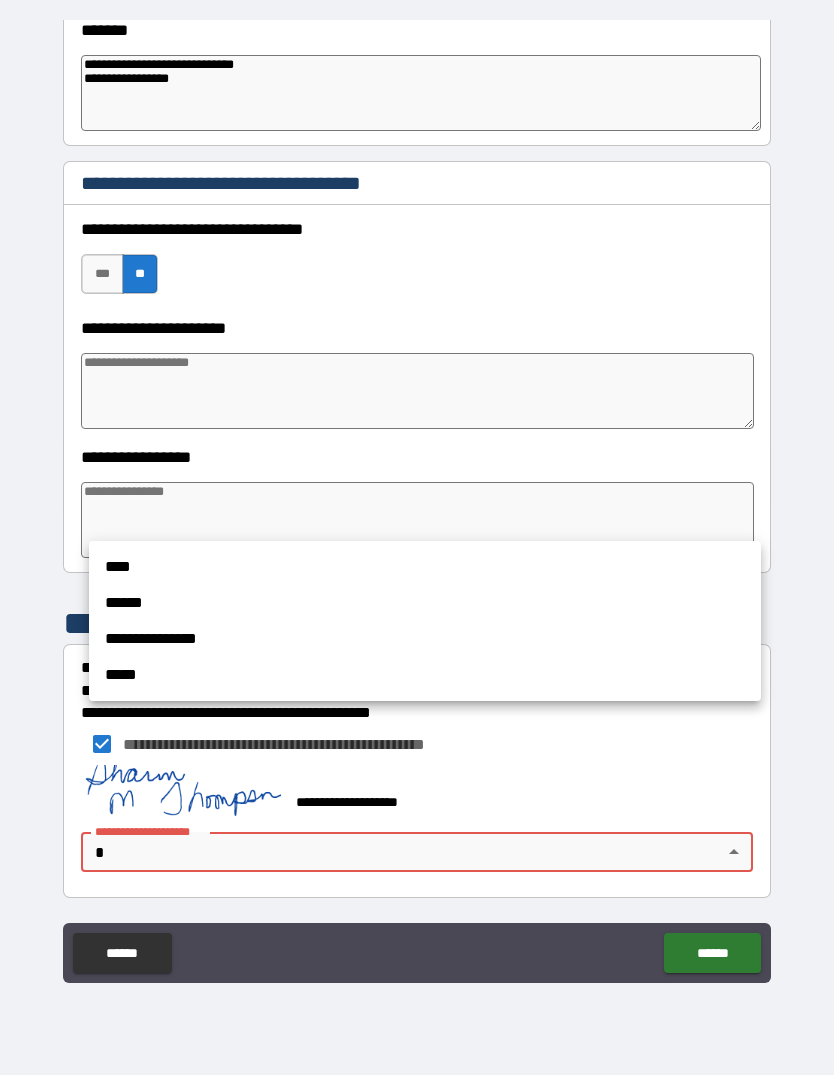 click at bounding box center [417, 538] 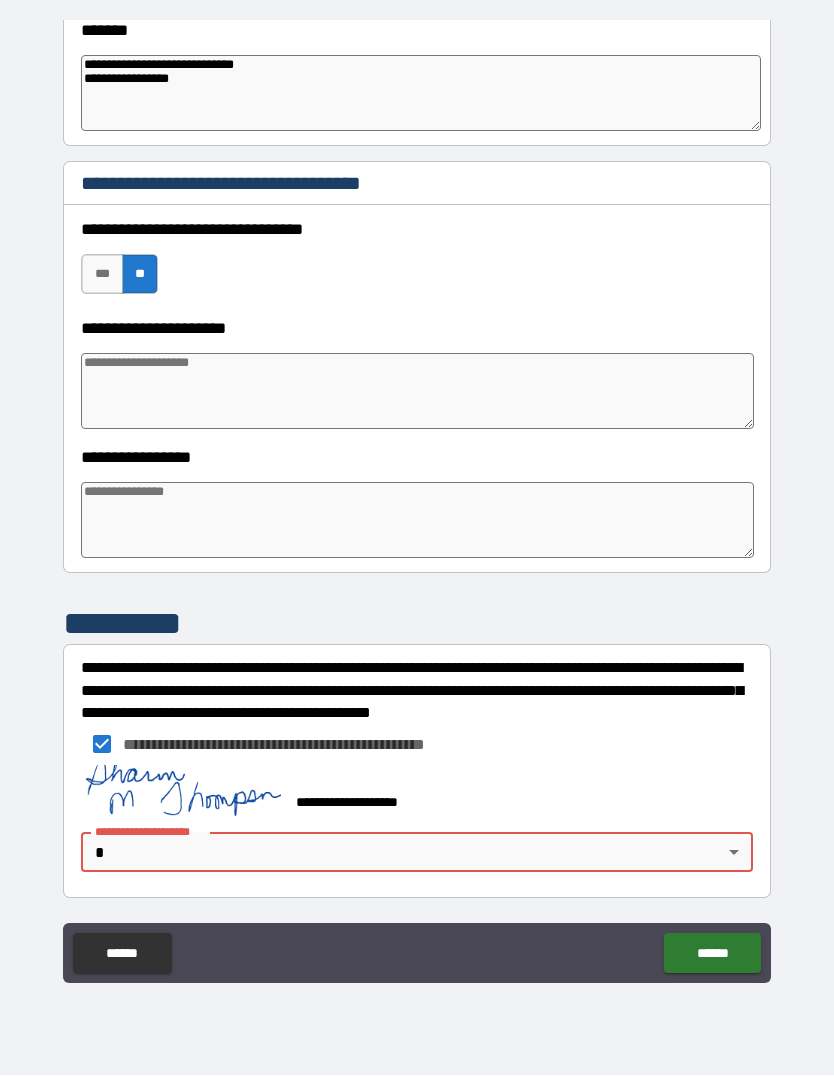 click on "**********" at bounding box center (417, 503) 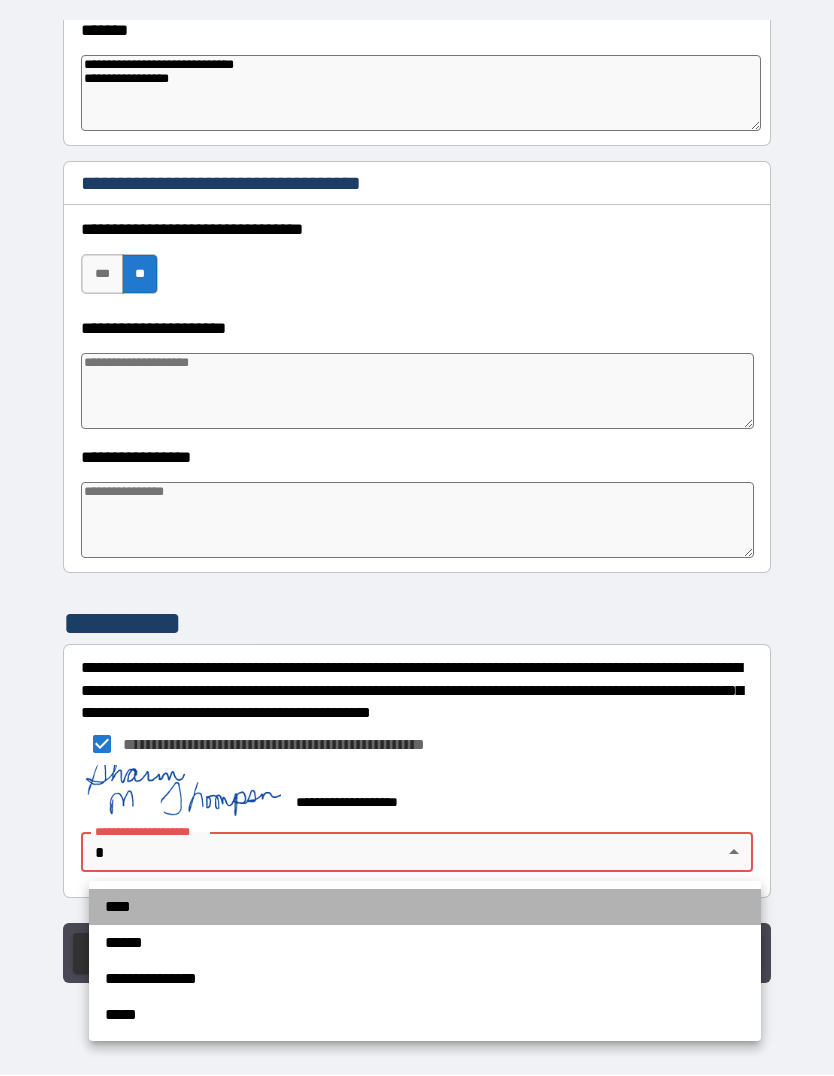 click on "****" at bounding box center (425, 908) 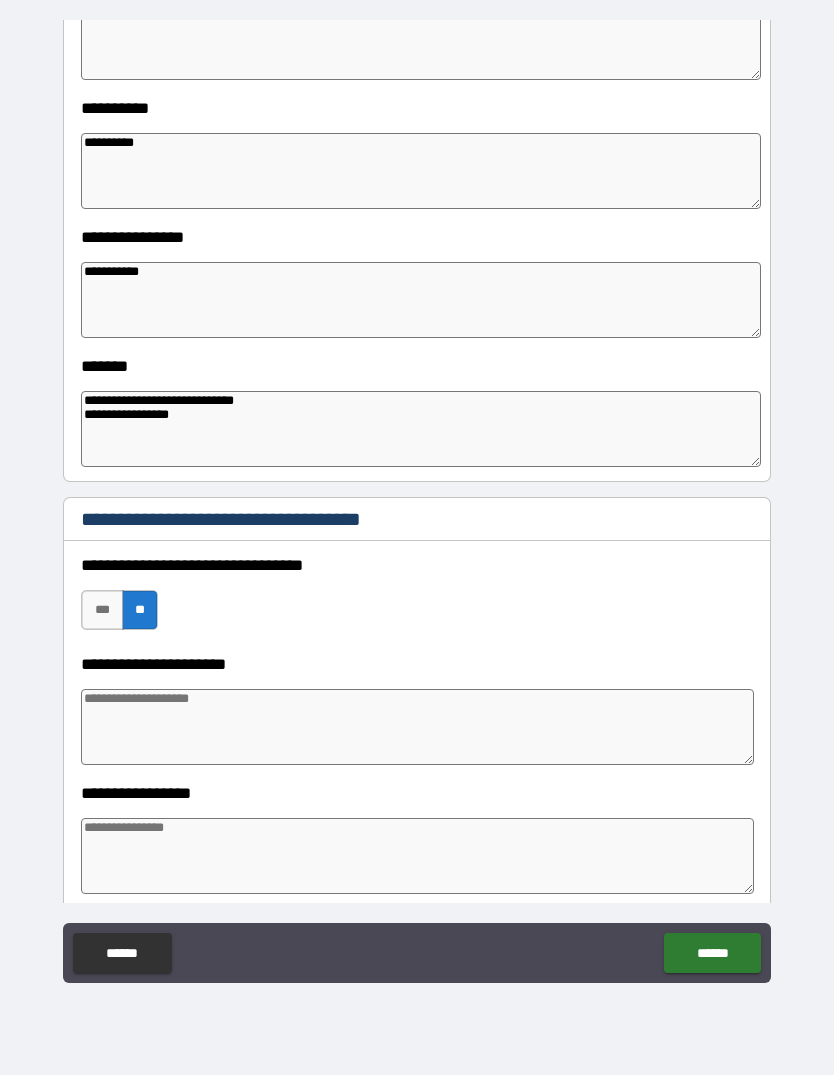 scroll, scrollTop: 1303, scrollLeft: 0, axis: vertical 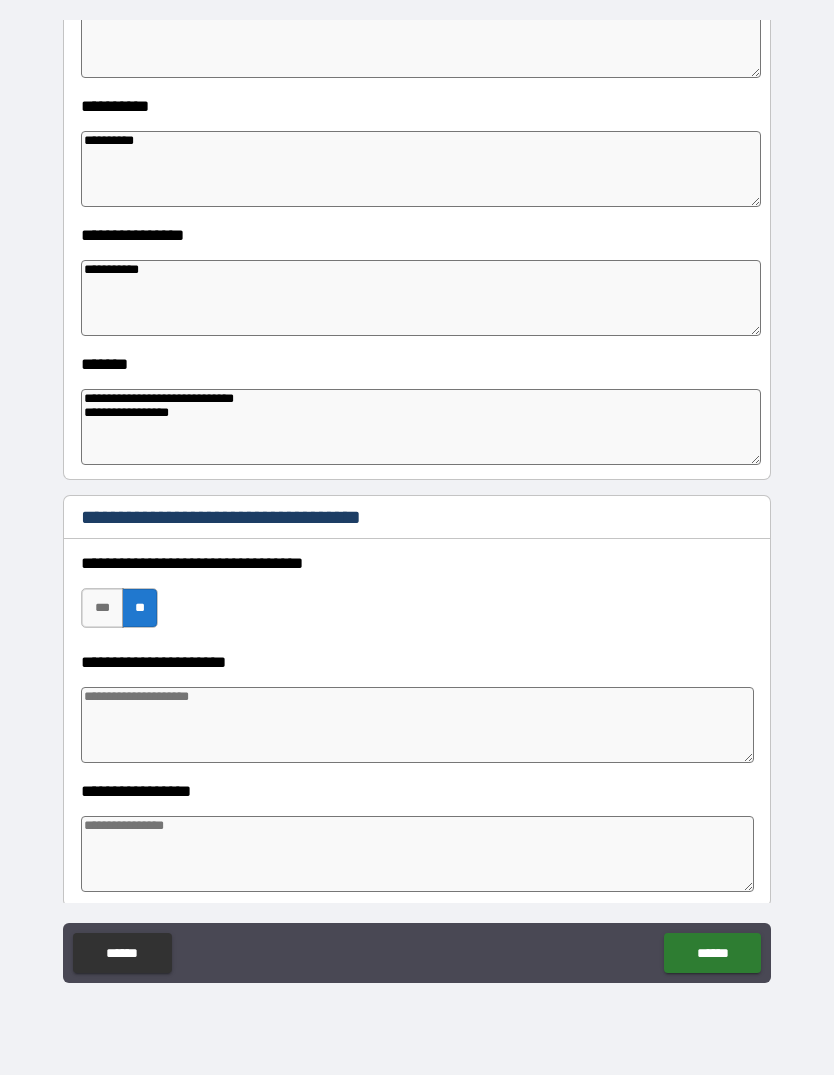 click on "**********" at bounding box center [421, 299] 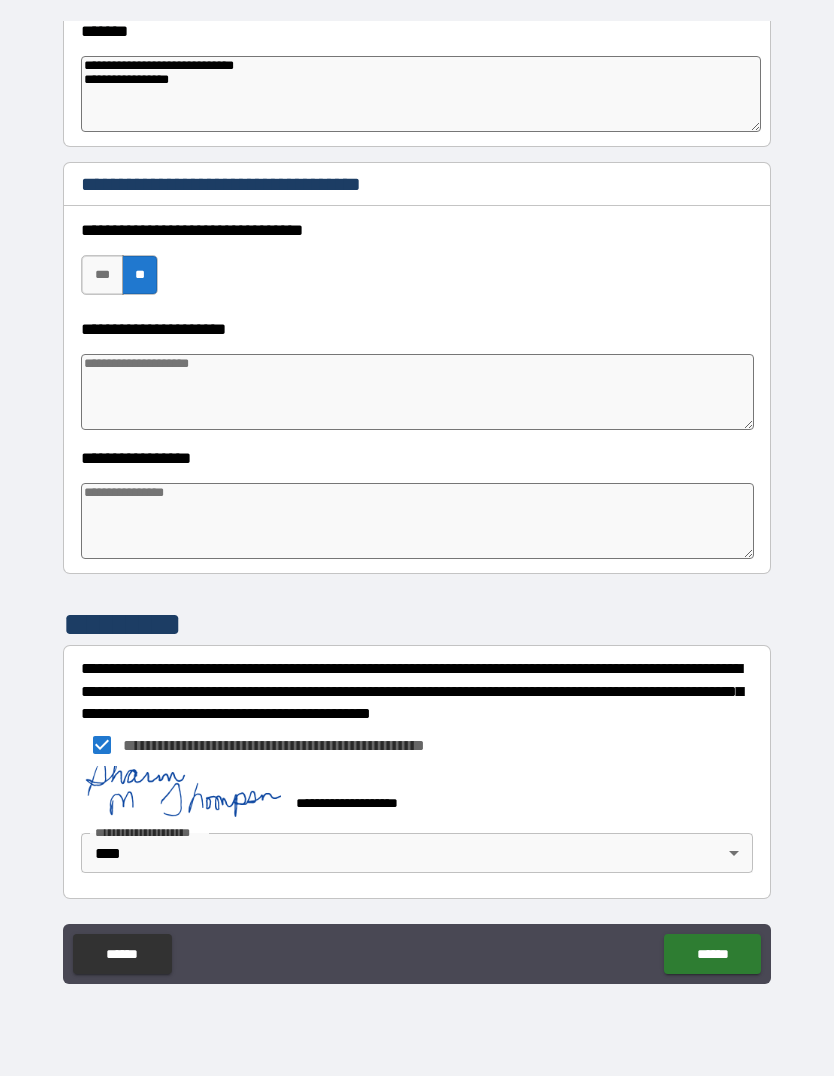 scroll, scrollTop: 1637, scrollLeft: 0, axis: vertical 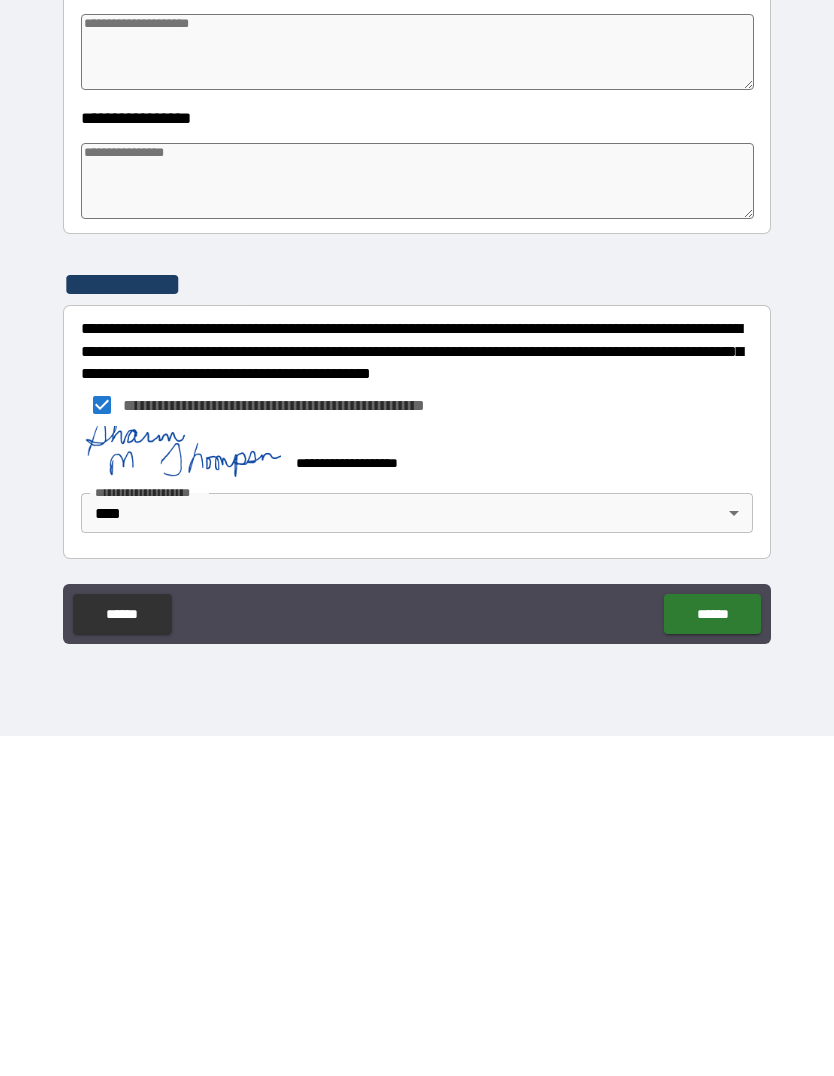click on "******" at bounding box center (712, 954) 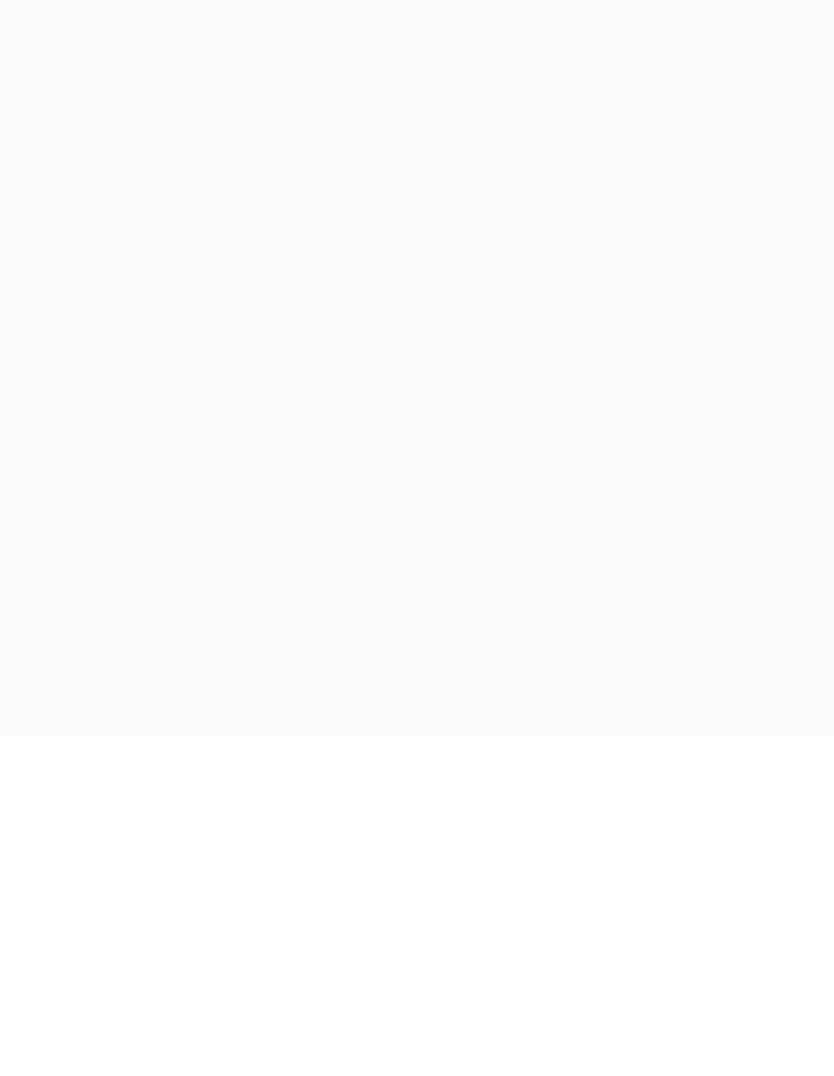 scroll, scrollTop: 69, scrollLeft: 0, axis: vertical 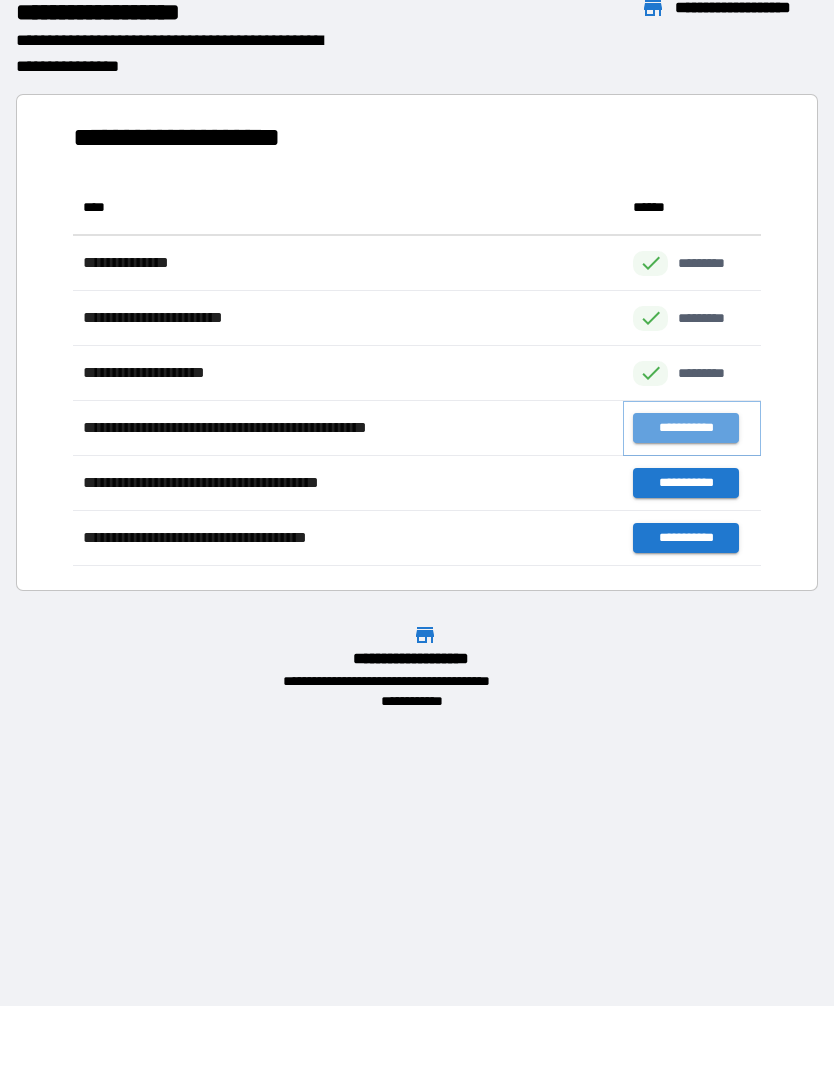 click on "**********" at bounding box center [685, 429] 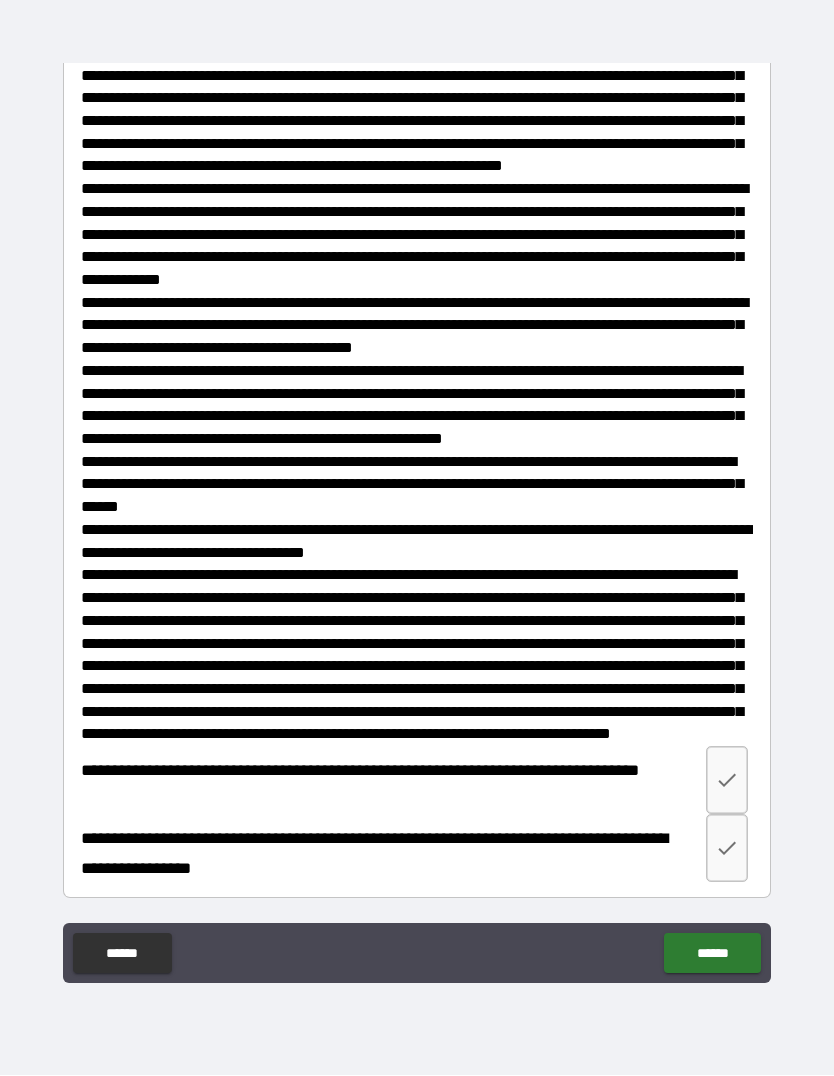 scroll, scrollTop: 2569, scrollLeft: 0, axis: vertical 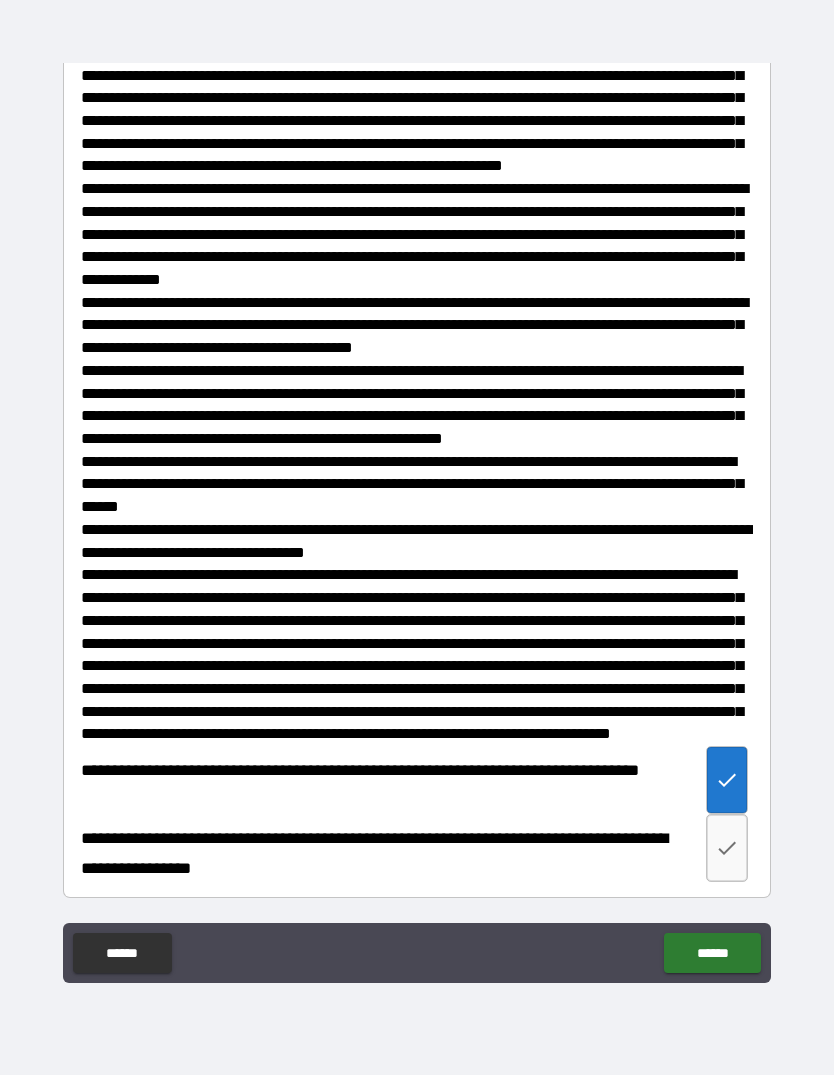 click at bounding box center [727, 849] 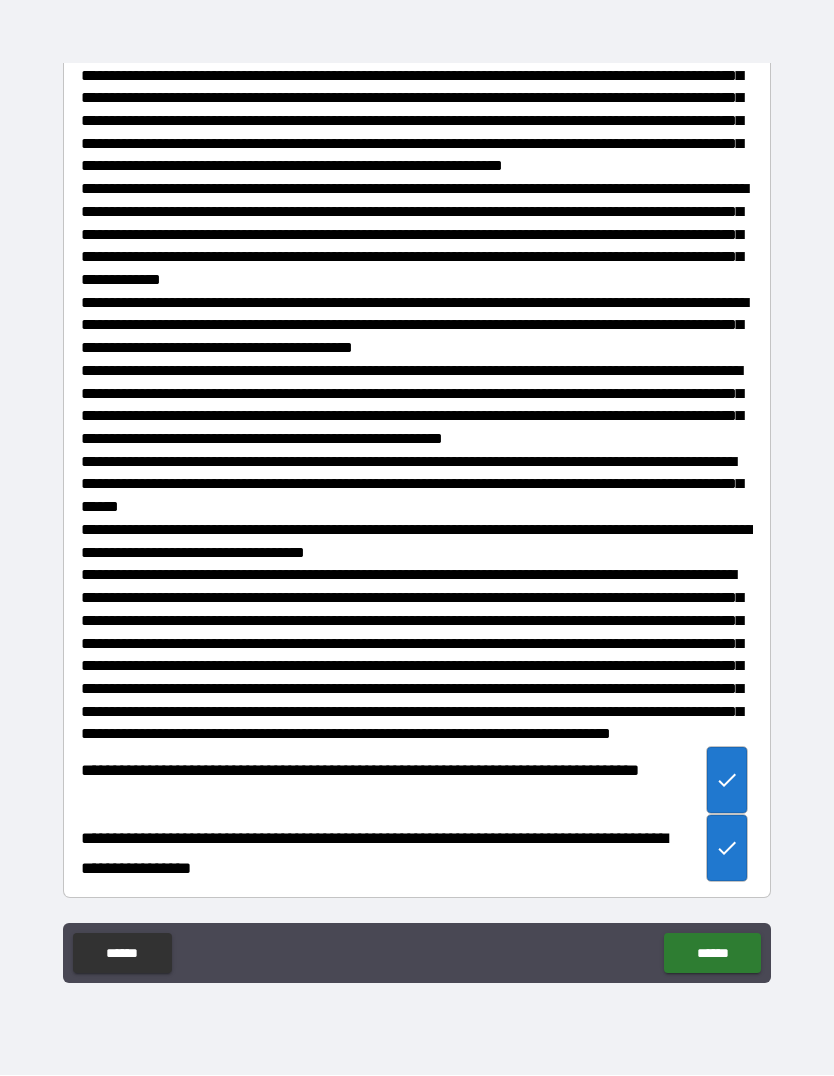 click on "******" at bounding box center [712, 954] 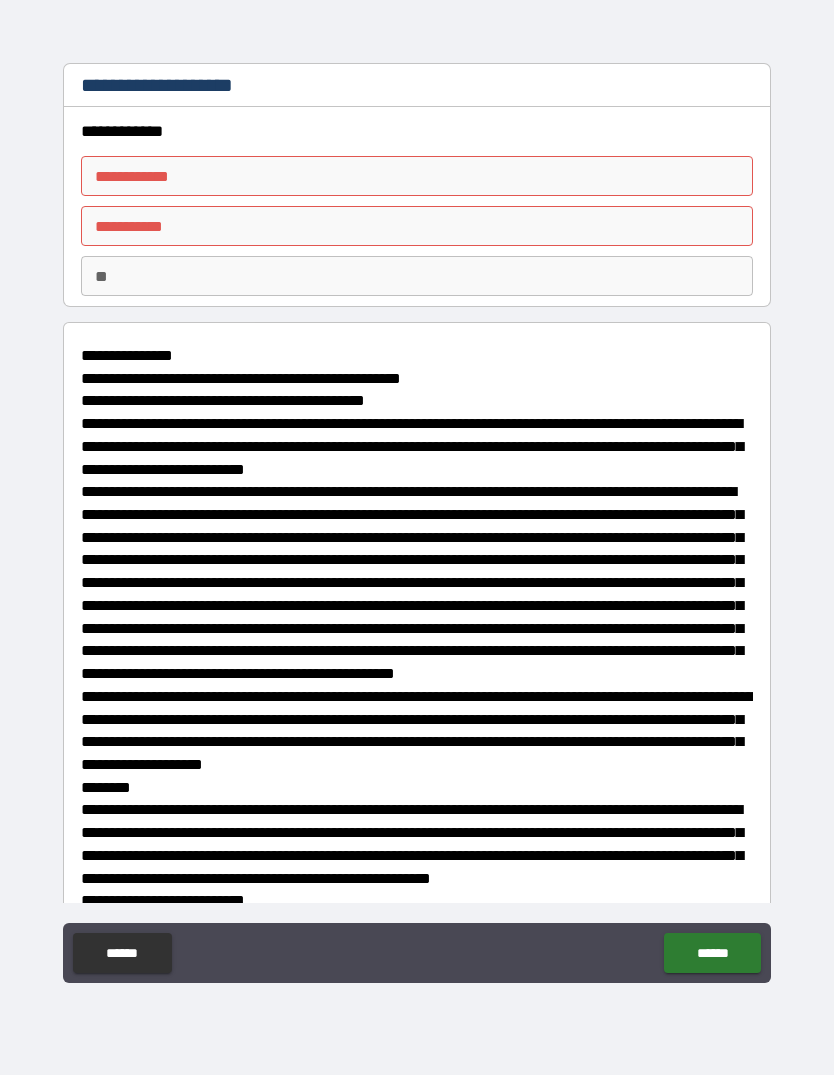 scroll, scrollTop: 0, scrollLeft: 0, axis: both 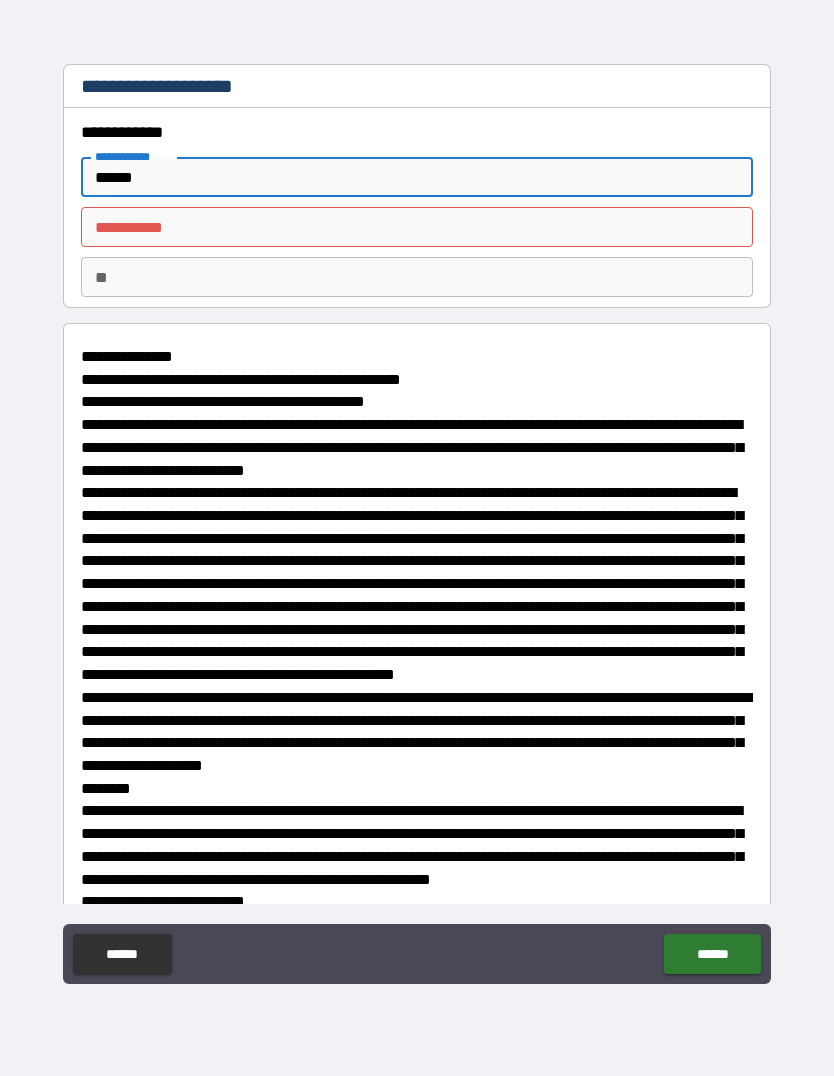 click on "*********   * *********   *" at bounding box center [417, 227] 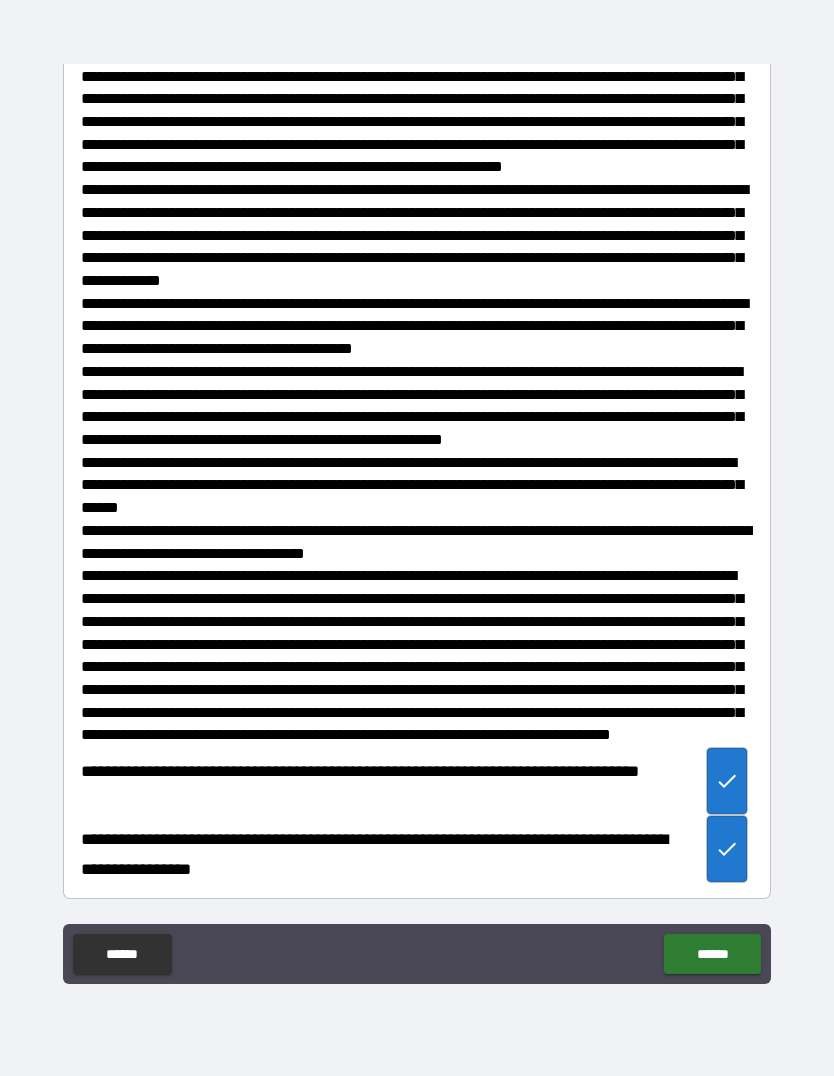 scroll, scrollTop: 2569, scrollLeft: 0, axis: vertical 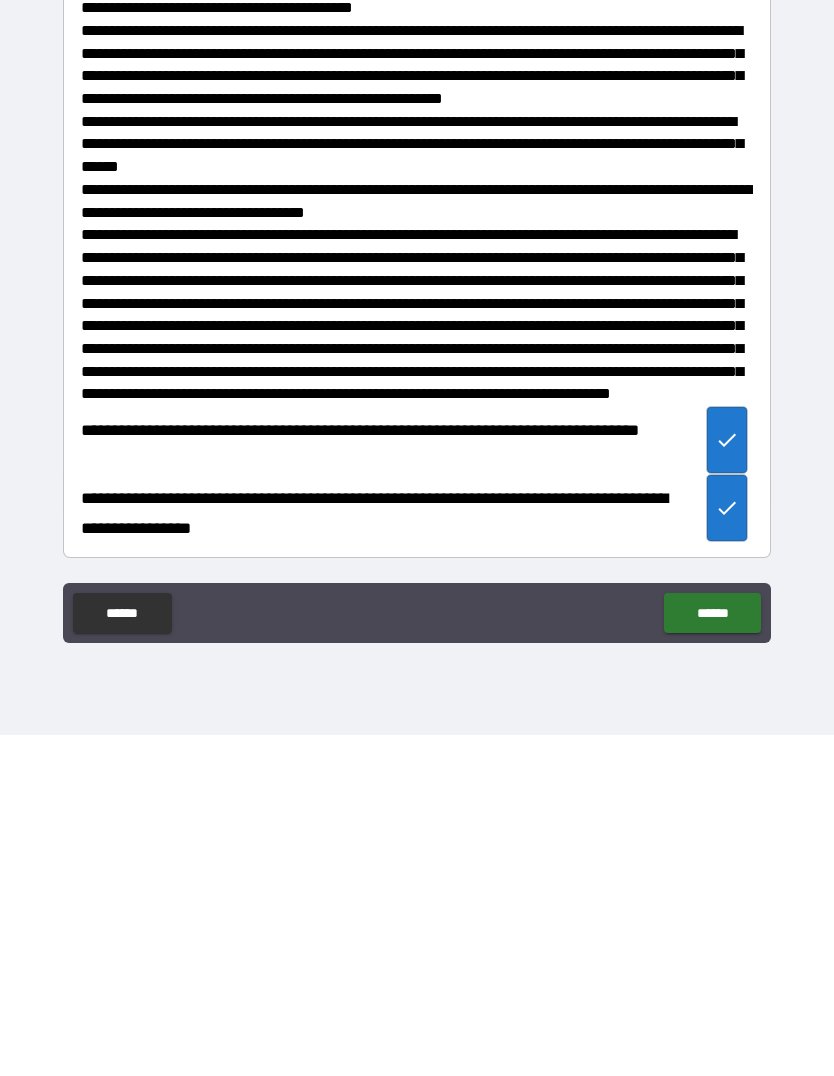 click on "******" at bounding box center (712, 954) 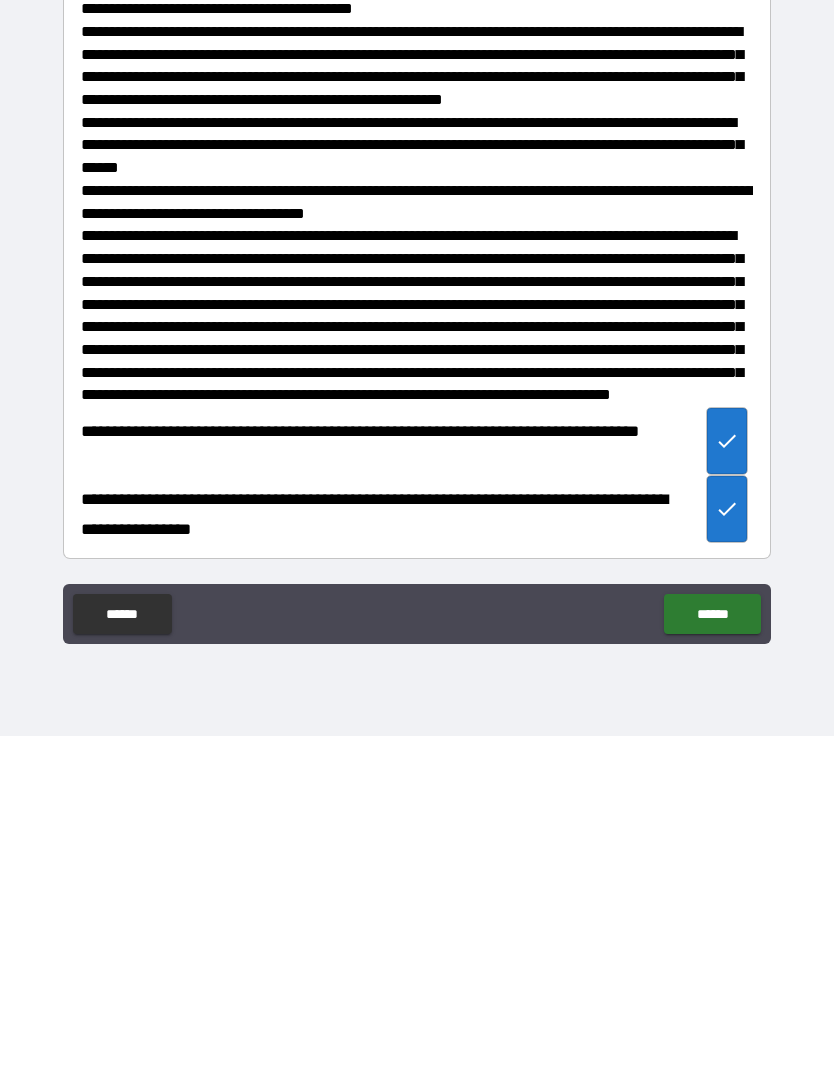 scroll, scrollTop: 69, scrollLeft: 0, axis: vertical 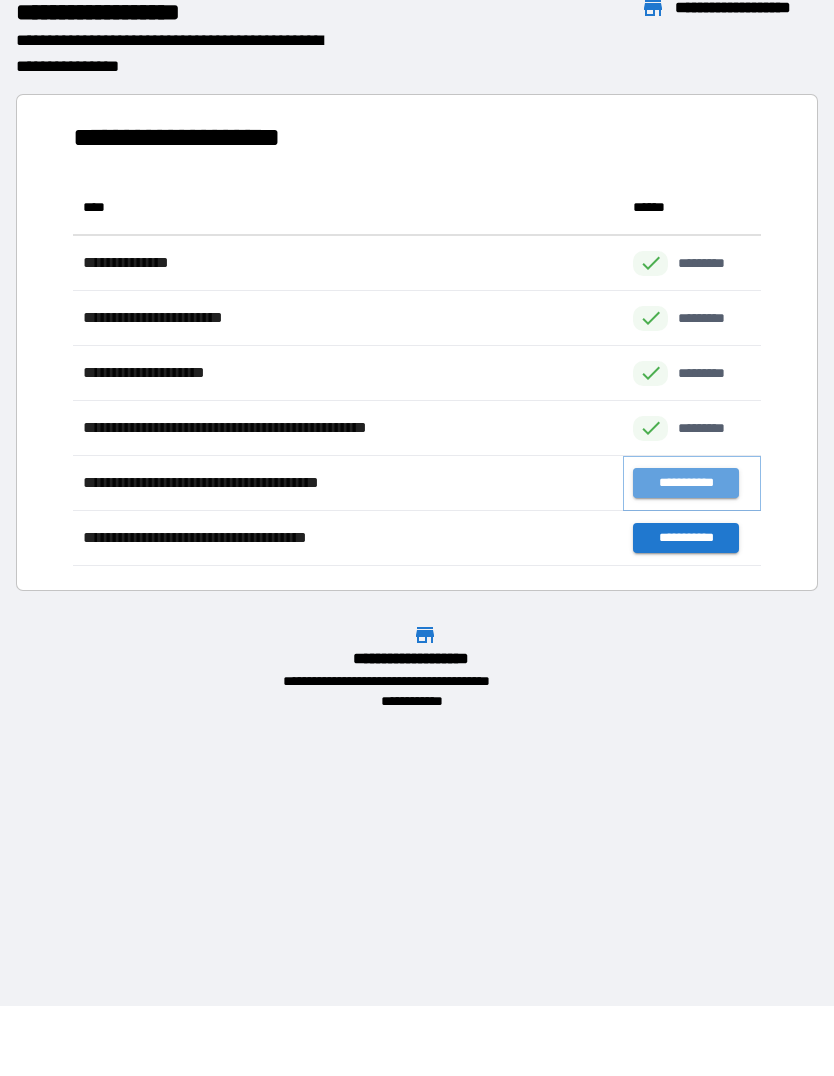 click on "**********" at bounding box center [685, 484] 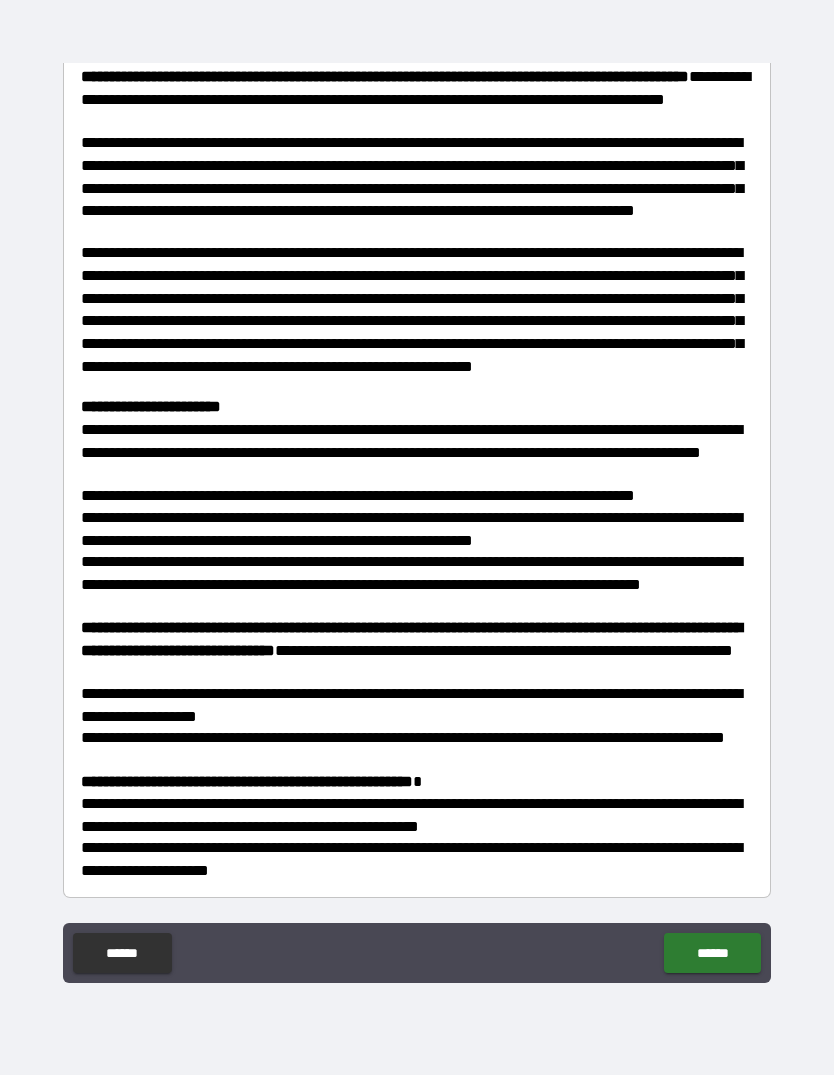 scroll, scrollTop: 717, scrollLeft: 0, axis: vertical 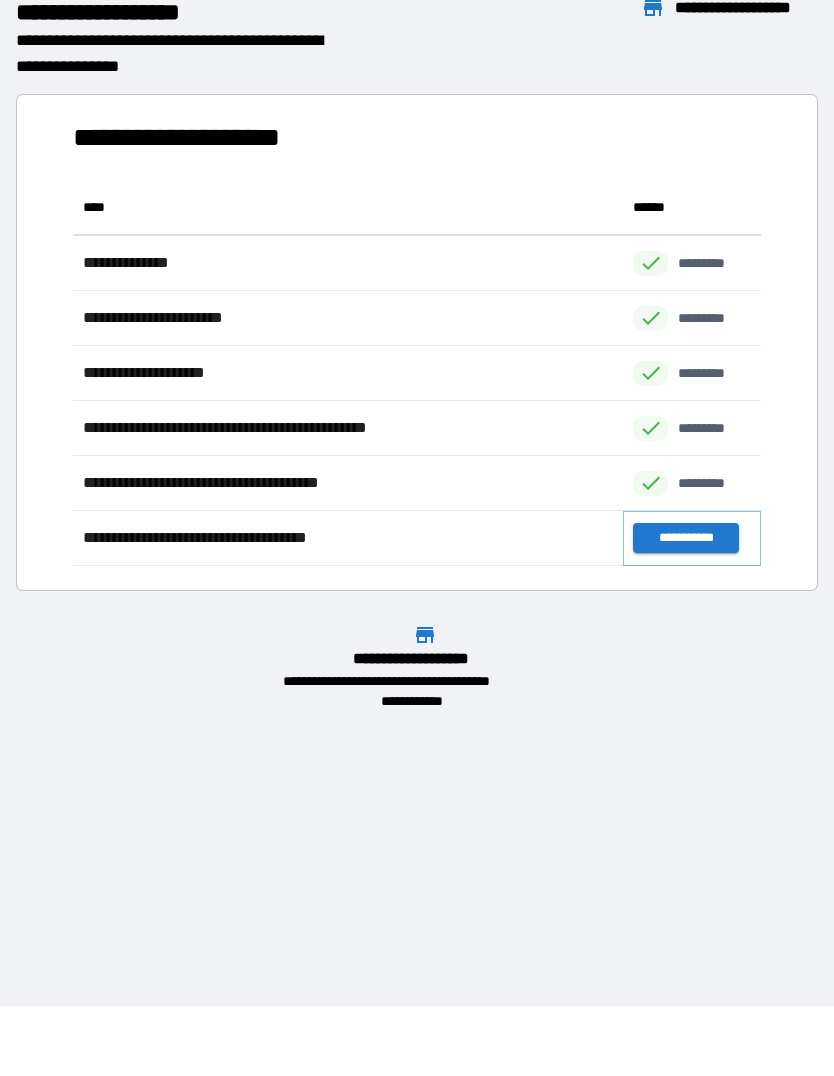 click on "**********" at bounding box center [685, 539] 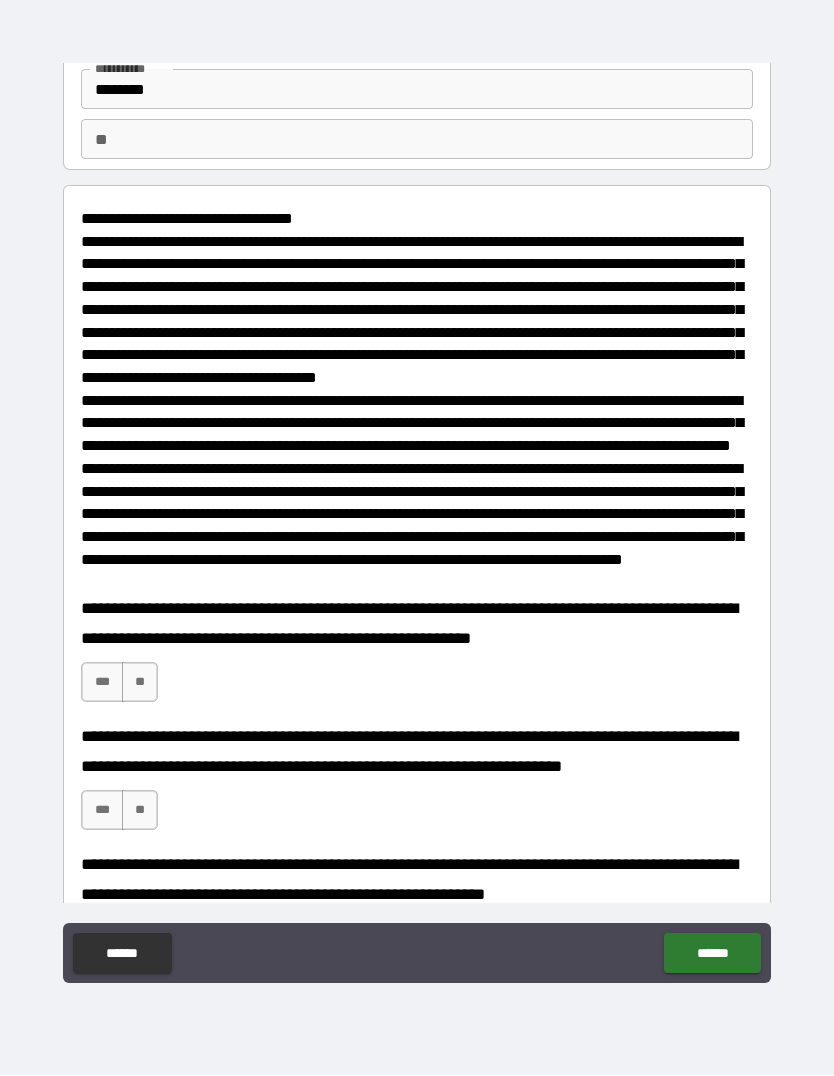 scroll, scrollTop: 138, scrollLeft: 0, axis: vertical 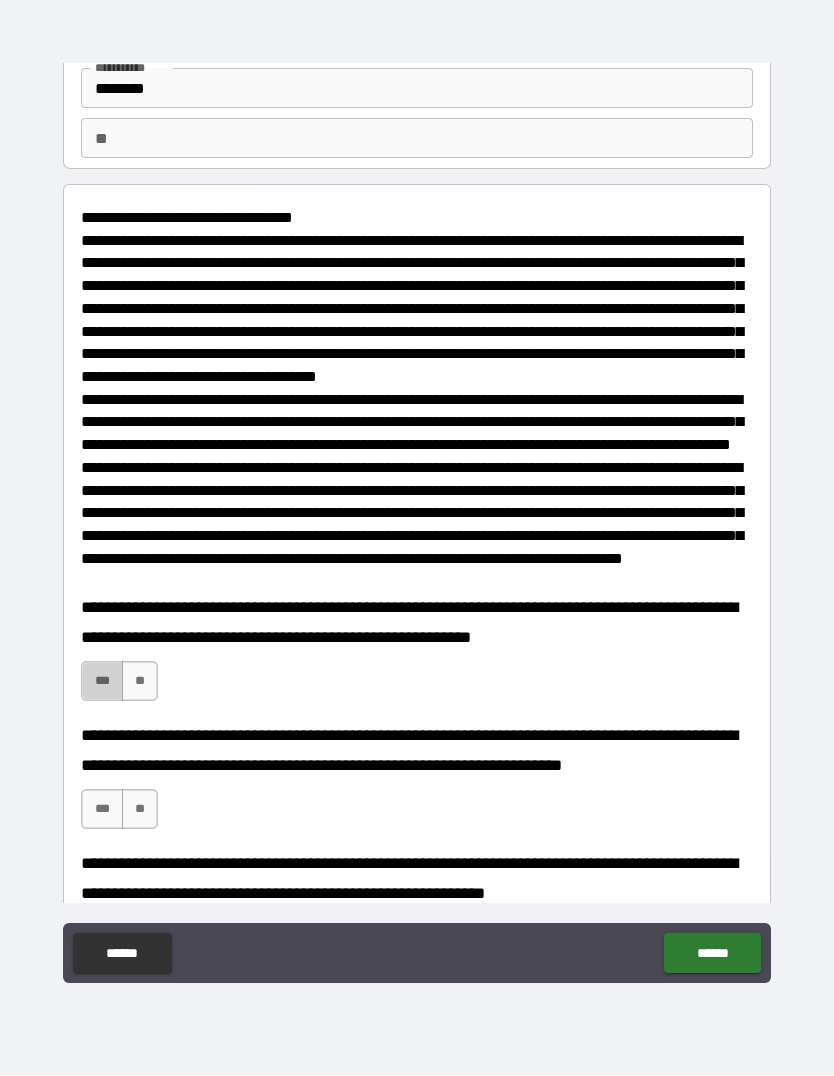 click on "***" at bounding box center (102, 682) 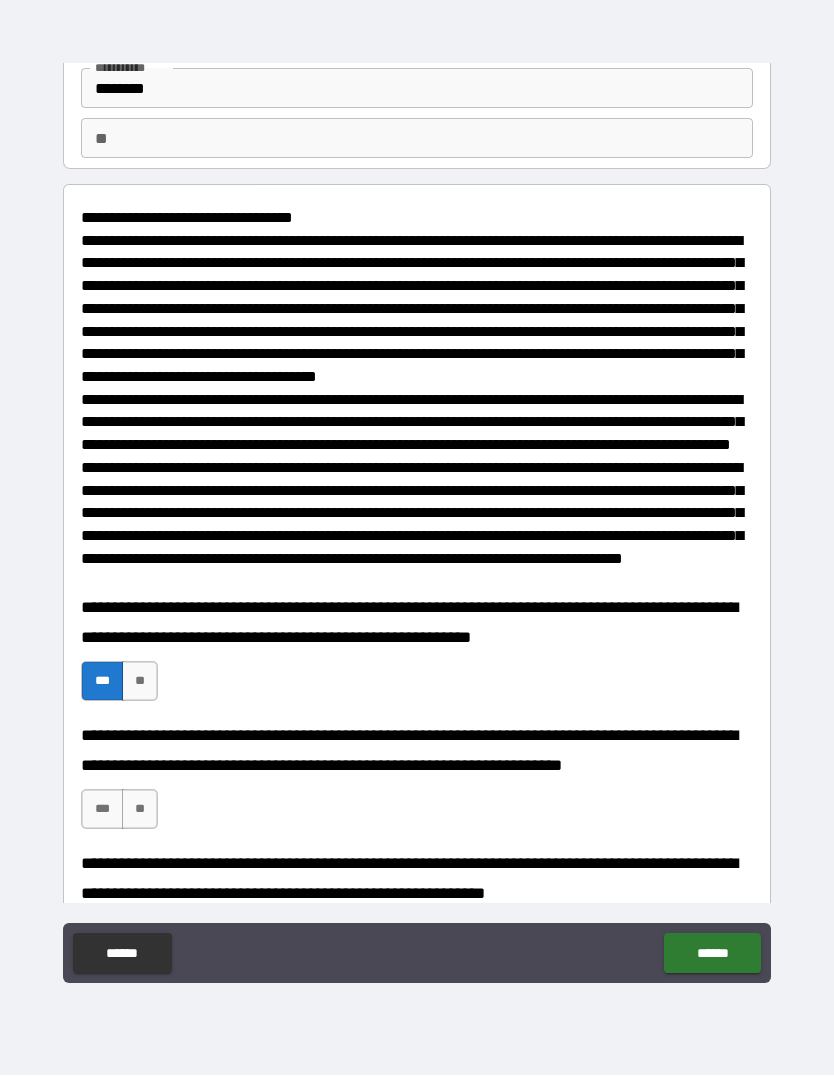 click on "***" at bounding box center [102, 810] 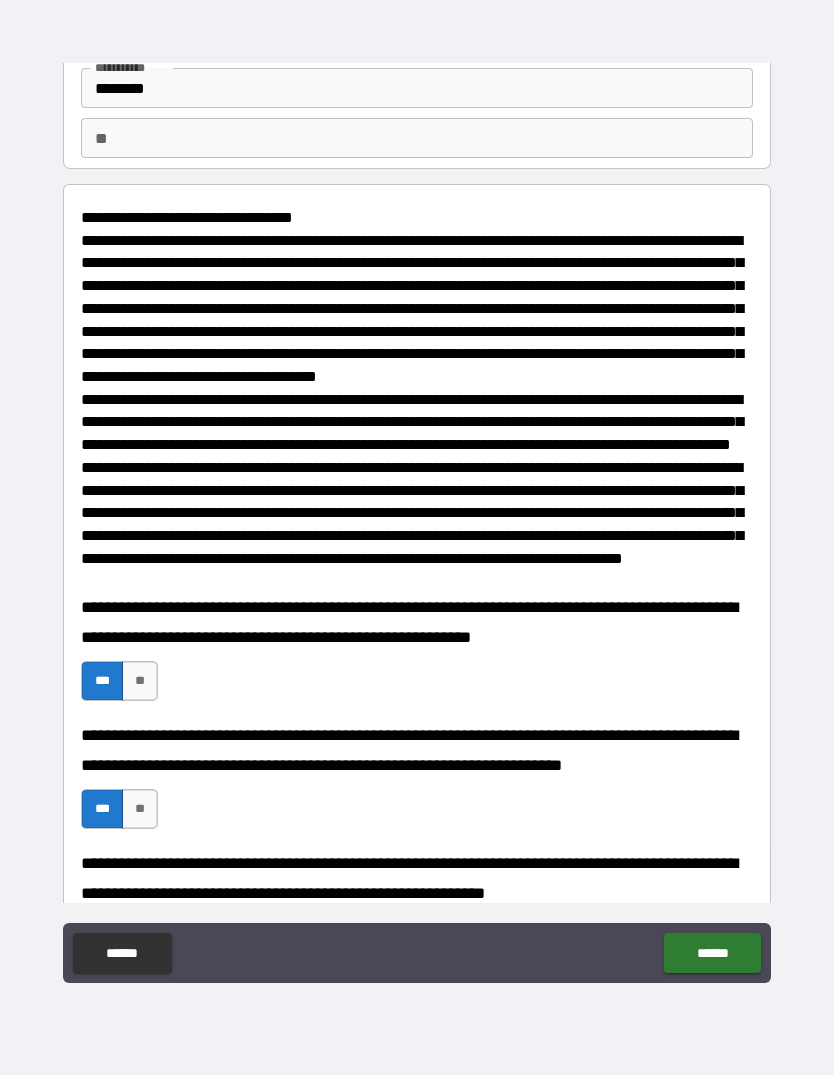 click on "******" at bounding box center (712, 954) 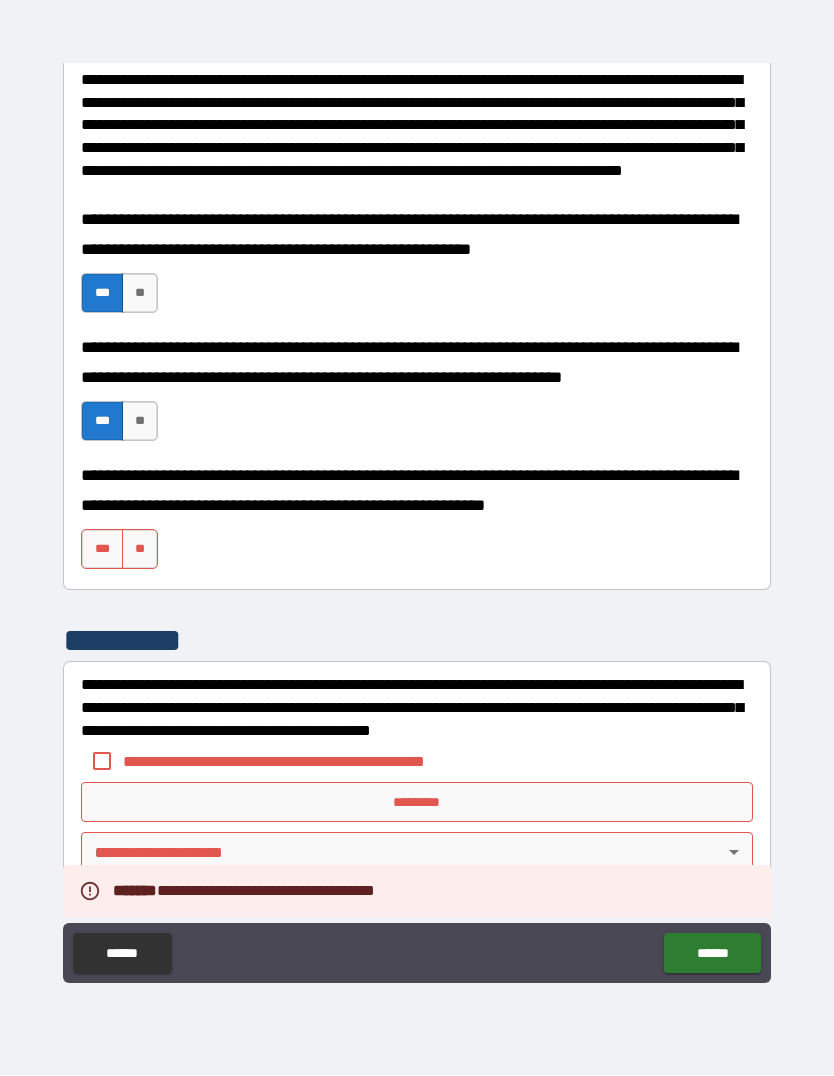 scroll, scrollTop: 580, scrollLeft: 0, axis: vertical 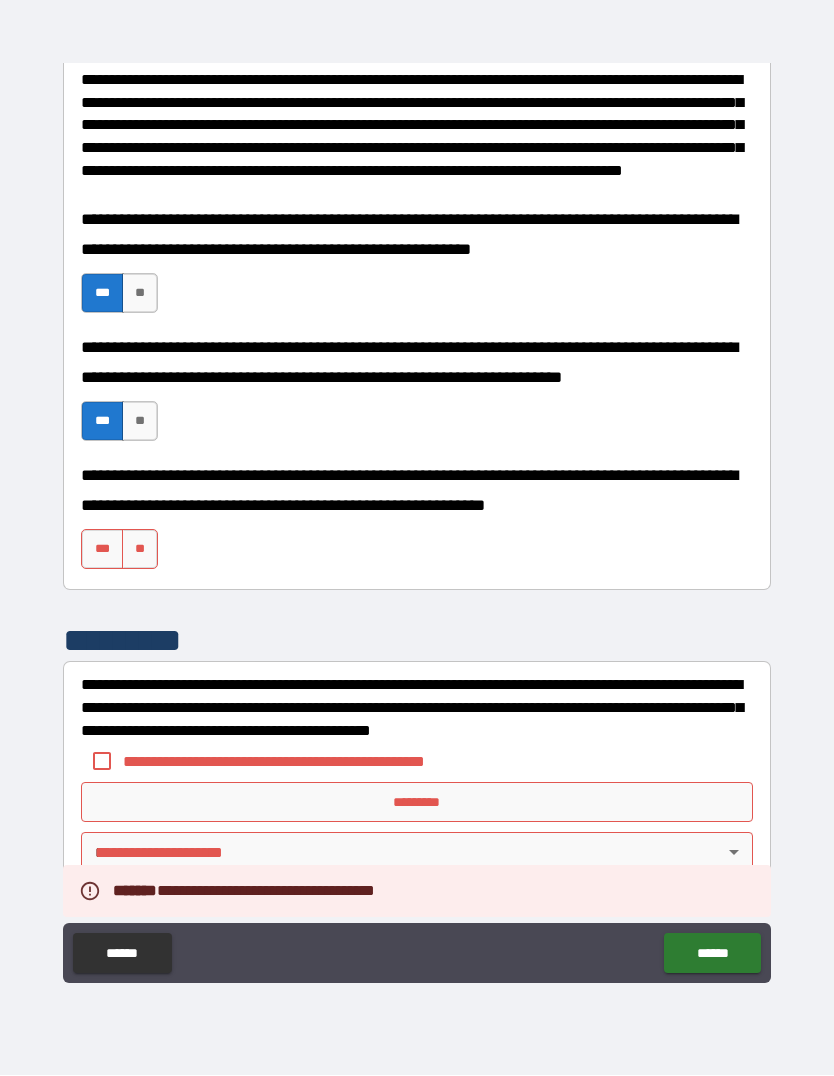 click on "***" at bounding box center (102, 550) 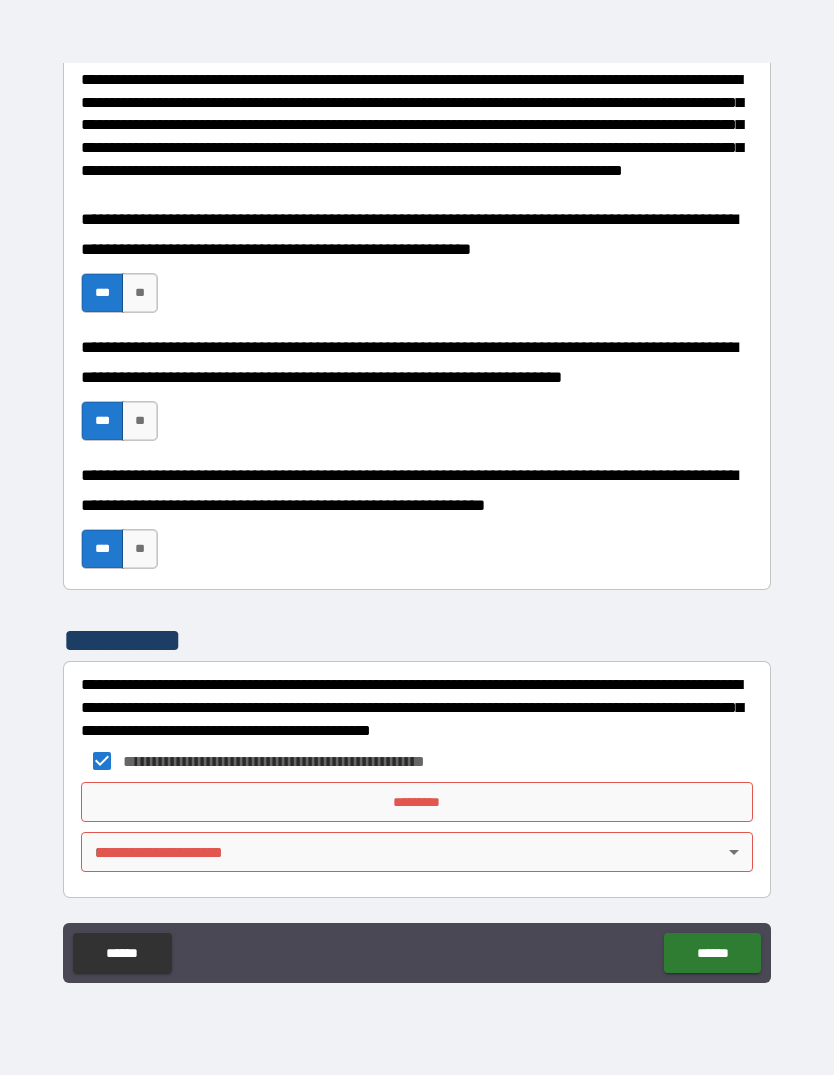 click on "*********" at bounding box center (417, 803) 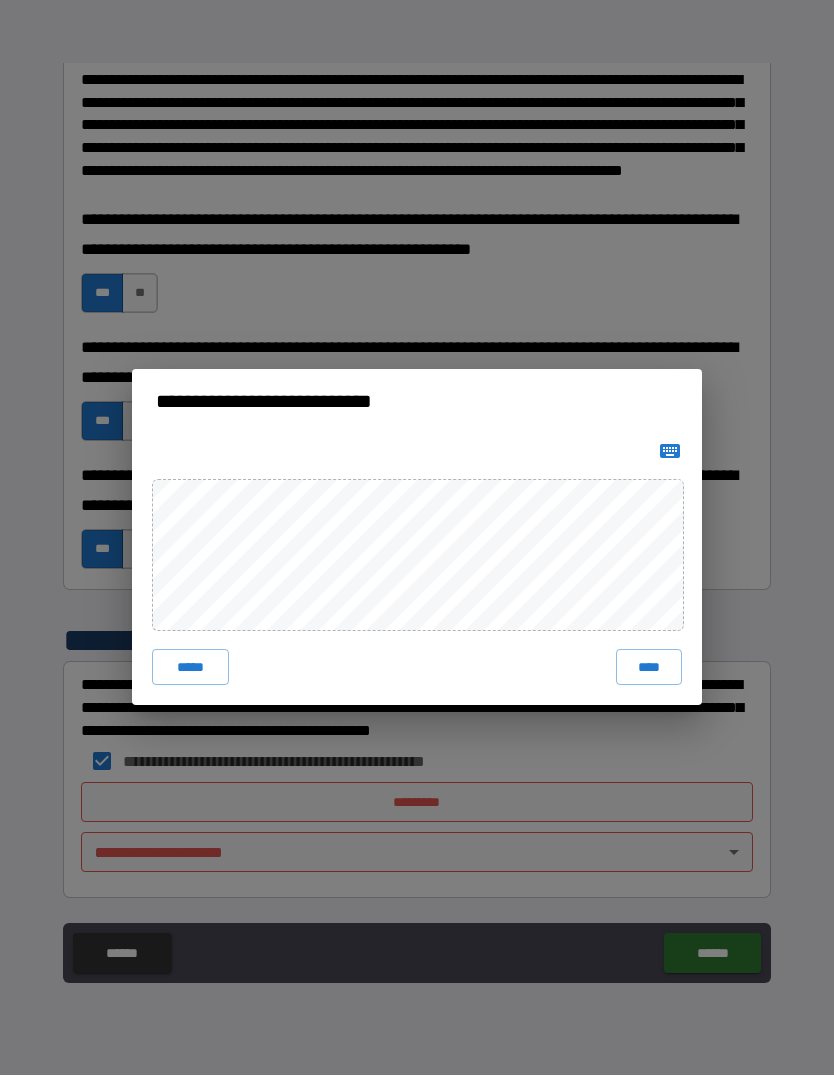 click on "****" at bounding box center (649, 668) 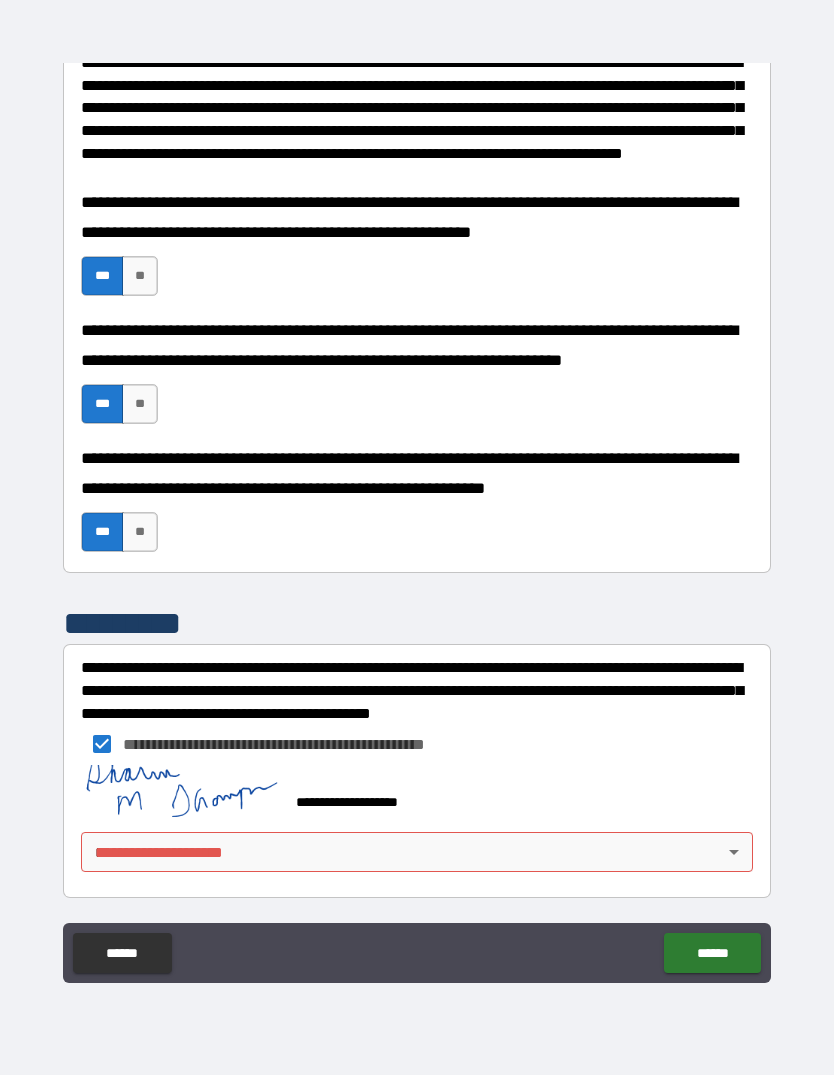 scroll, scrollTop: 570, scrollLeft: 0, axis: vertical 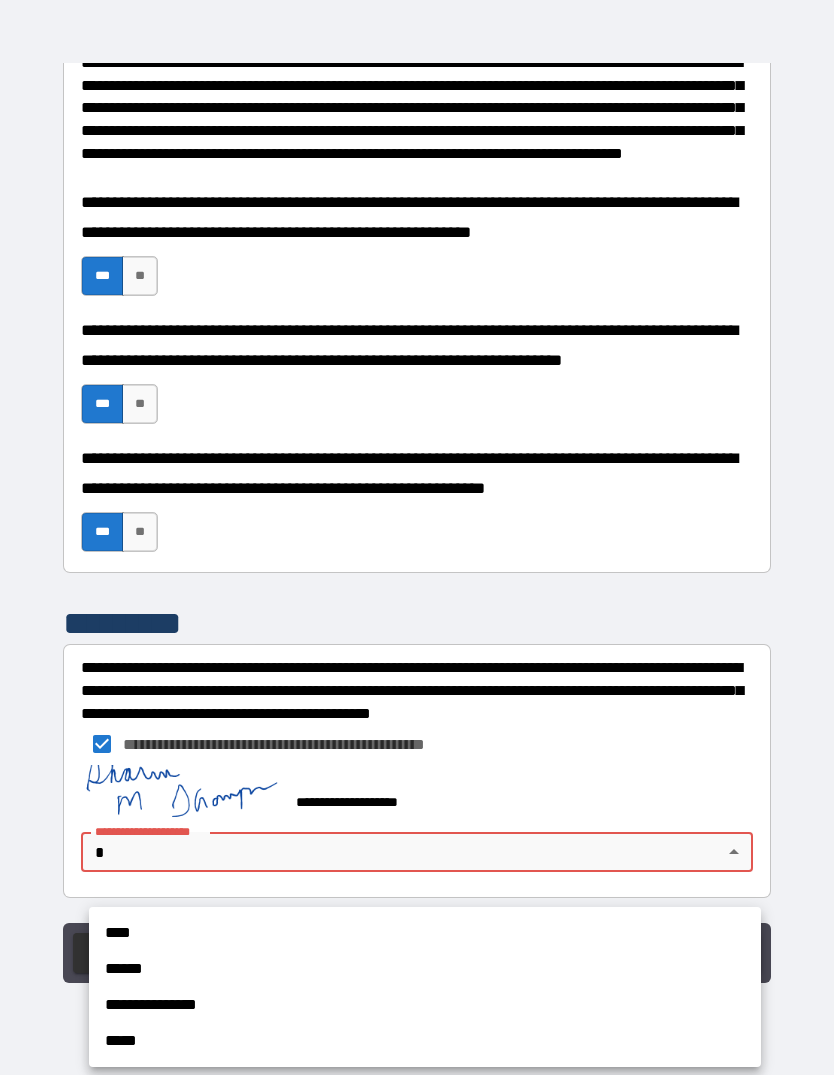 click on "****" at bounding box center (425, 934) 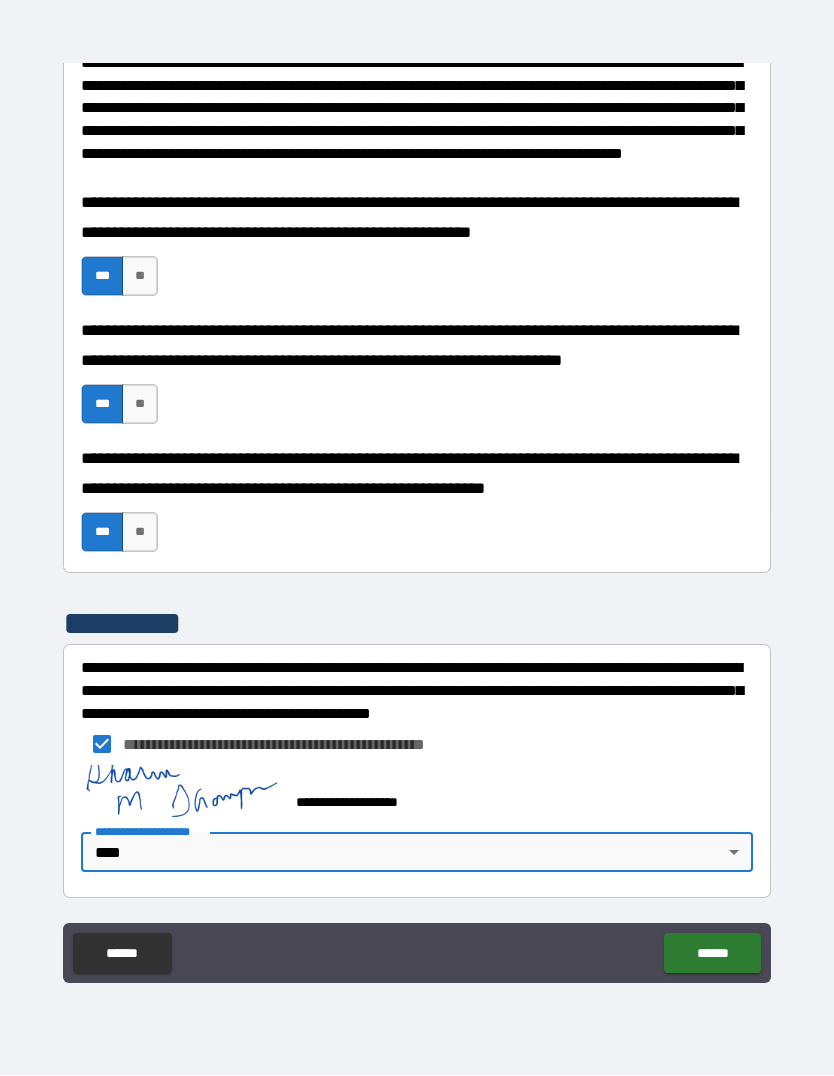 click on "******" at bounding box center [712, 954] 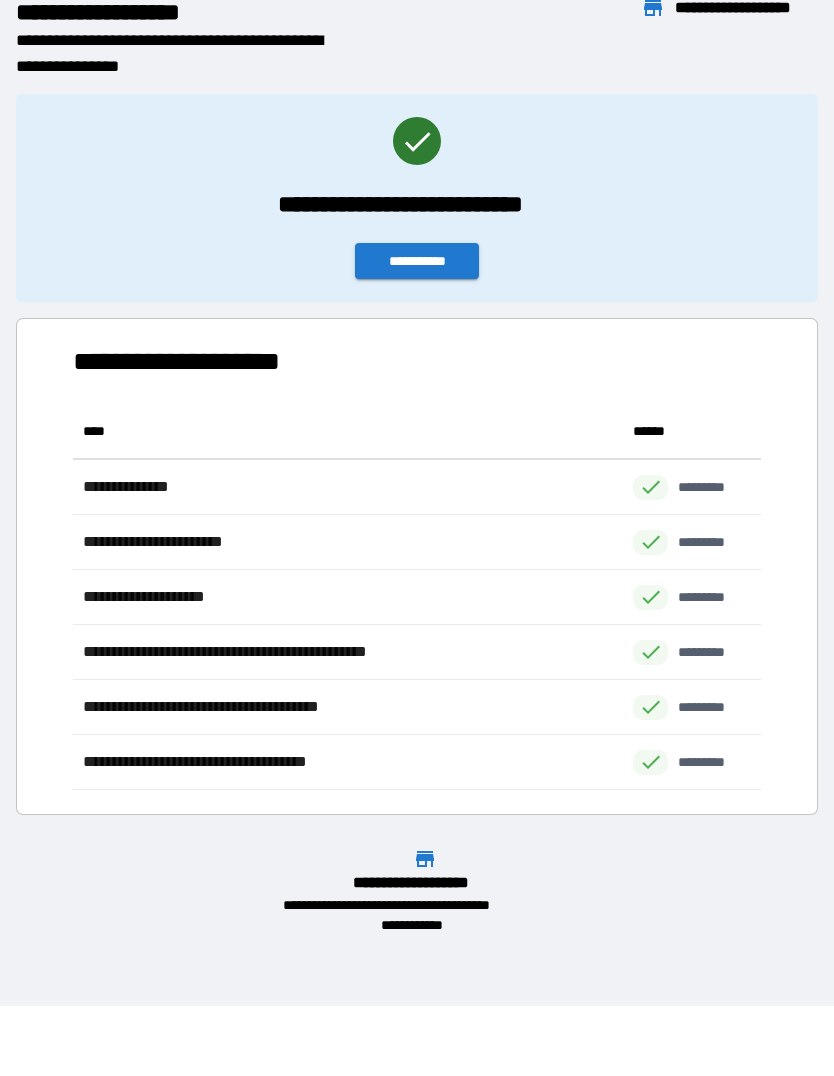 scroll, scrollTop: 1, scrollLeft: 1, axis: both 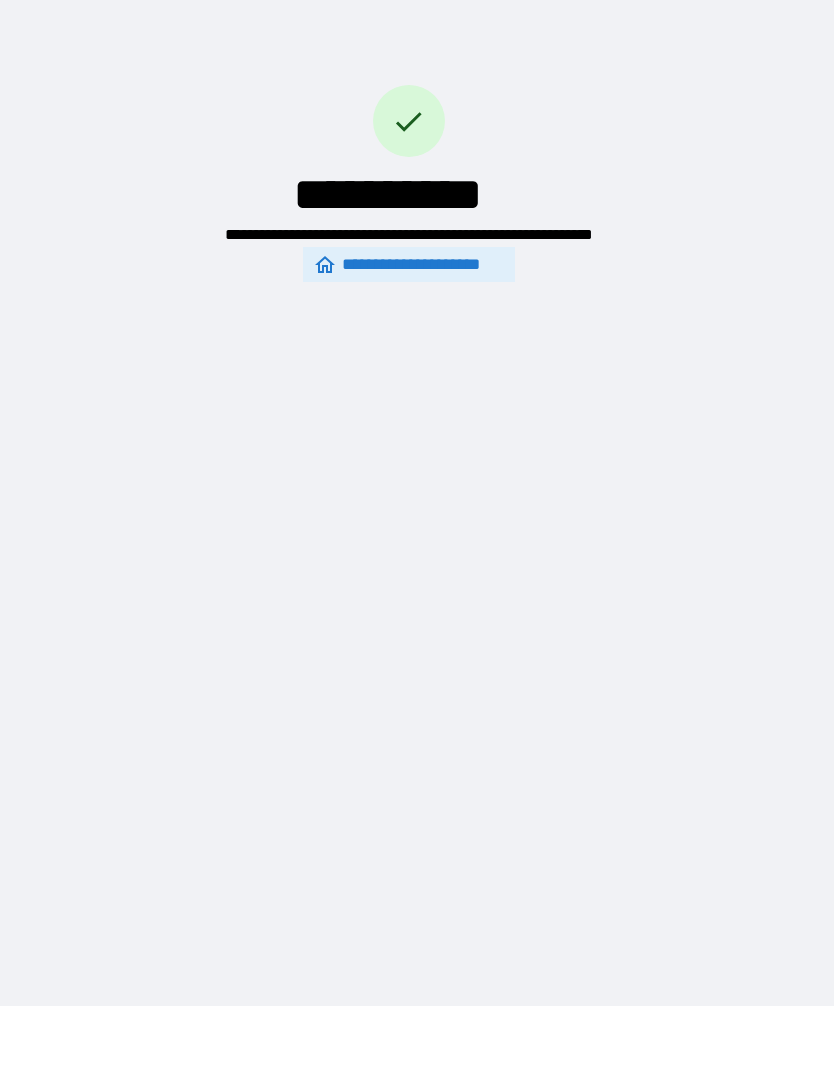 click on "**********" at bounding box center [417, 469] 